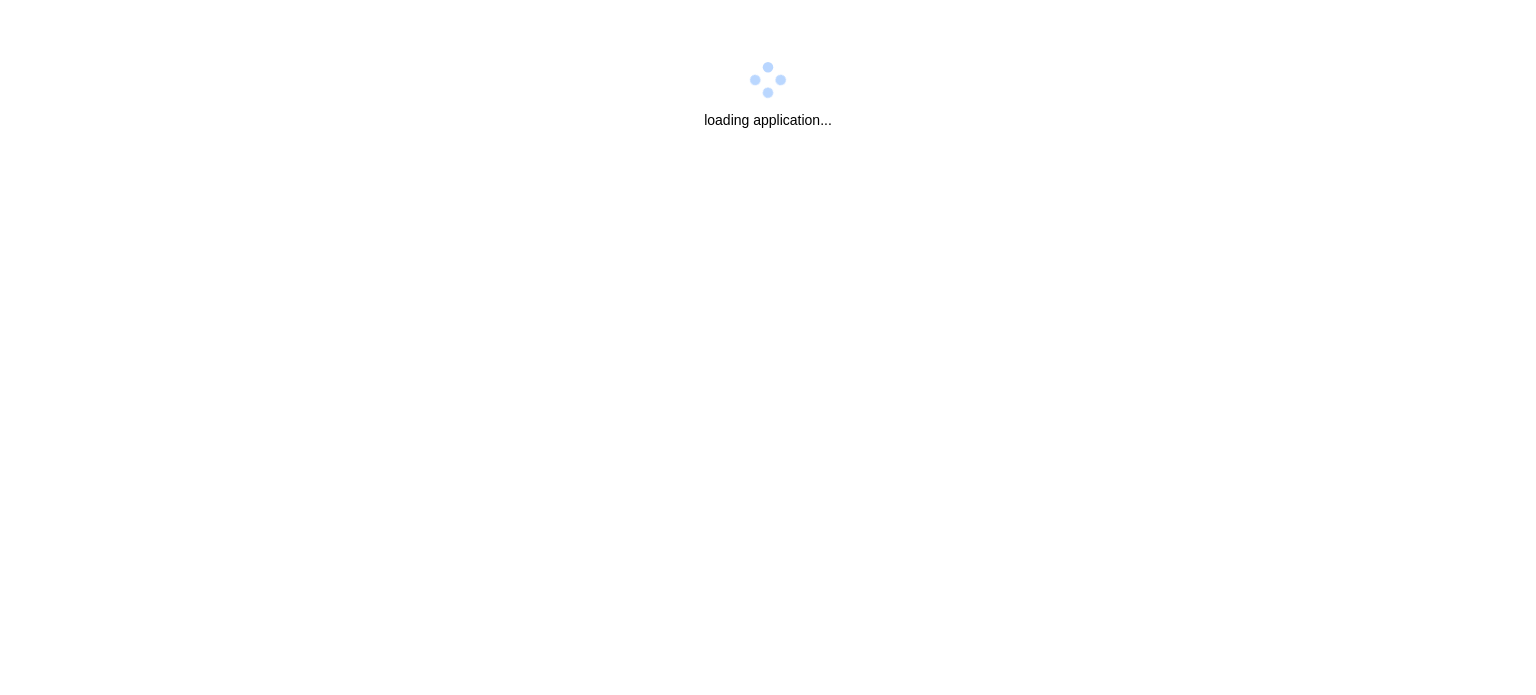 scroll, scrollTop: 0, scrollLeft: 0, axis: both 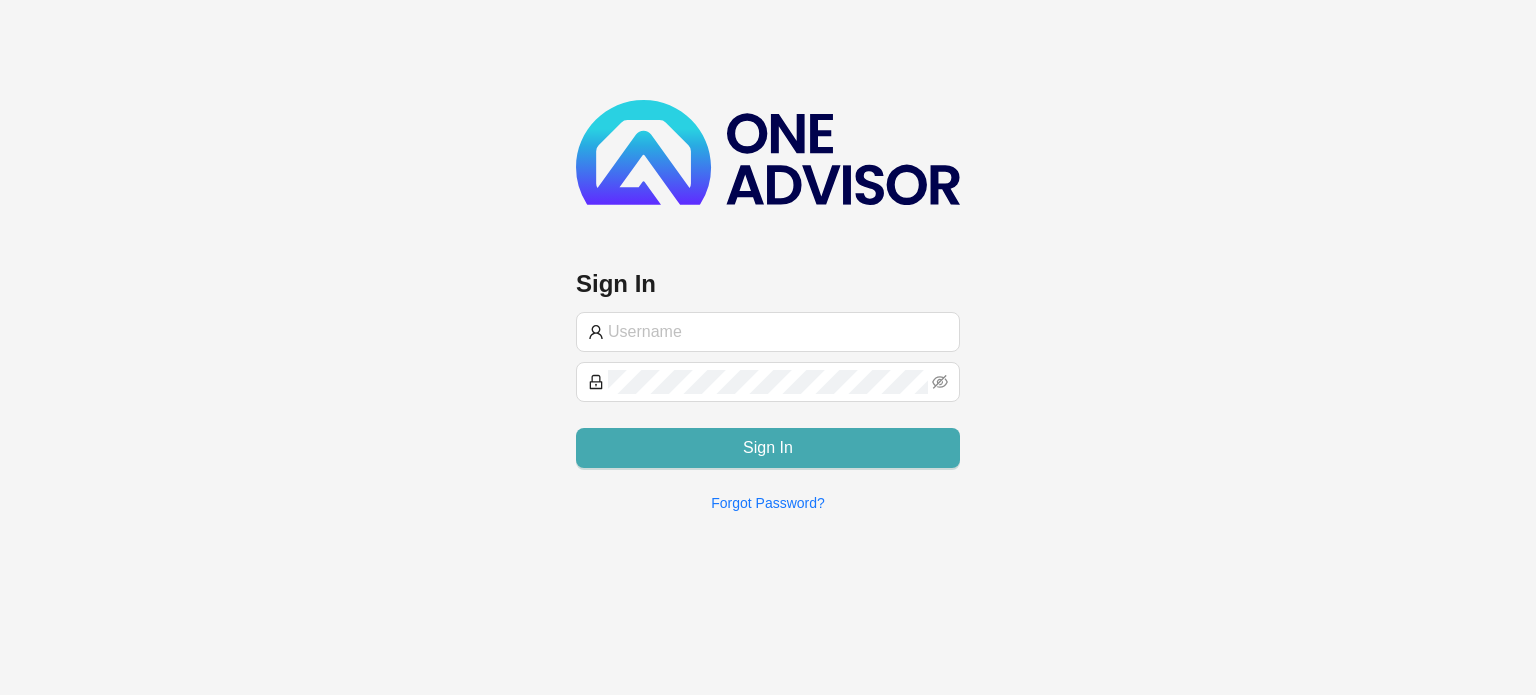 type on "[EMAIL]" 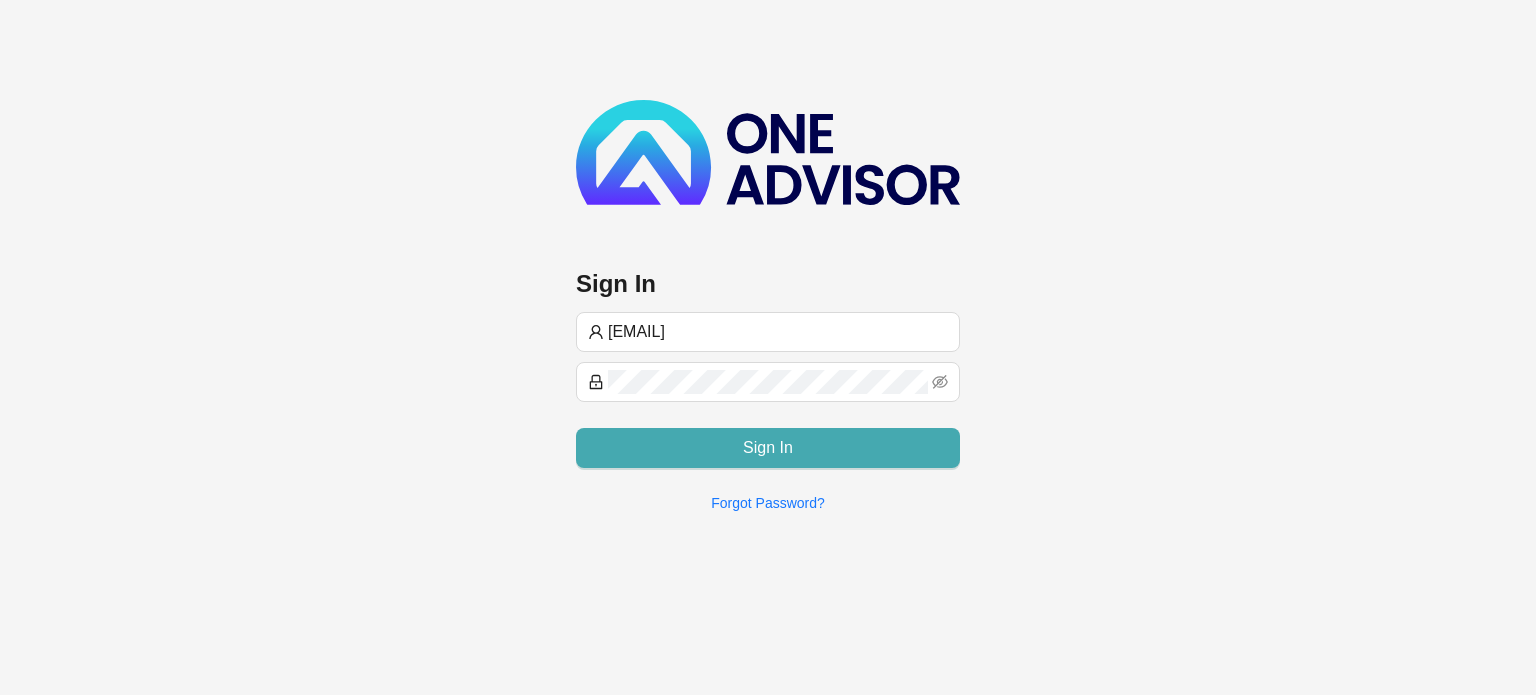 click on "Sign In" at bounding box center (768, 448) 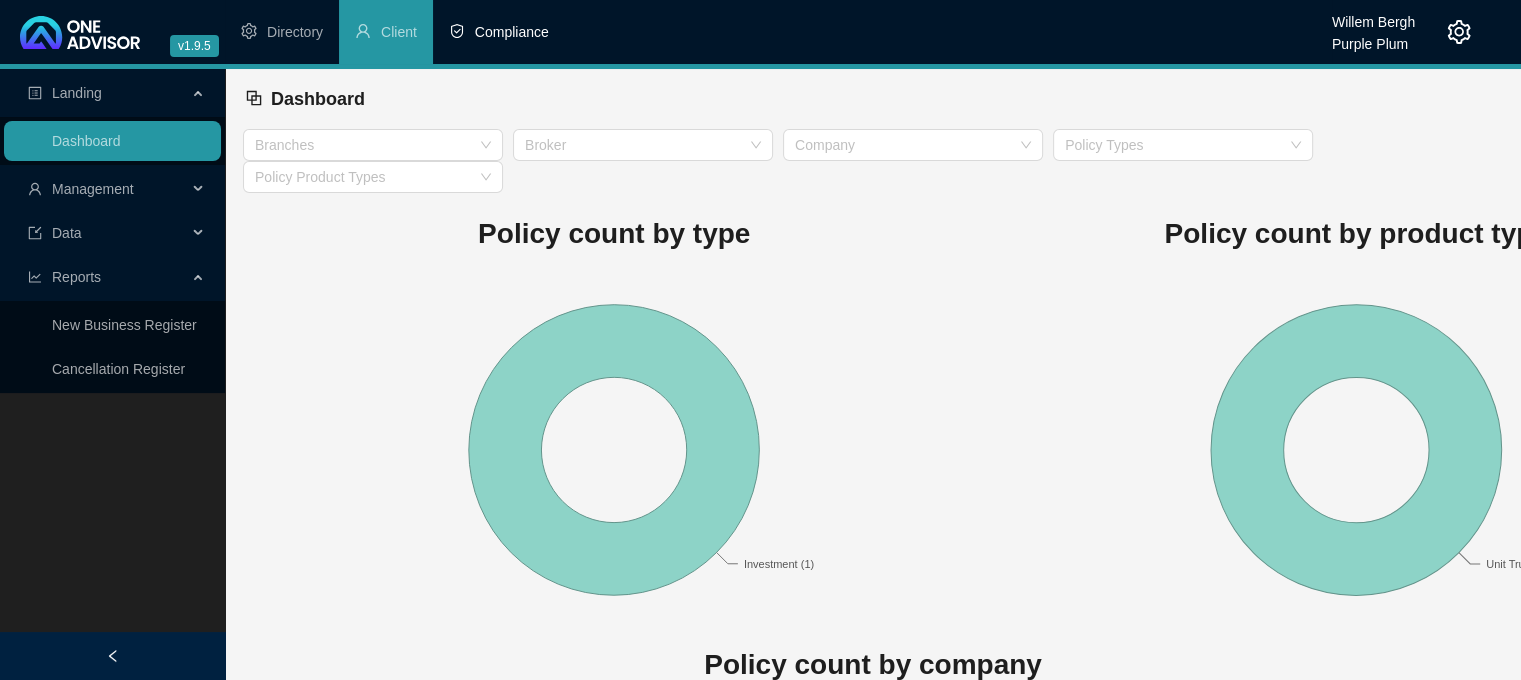 click on "Compliance" at bounding box center (512, 32) 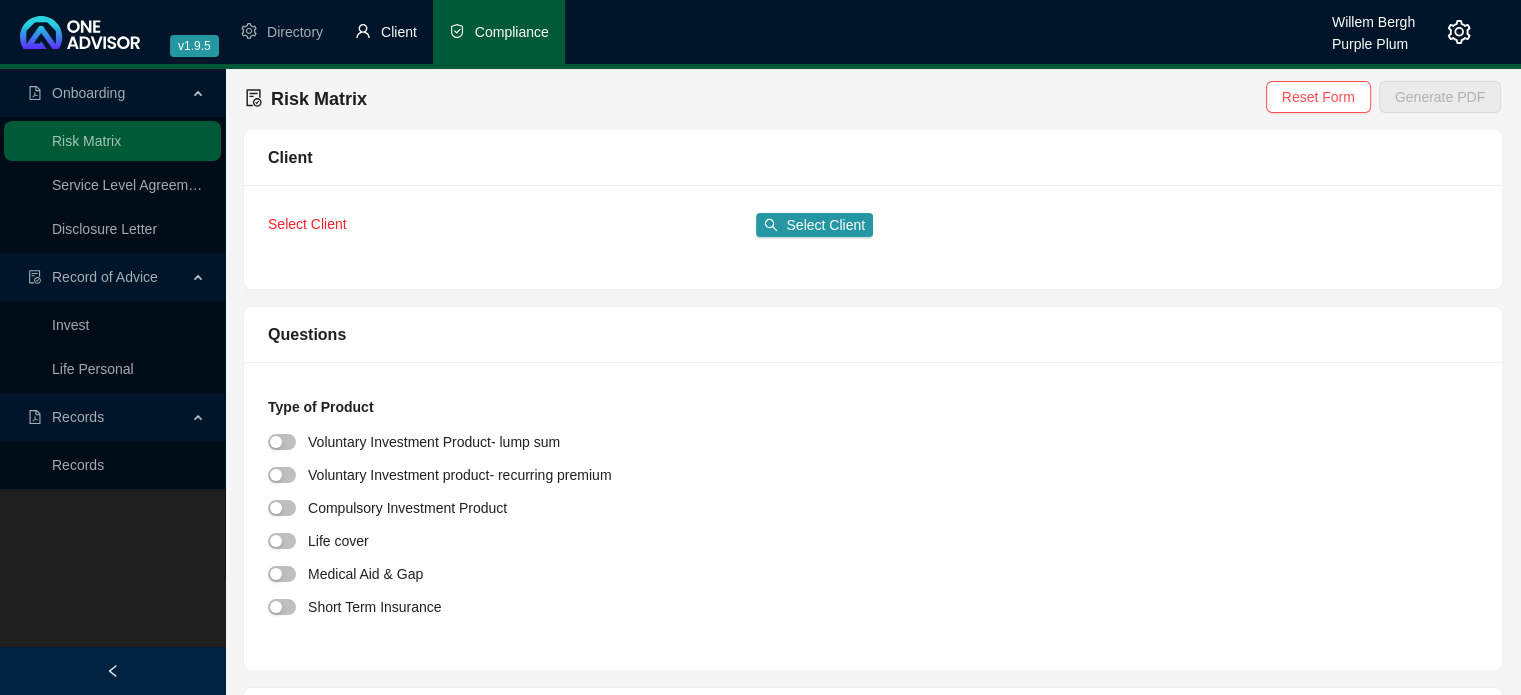 drag, startPoint x: 416, startPoint y: 24, endPoint x: 352, endPoint y: 63, distance: 74.94665 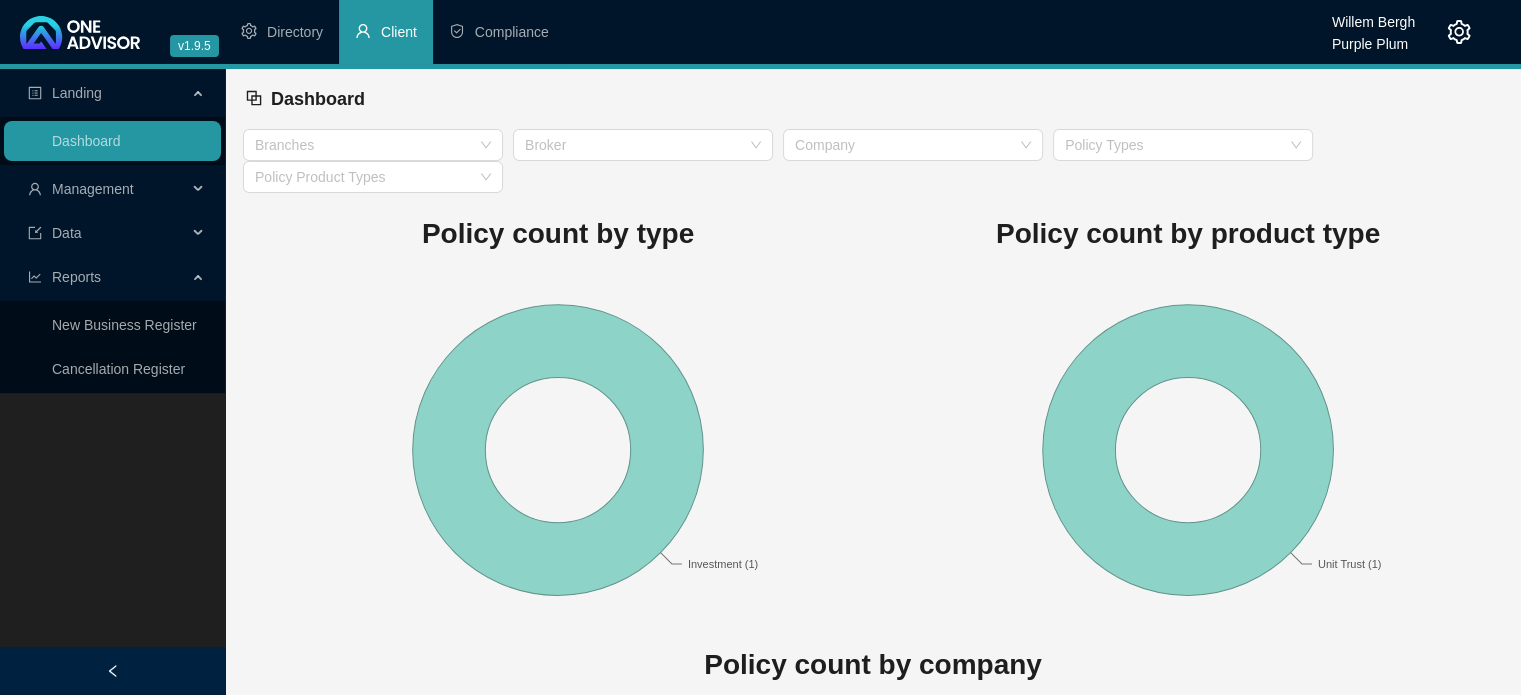 click on "Management" at bounding box center (93, 189) 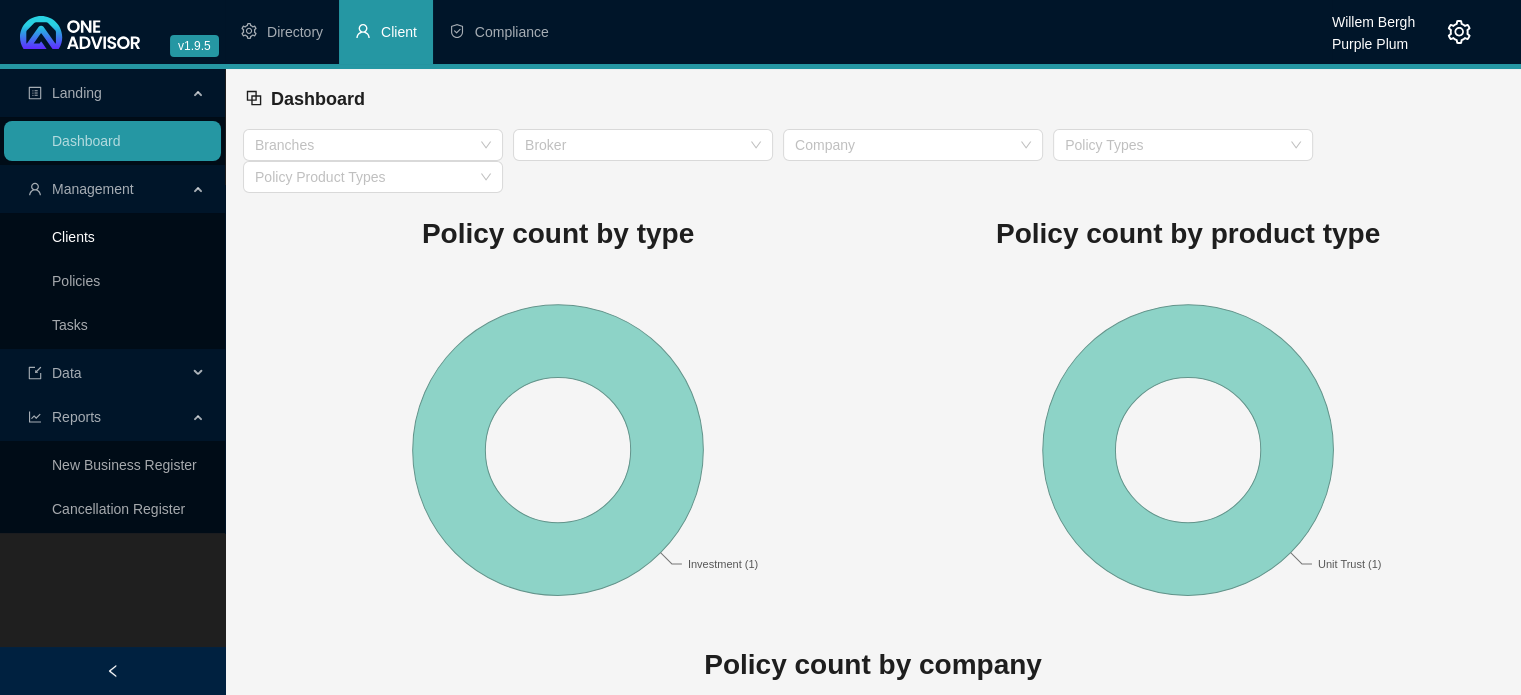 click on "Clients" at bounding box center (73, 237) 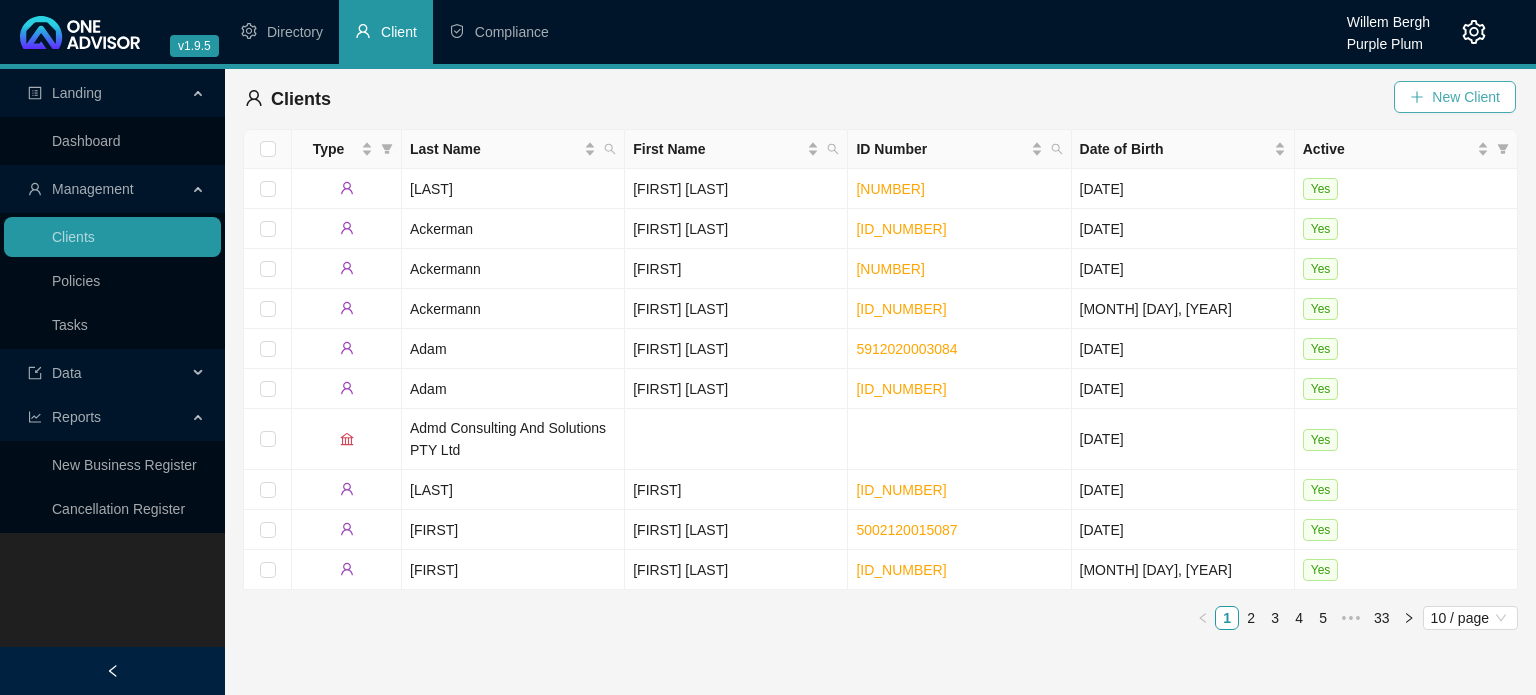 click on "New Client" at bounding box center [1466, 97] 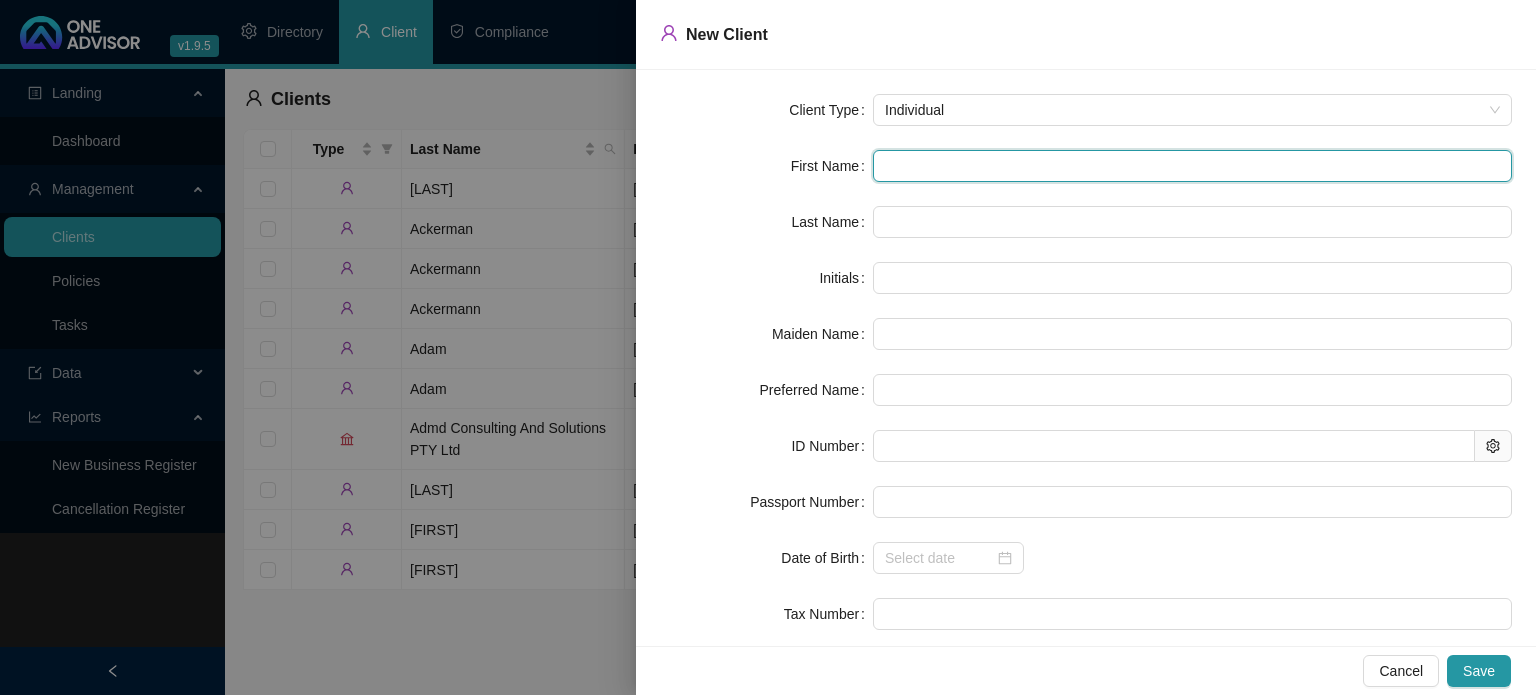 click at bounding box center [1192, 166] 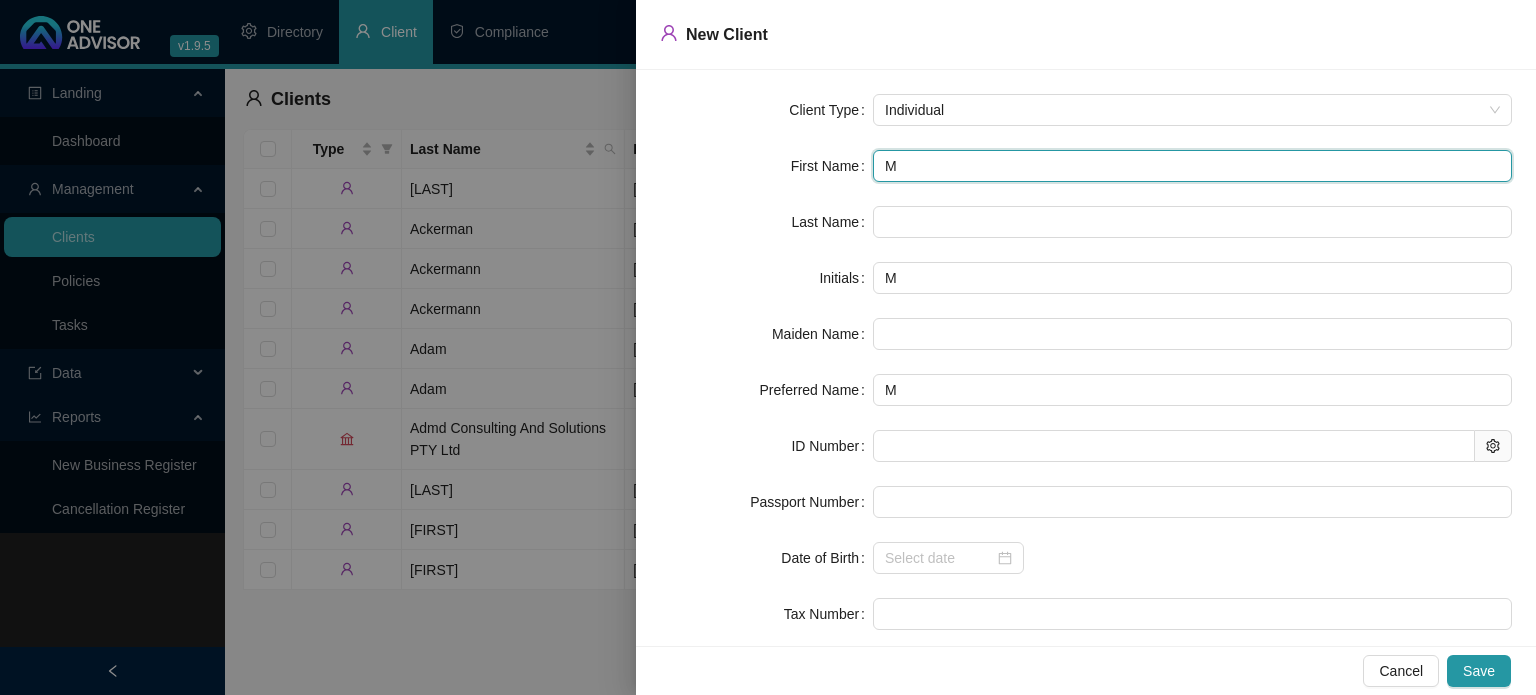type on "Ma" 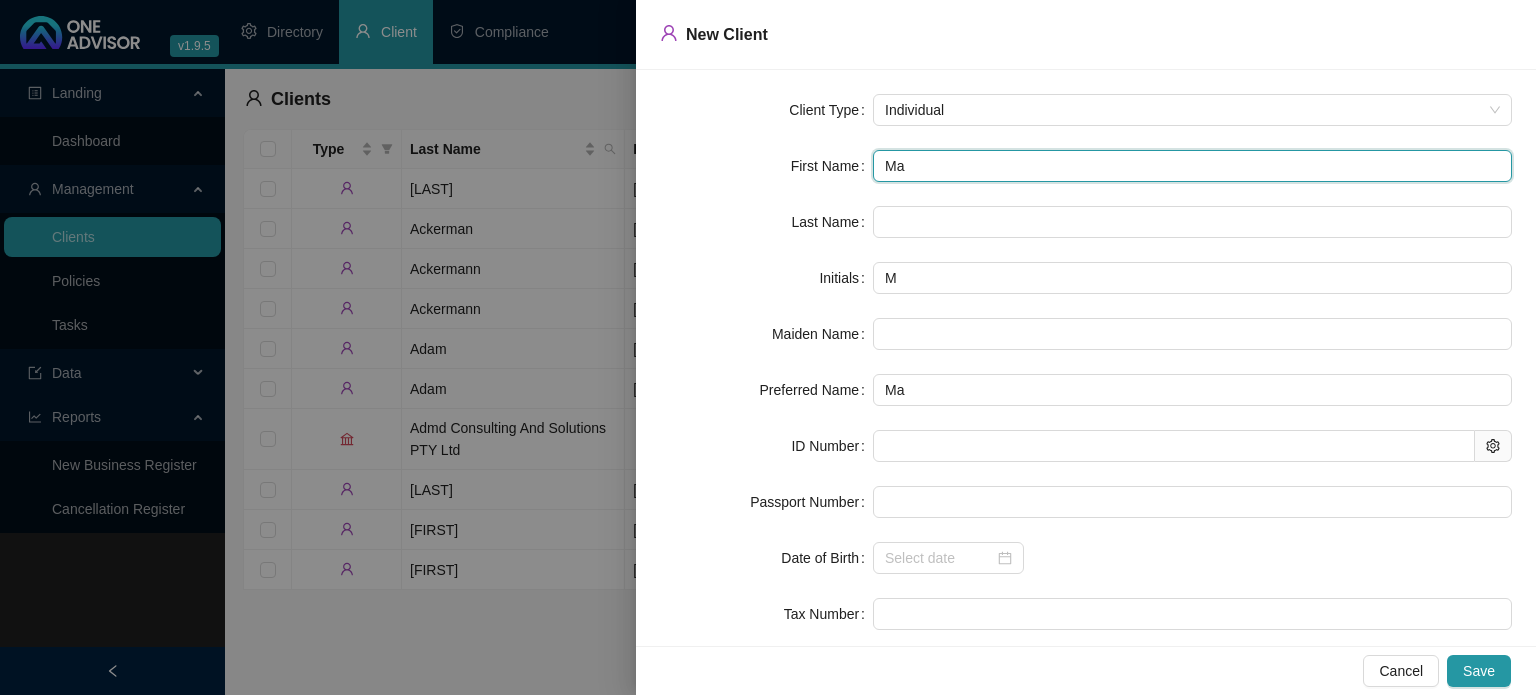 type on "Mar" 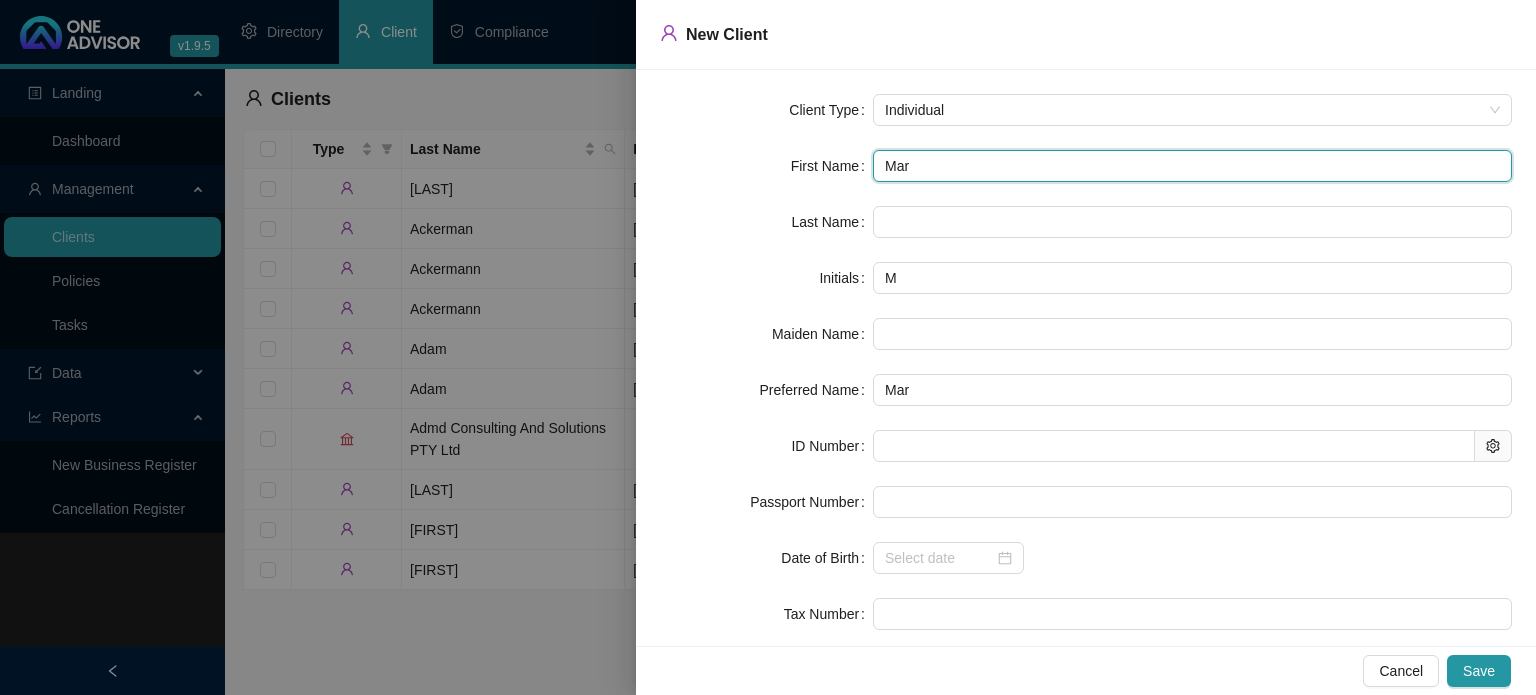 type on "Mari" 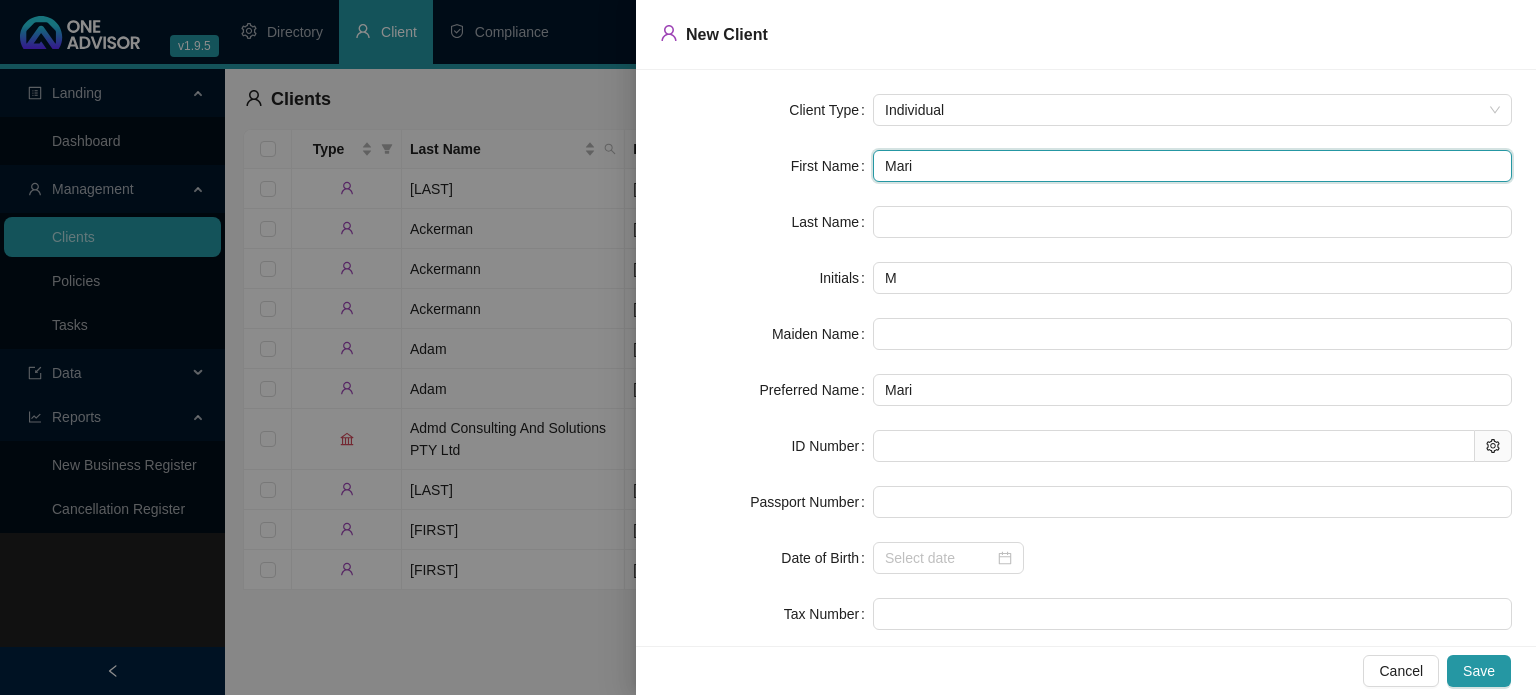type on "[FIRST]" 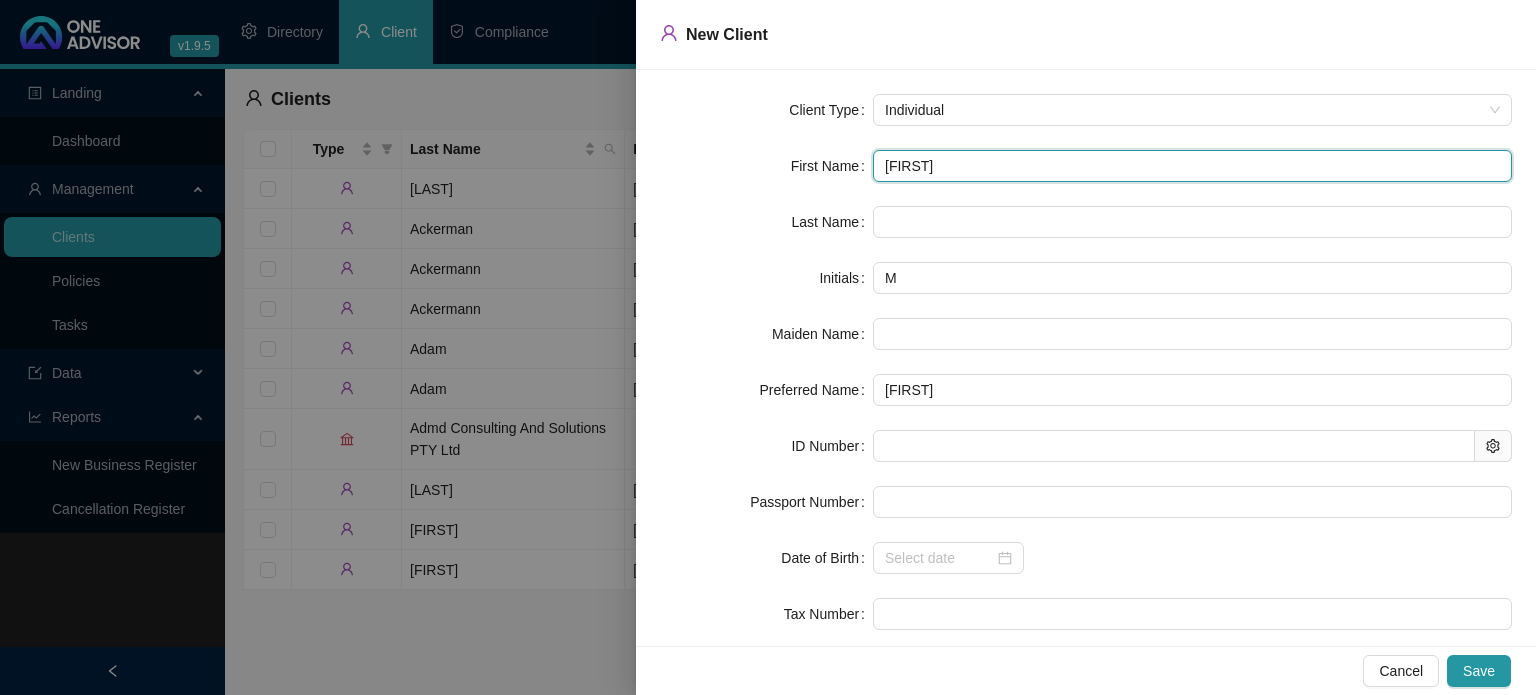 type on "[FIRST]" 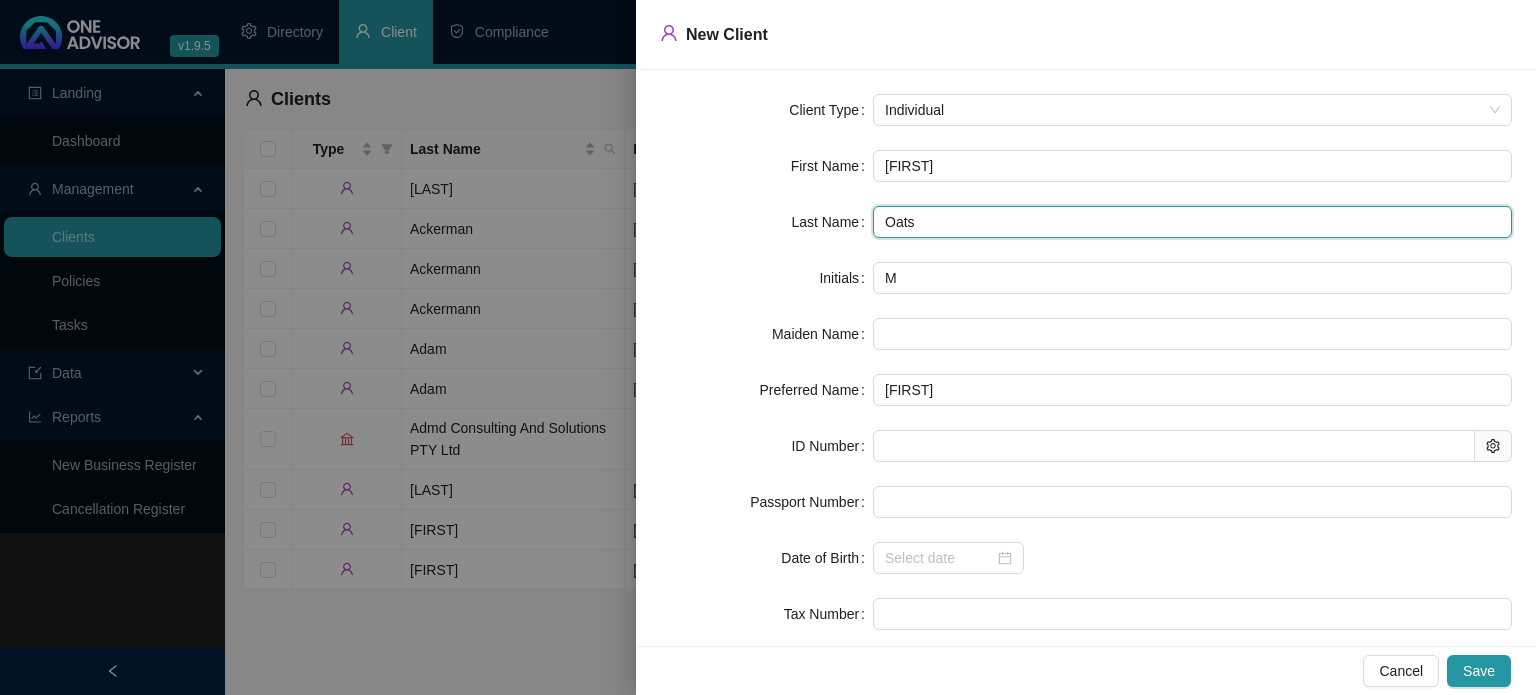 type on "Oats" 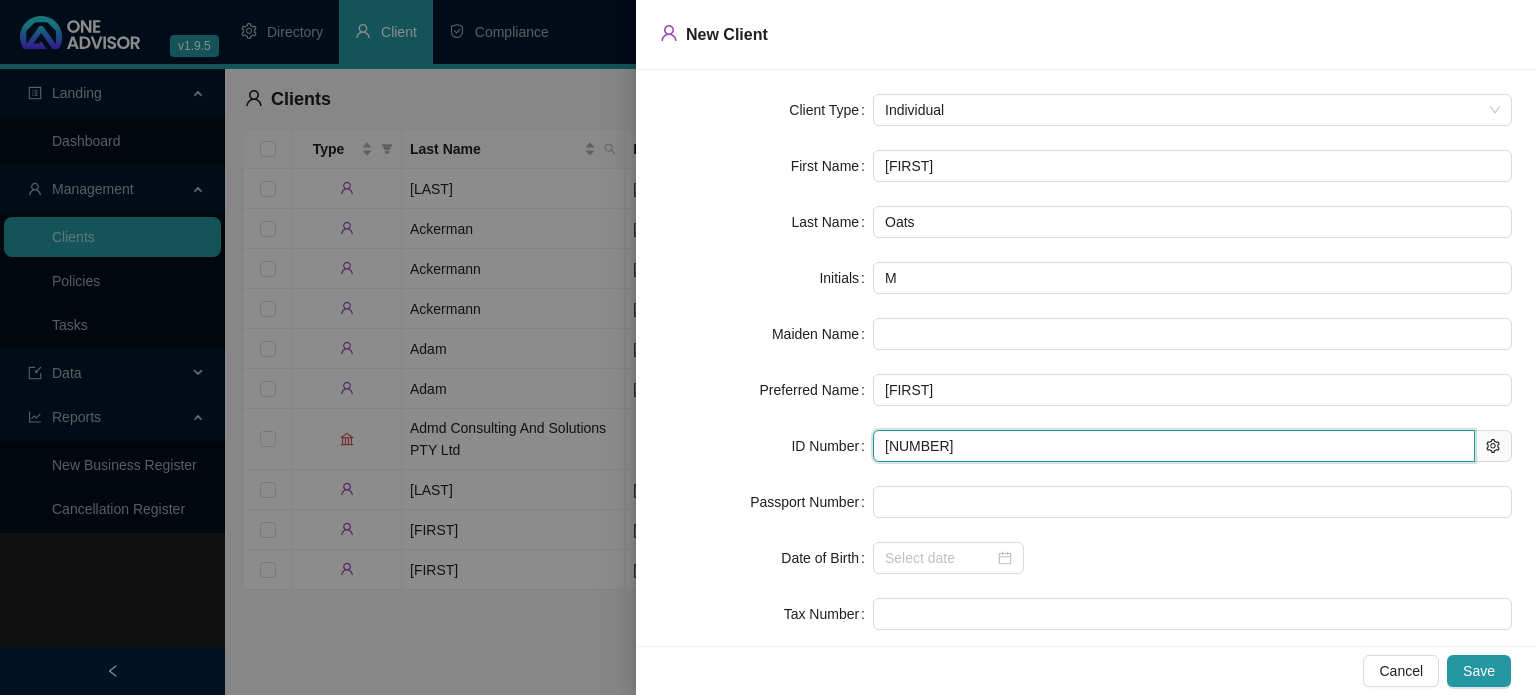 type on "[NUMBER]" 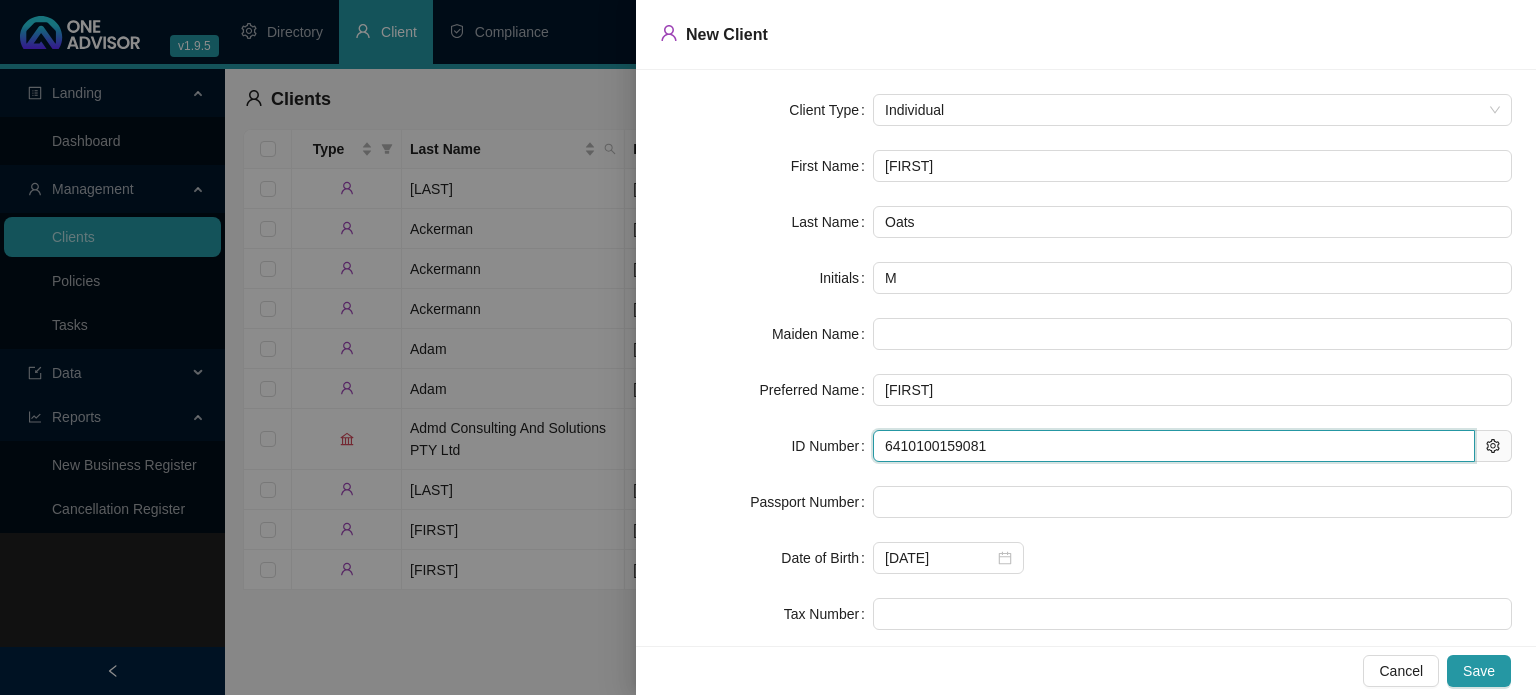type on "6410100159081" 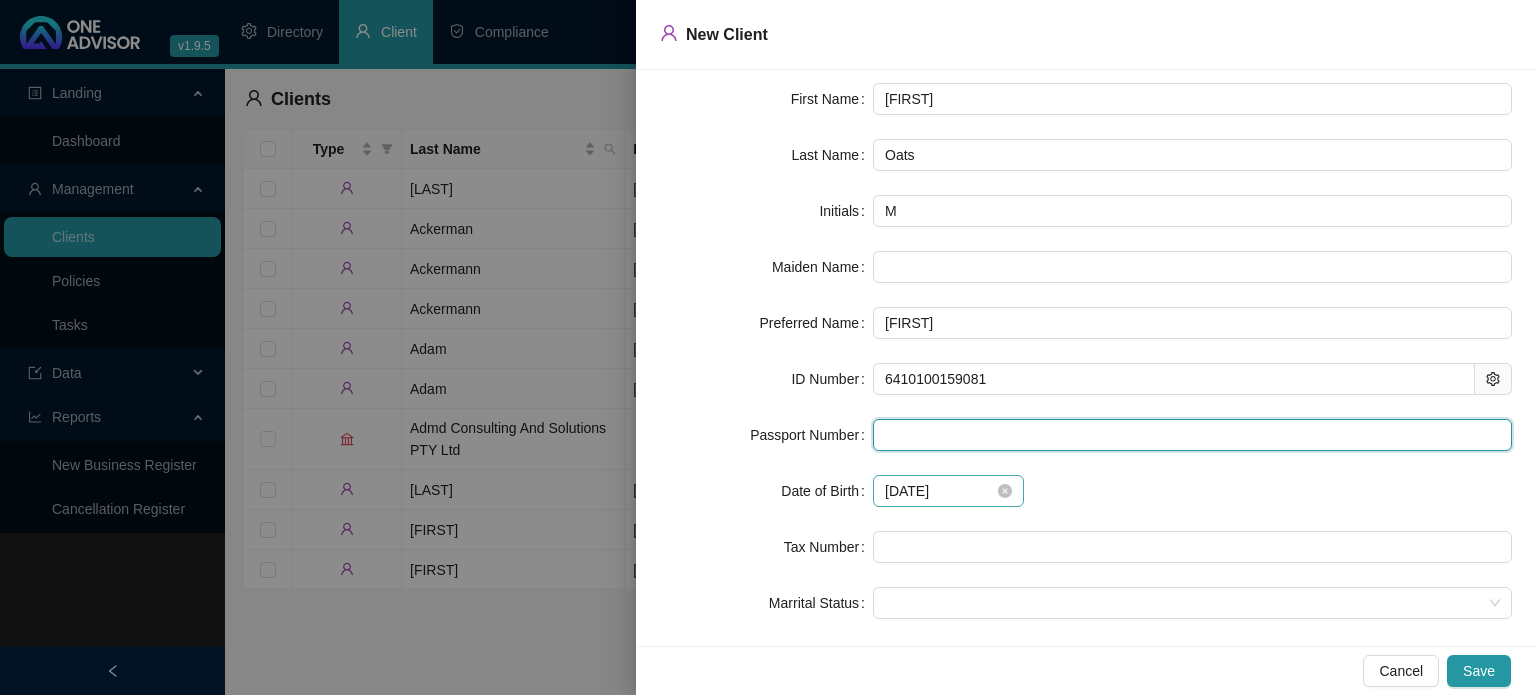 scroll, scrollTop: 143, scrollLeft: 0, axis: vertical 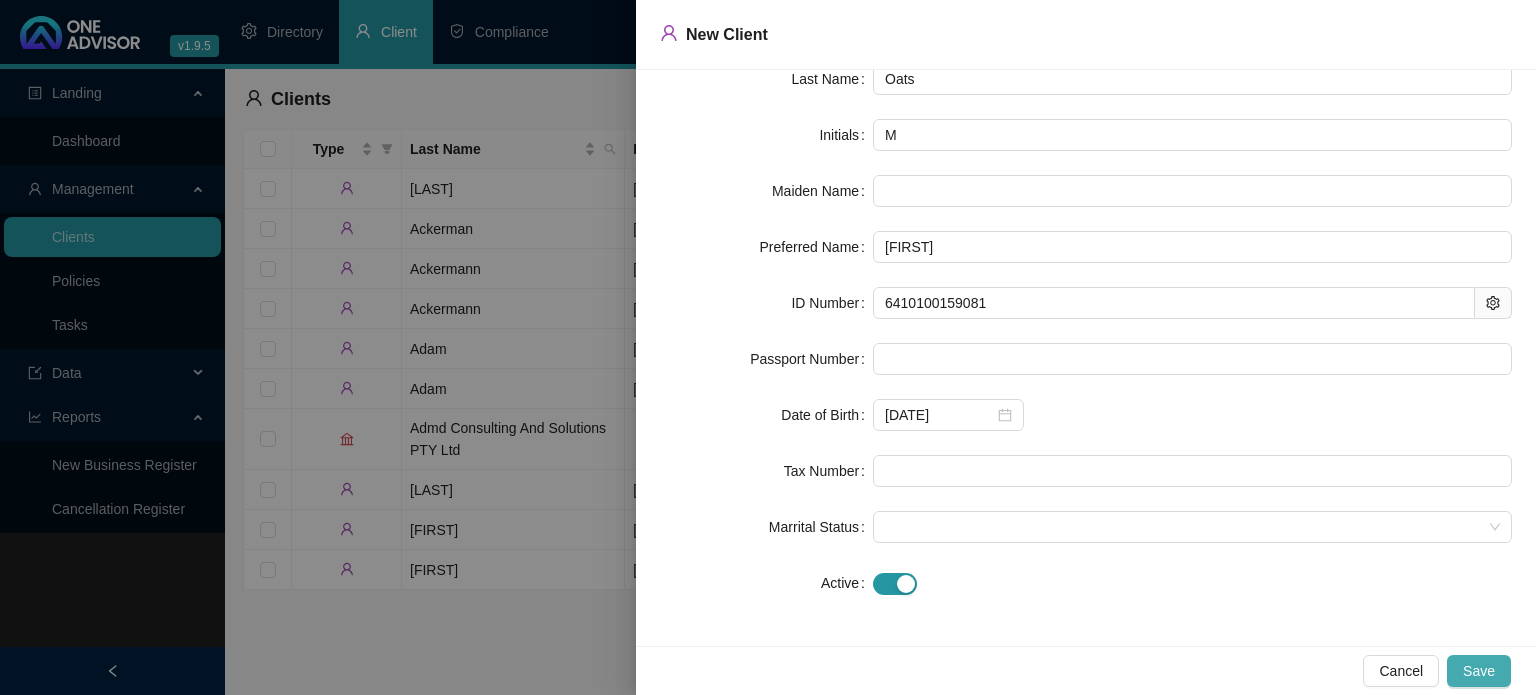 click on "Save" at bounding box center (1479, 671) 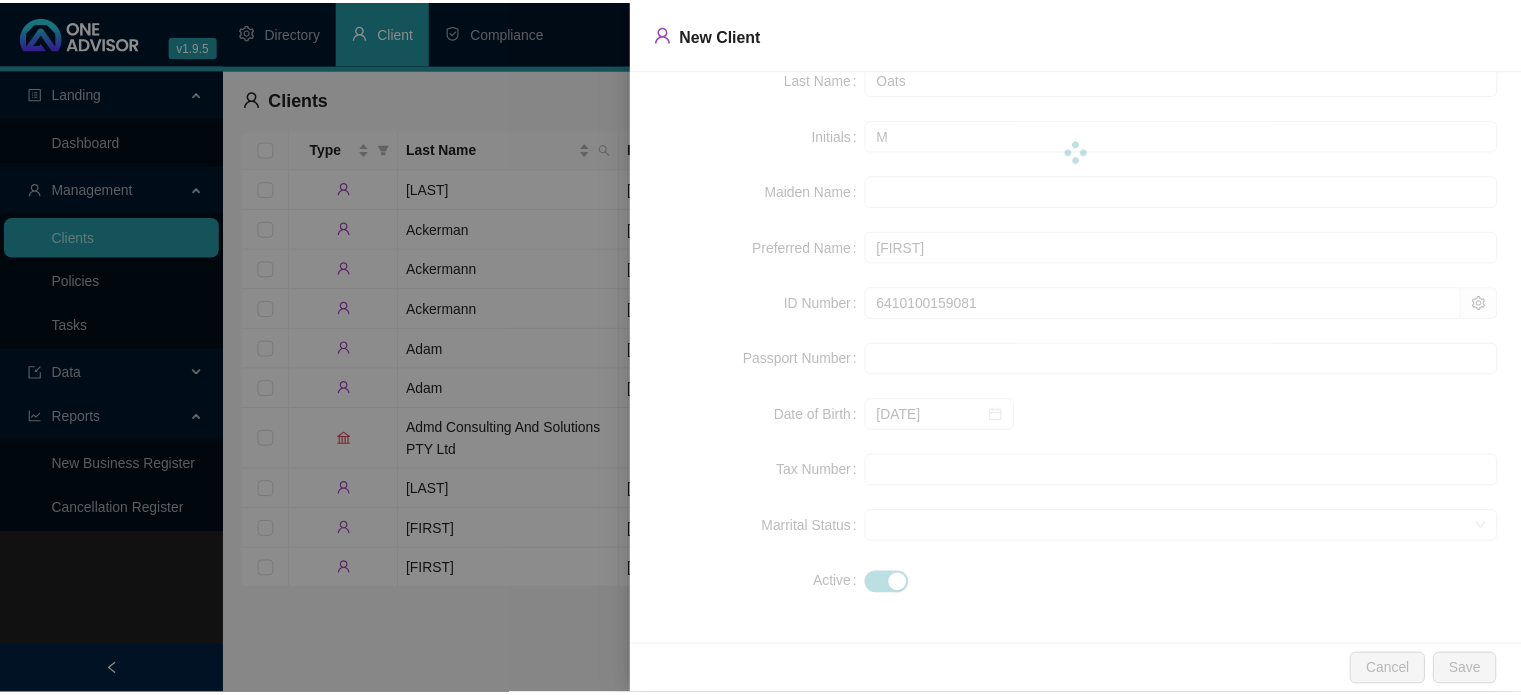 scroll, scrollTop: 0, scrollLeft: 0, axis: both 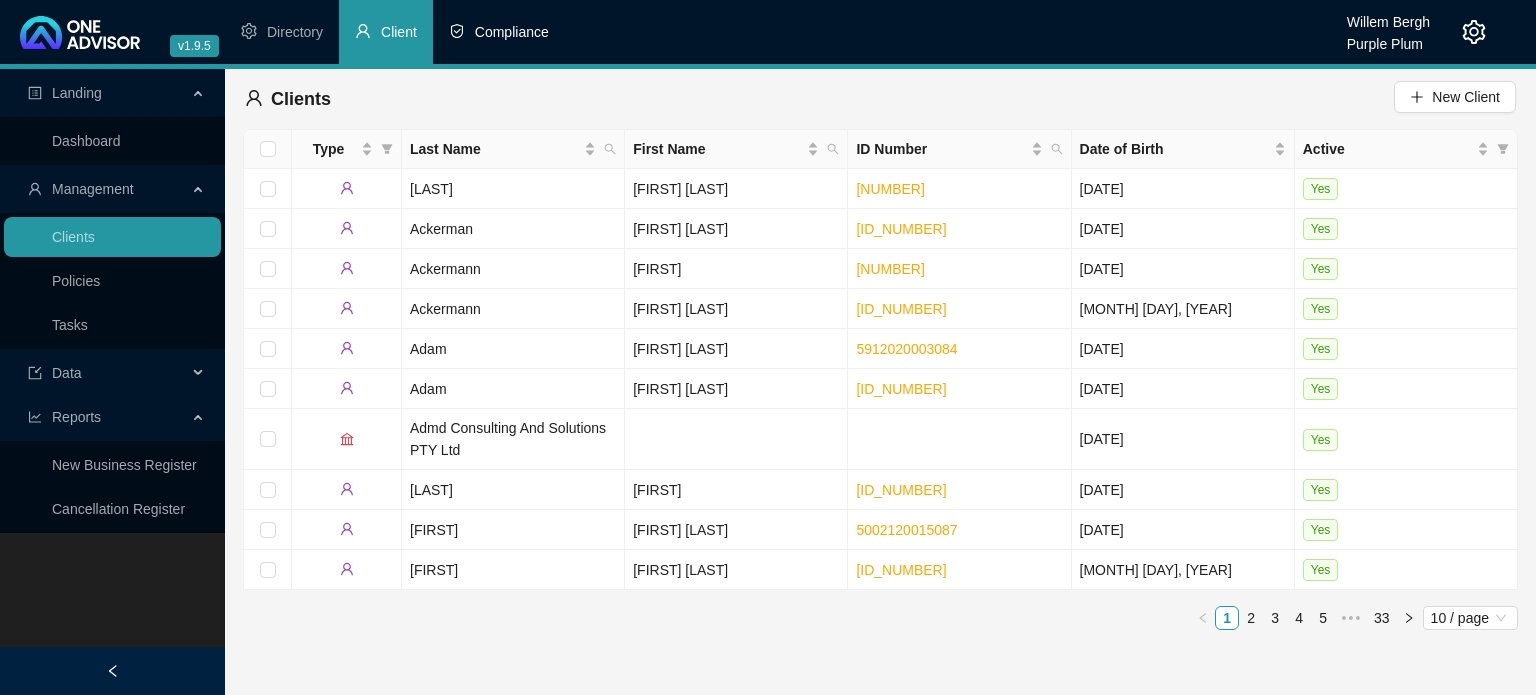 click on "Compliance" at bounding box center [512, 32] 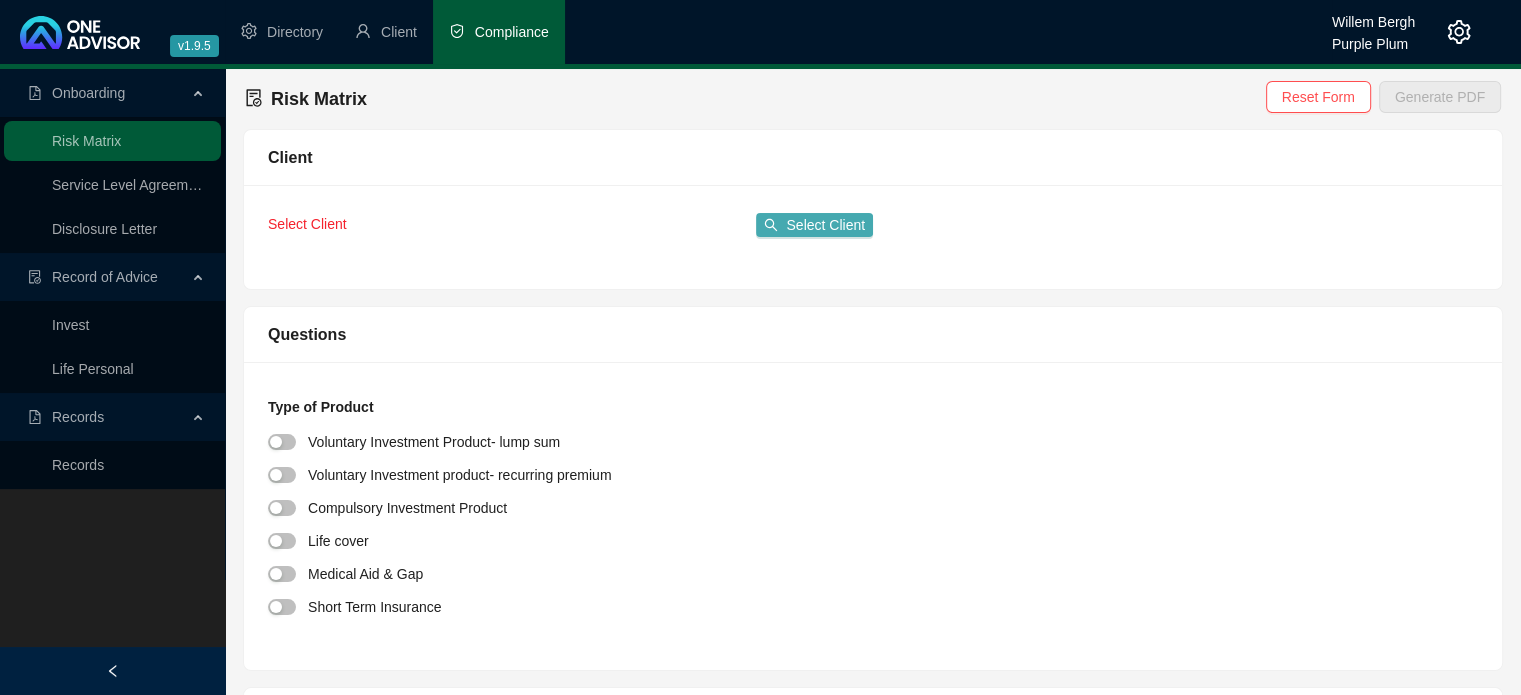 click on "Select Client" at bounding box center (825, 225) 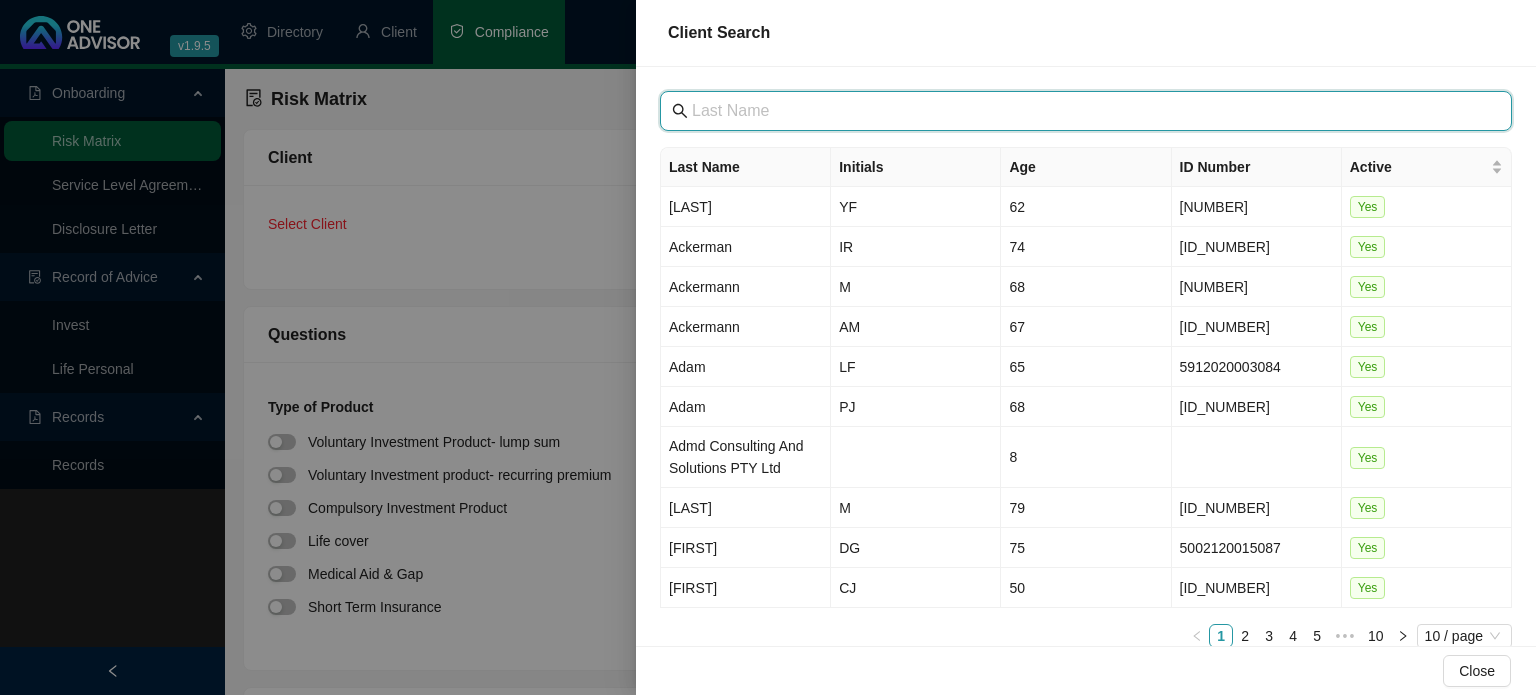 click at bounding box center [1088, 111] 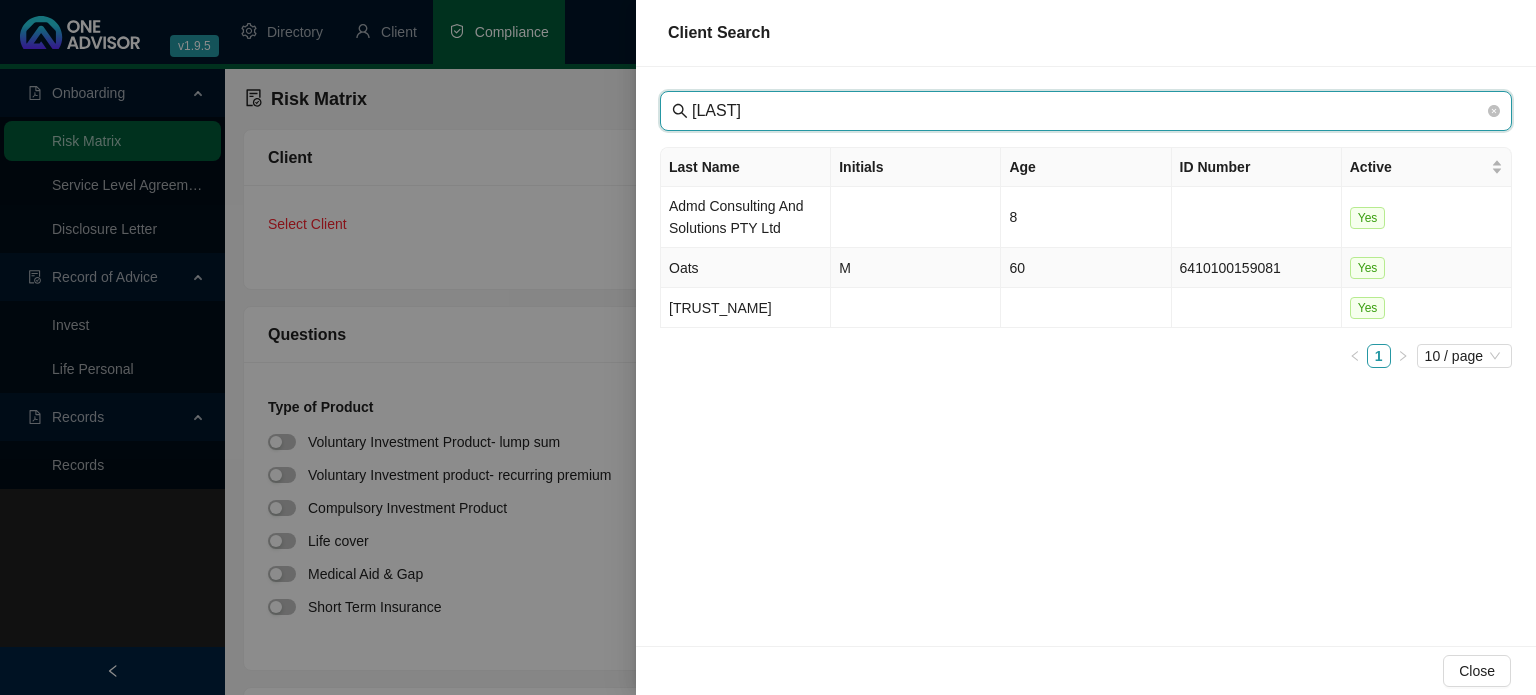 type on "[LAST]" 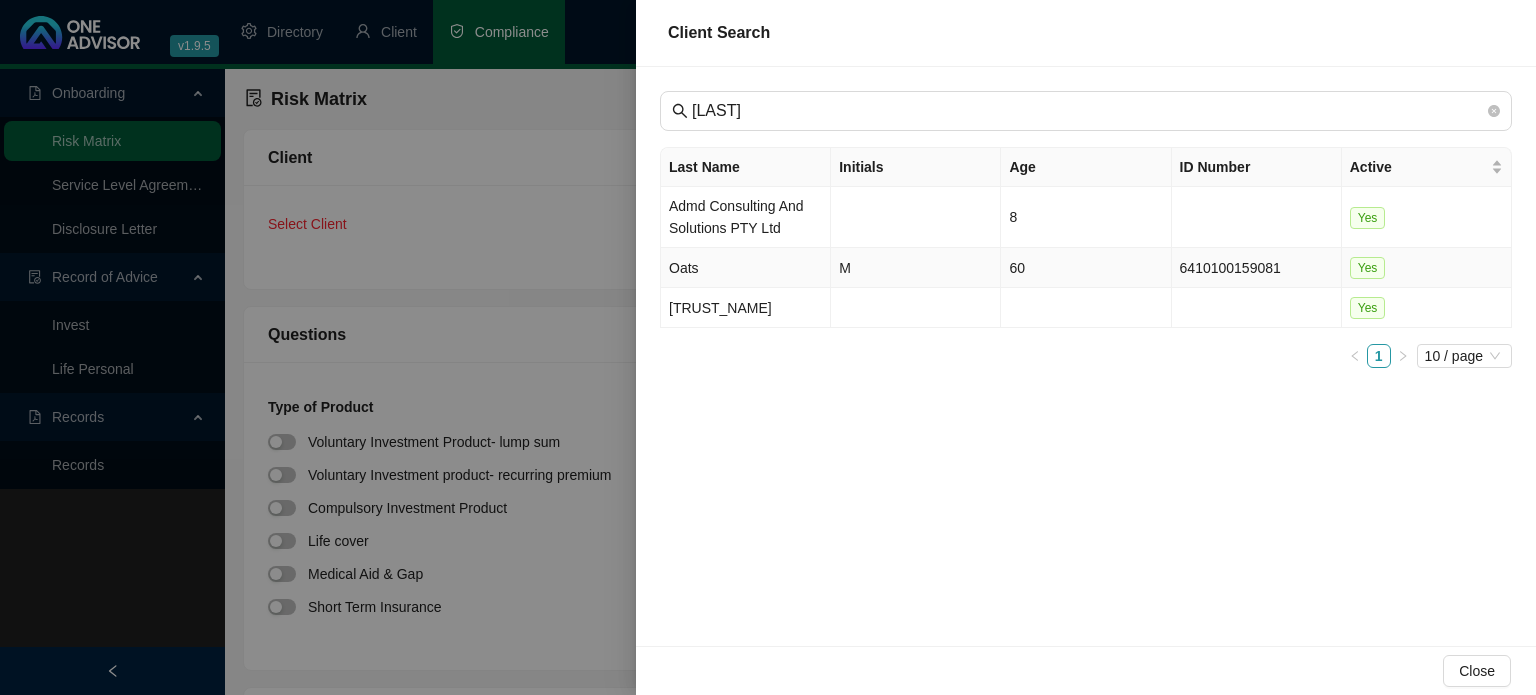 click on "Oats" at bounding box center [746, 268] 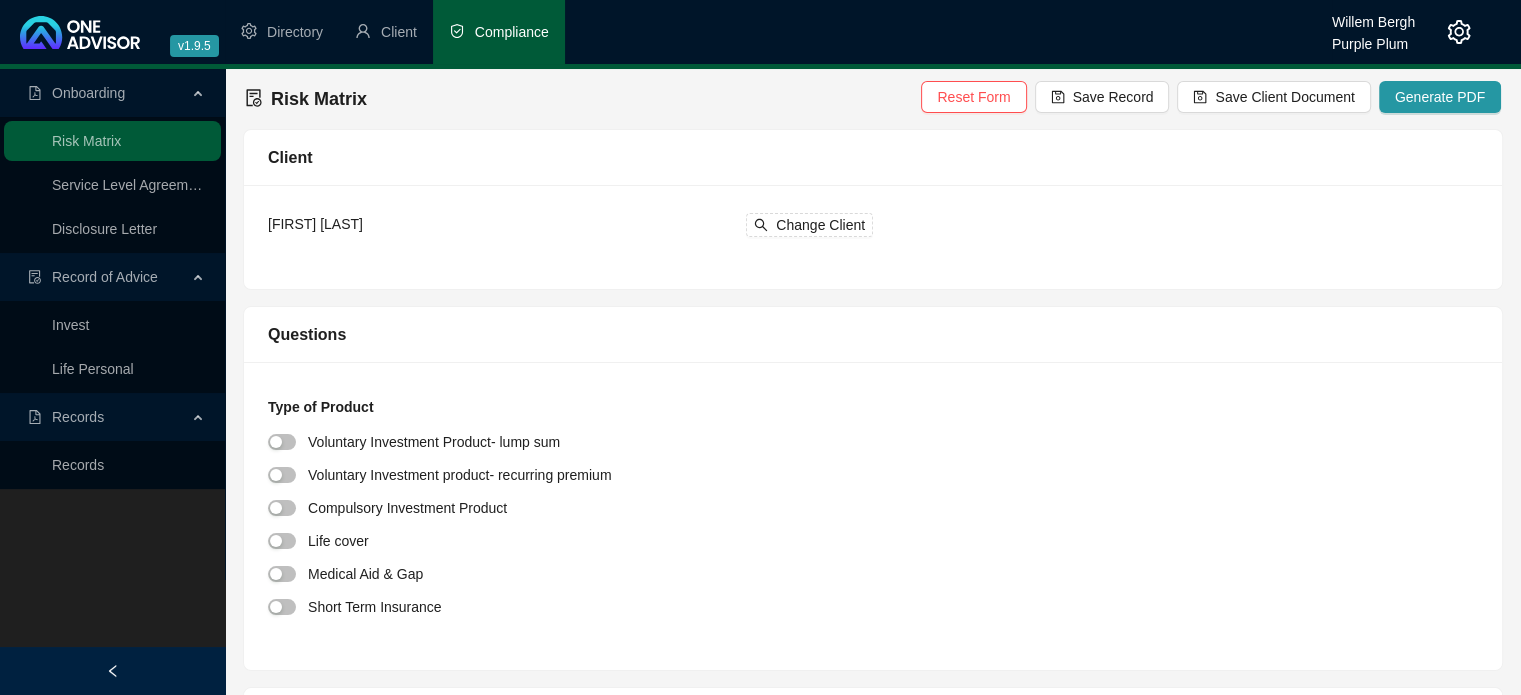 drag, startPoint x: 280, startPoint y: 543, endPoint x: 386, endPoint y: 568, distance: 108.90822 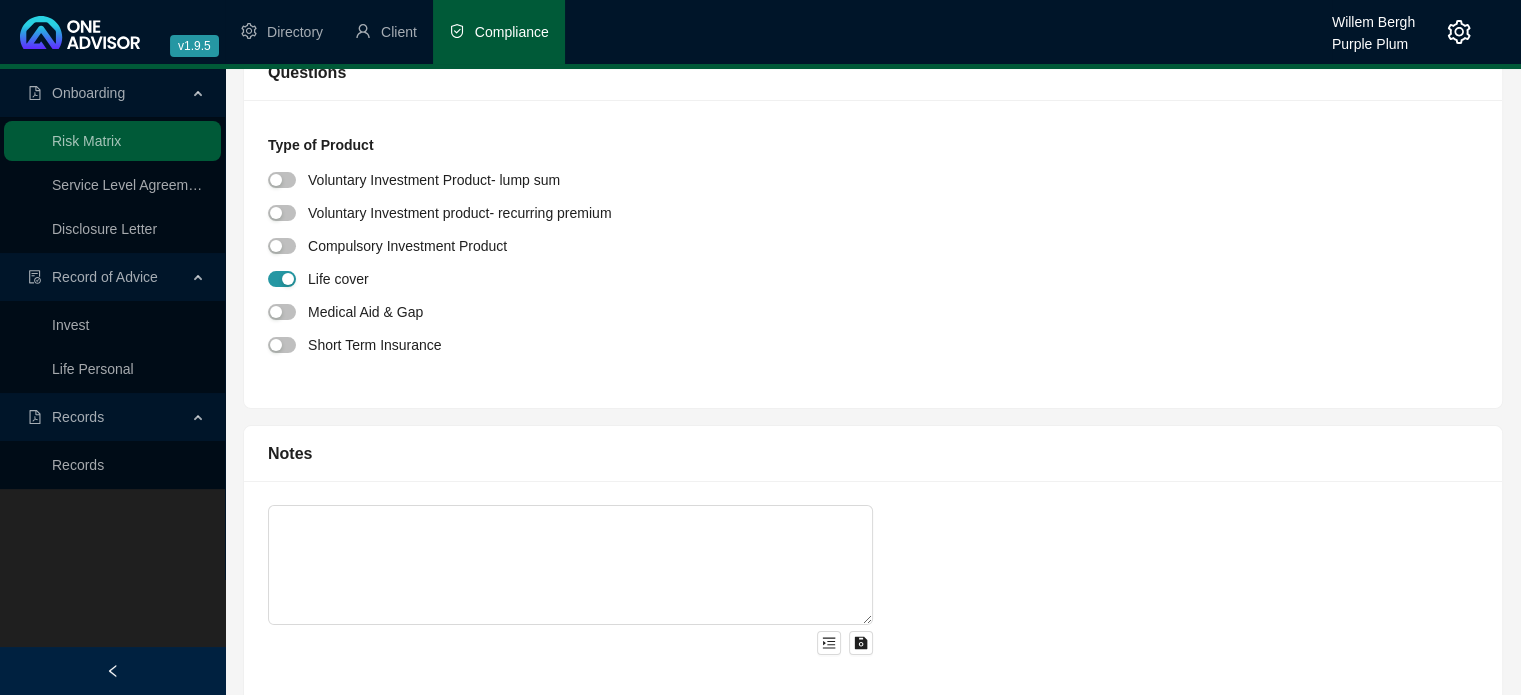 scroll, scrollTop: 0, scrollLeft: 0, axis: both 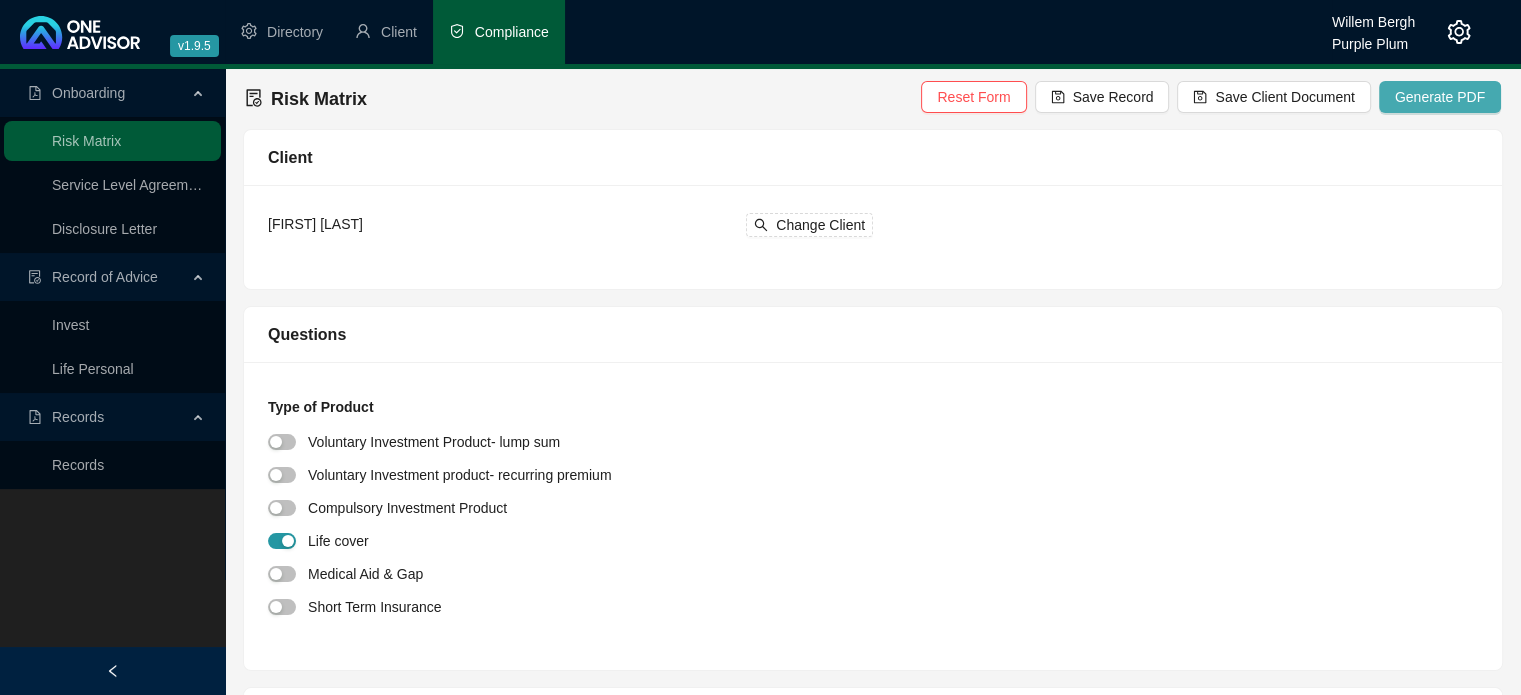 click on "Generate PDF" at bounding box center (1440, 97) 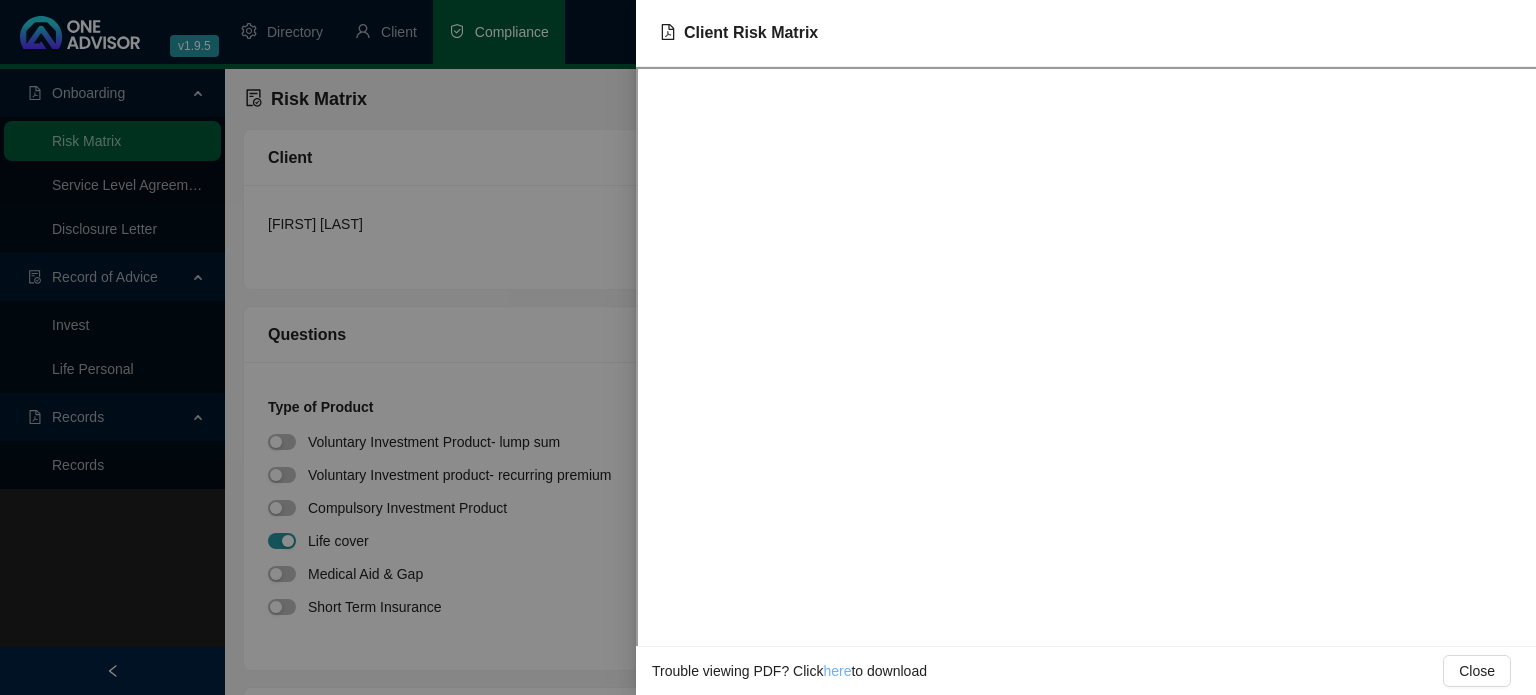 click on "here" at bounding box center (837, 671) 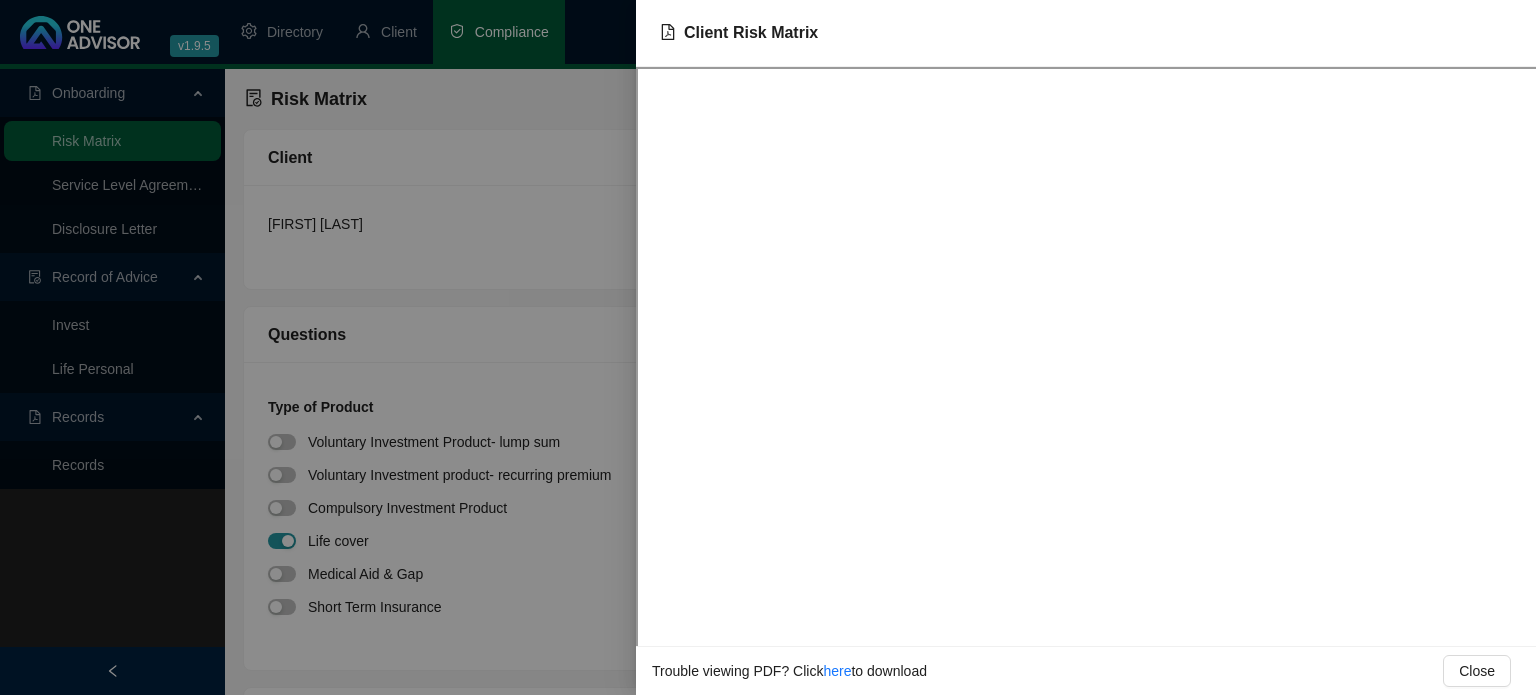 click at bounding box center [768, 347] 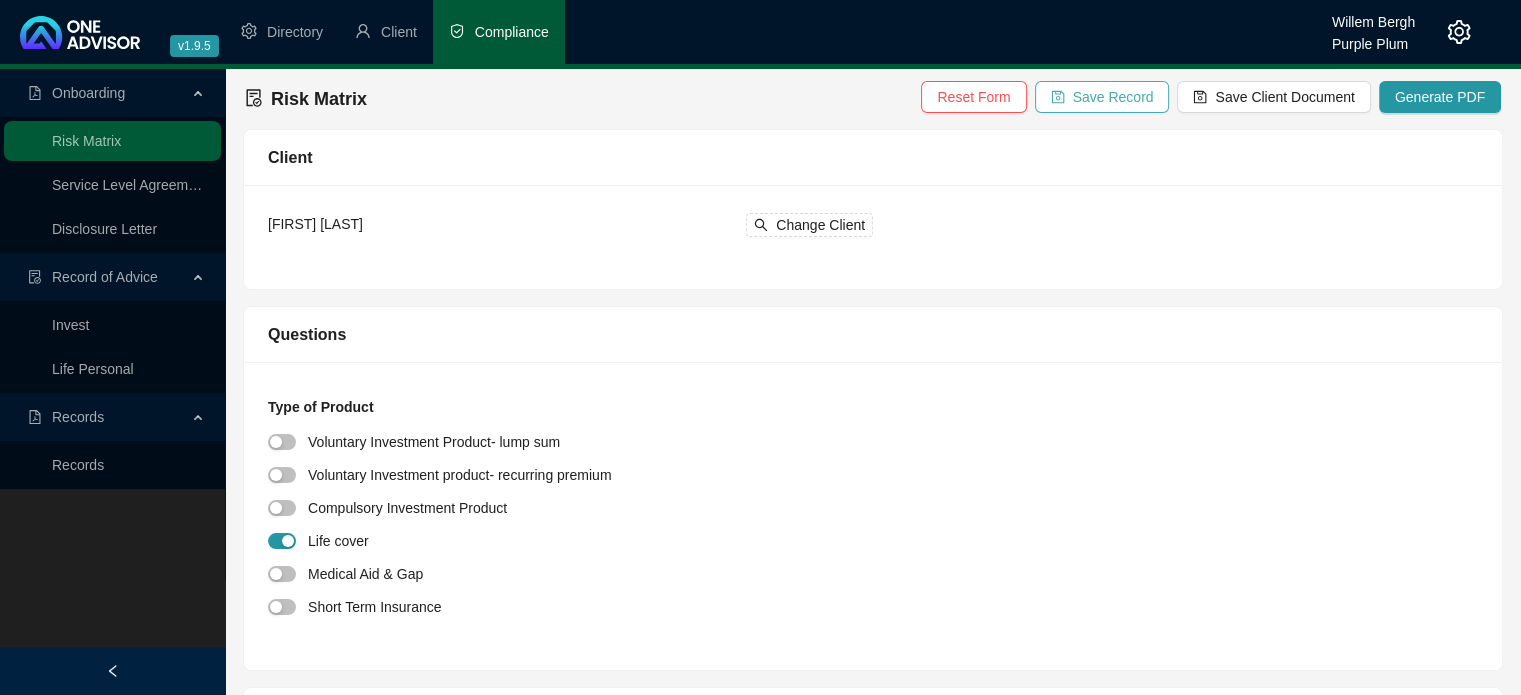 click on "Save Record" at bounding box center [1113, 97] 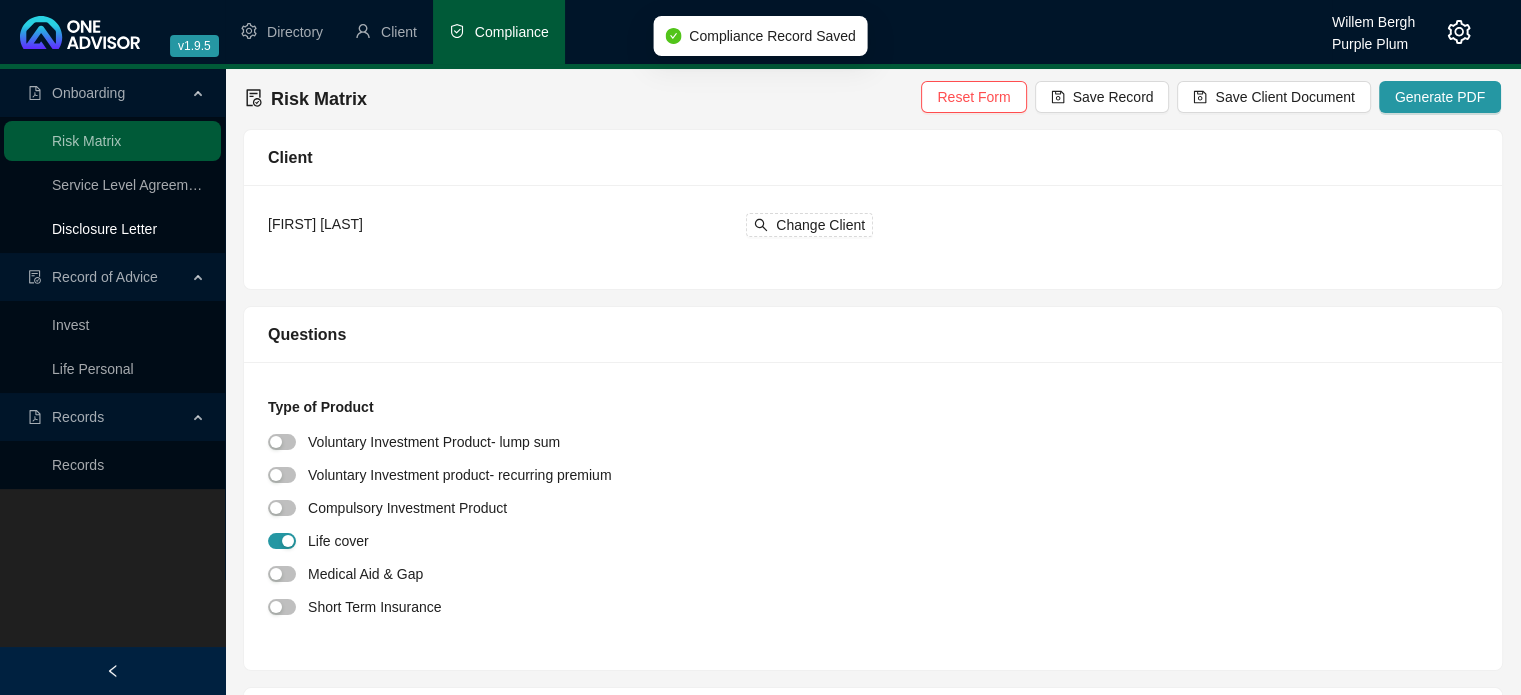 drag, startPoint x: 107, startPoint y: 224, endPoint x: 188, endPoint y: 263, distance: 89.89995 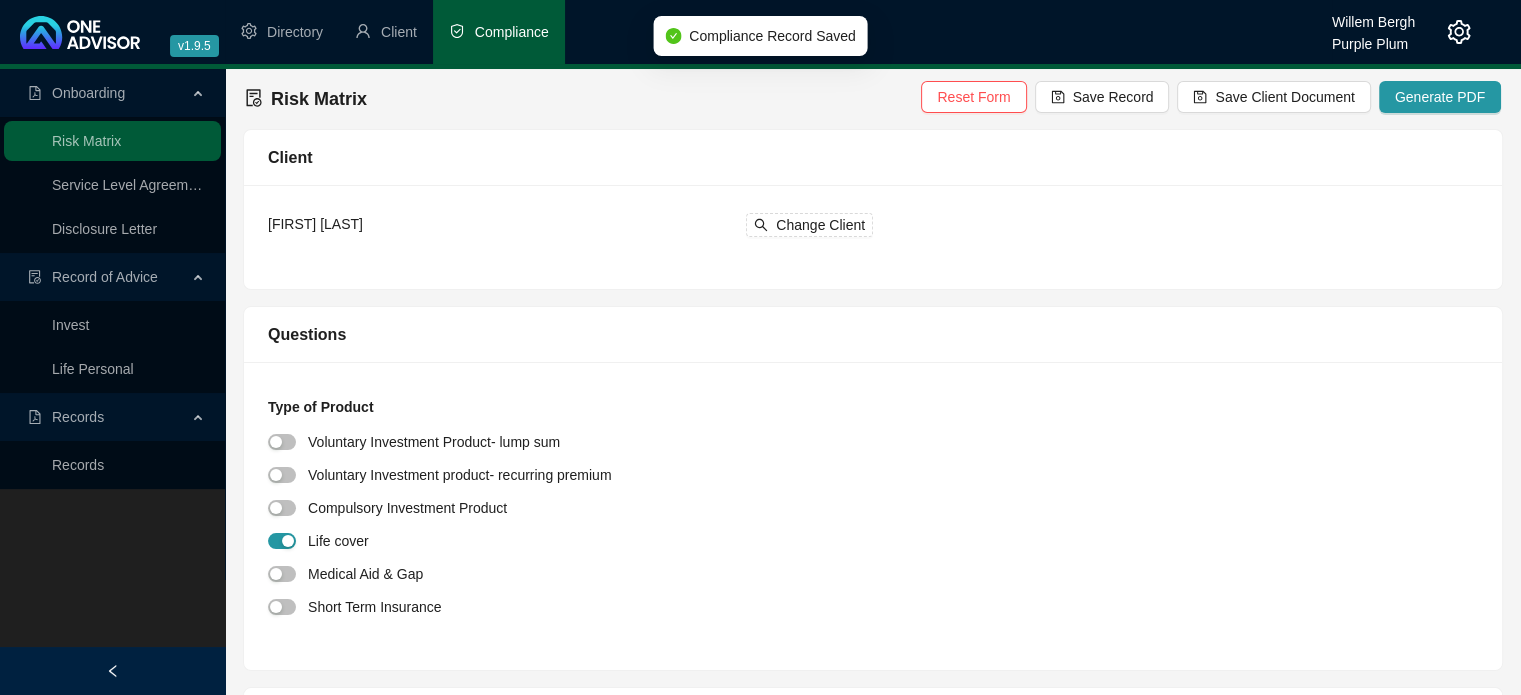 click on "Disclosure Letter" at bounding box center (104, 229) 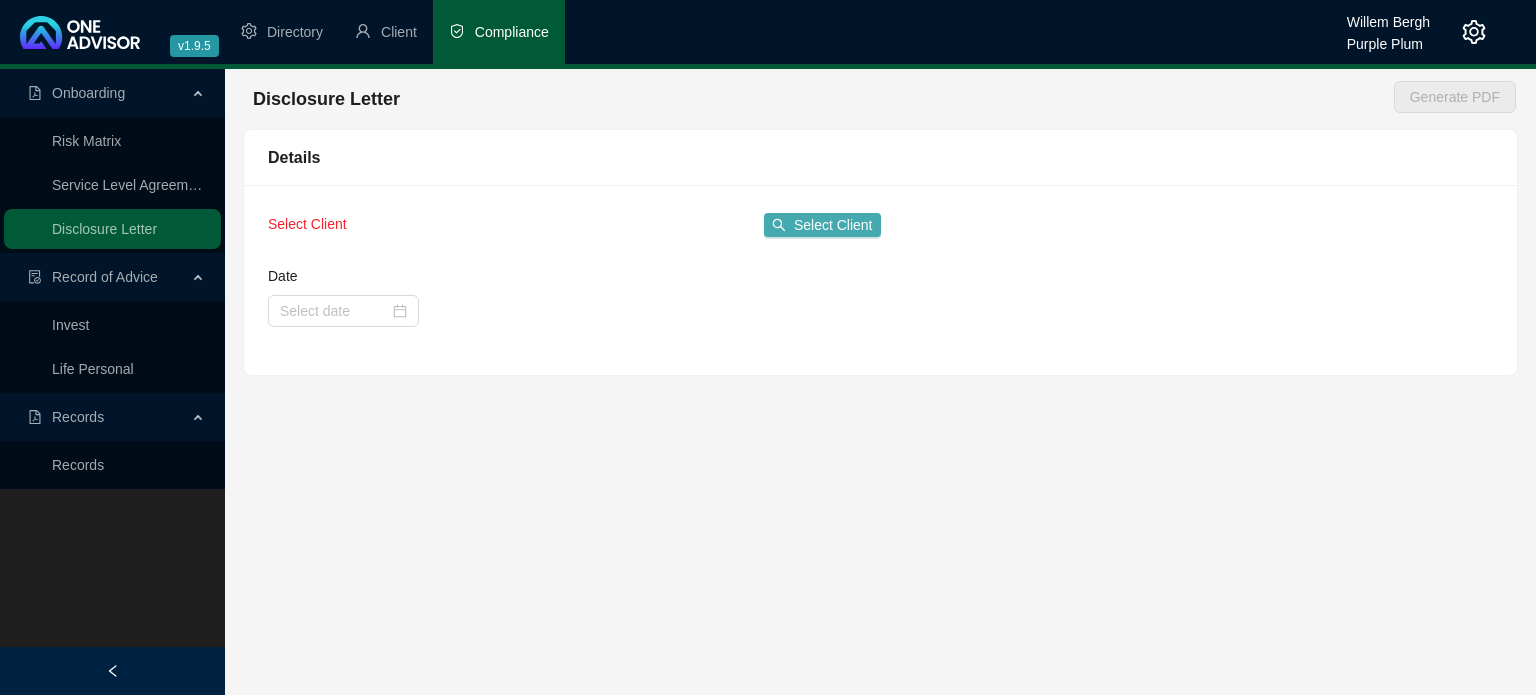 click on "Select Client" at bounding box center (833, 225) 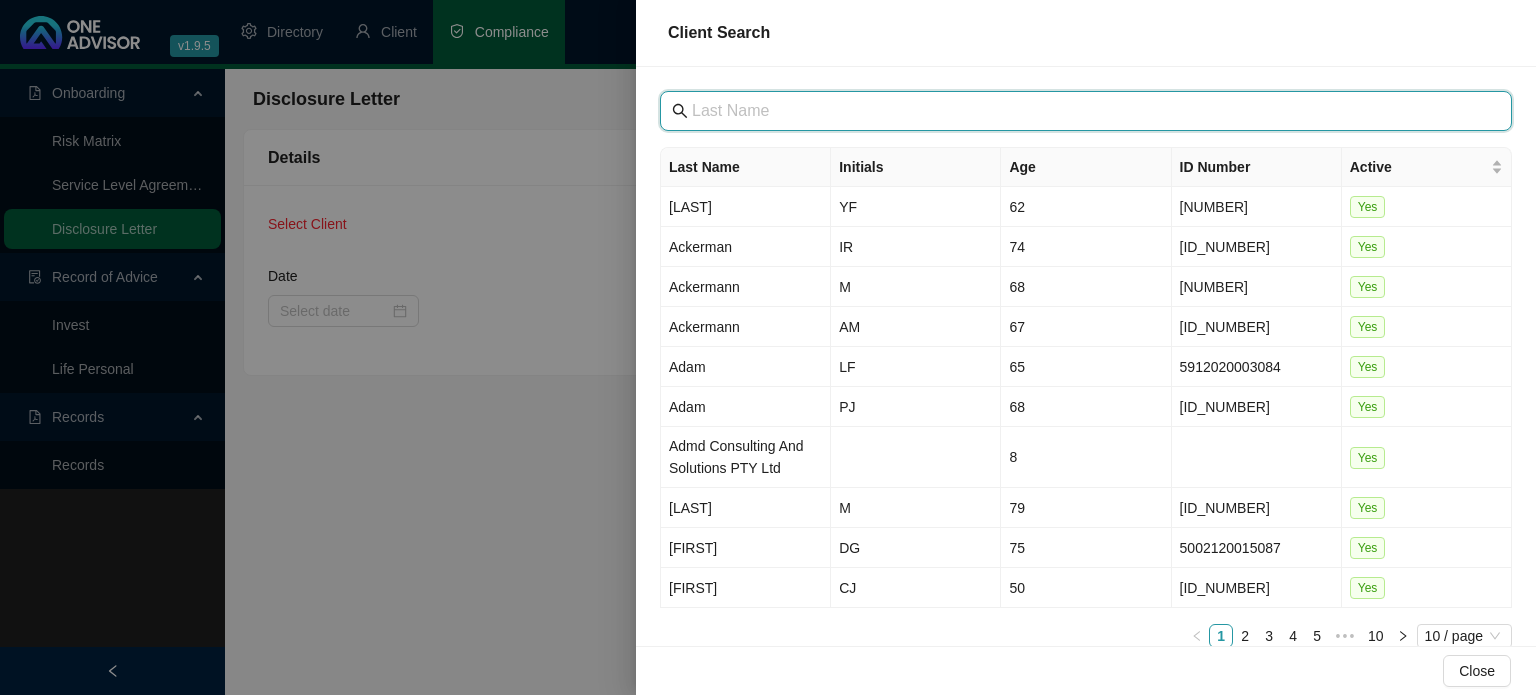 click at bounding box center [1088, 111] 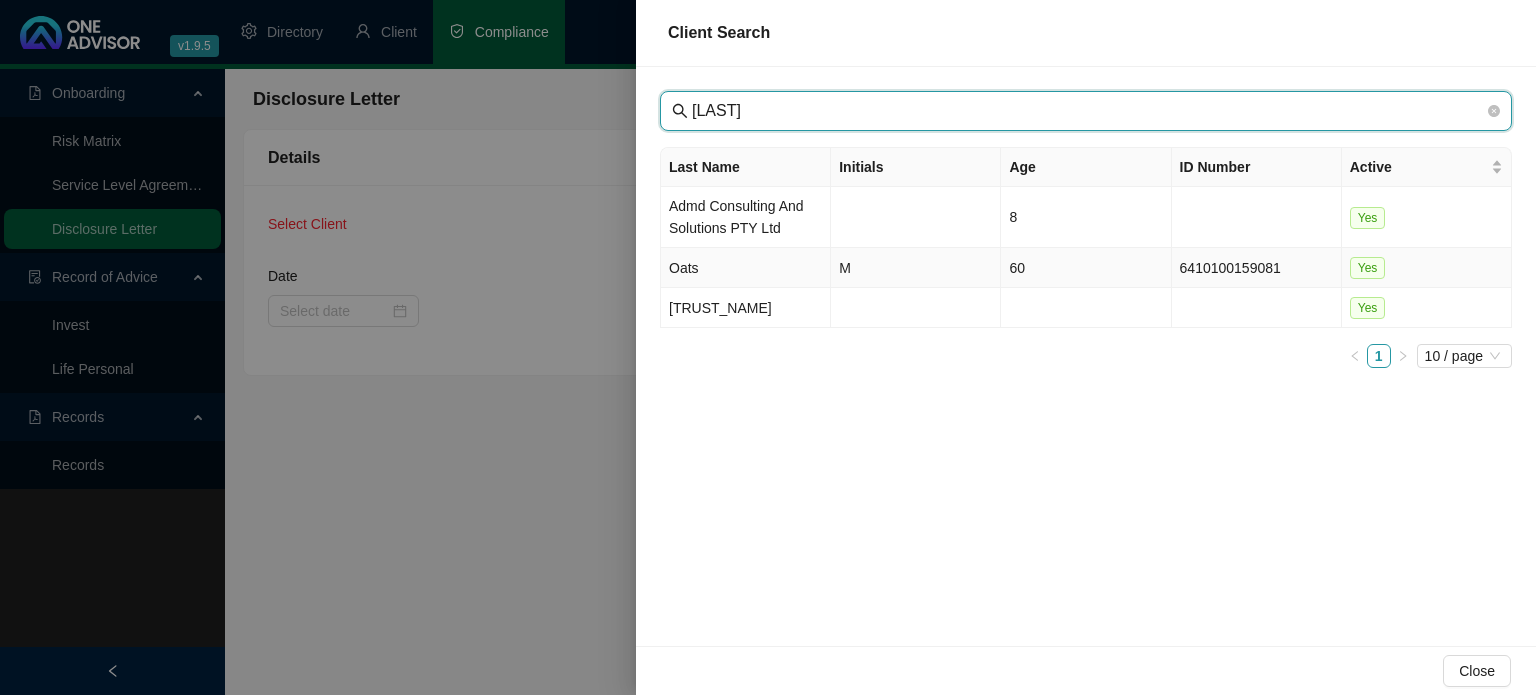 type on "[LAST]" 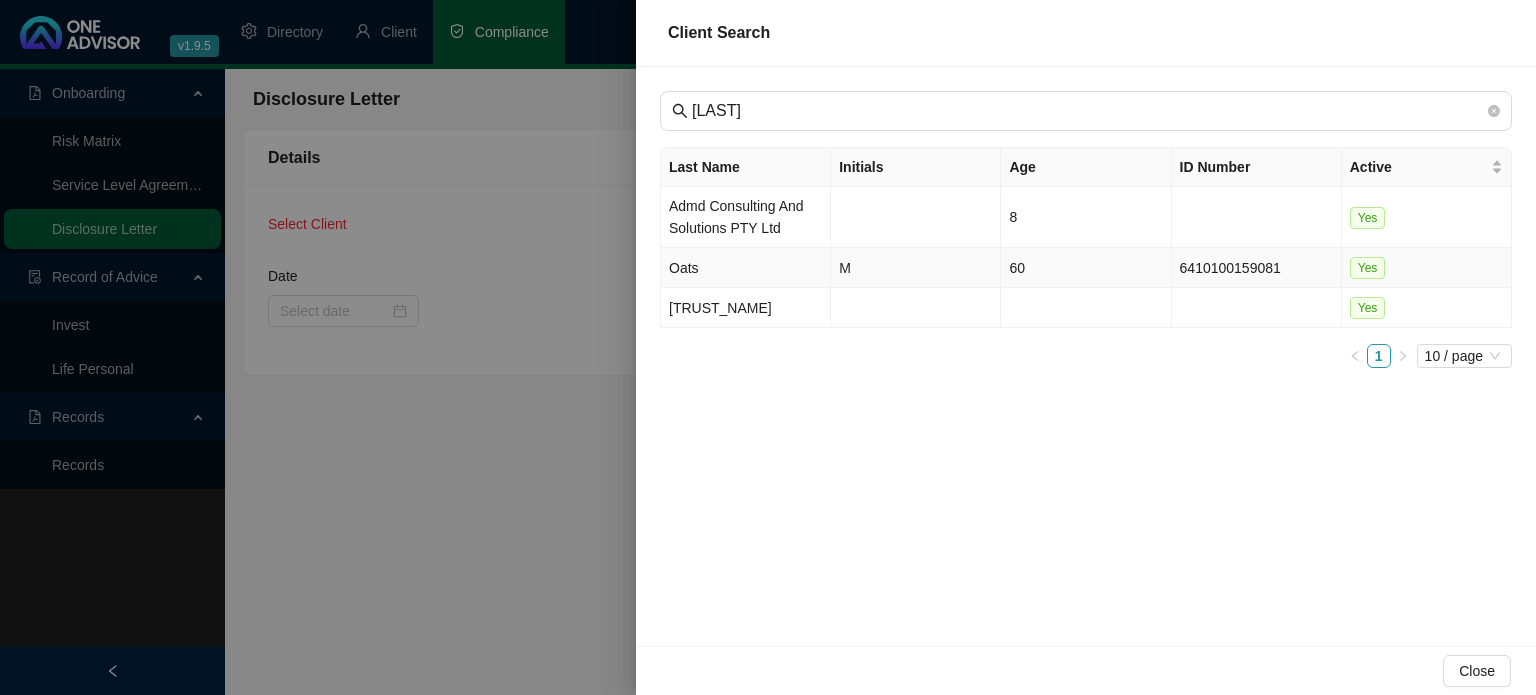 click on "Oats" at bounding box center (746, 268) 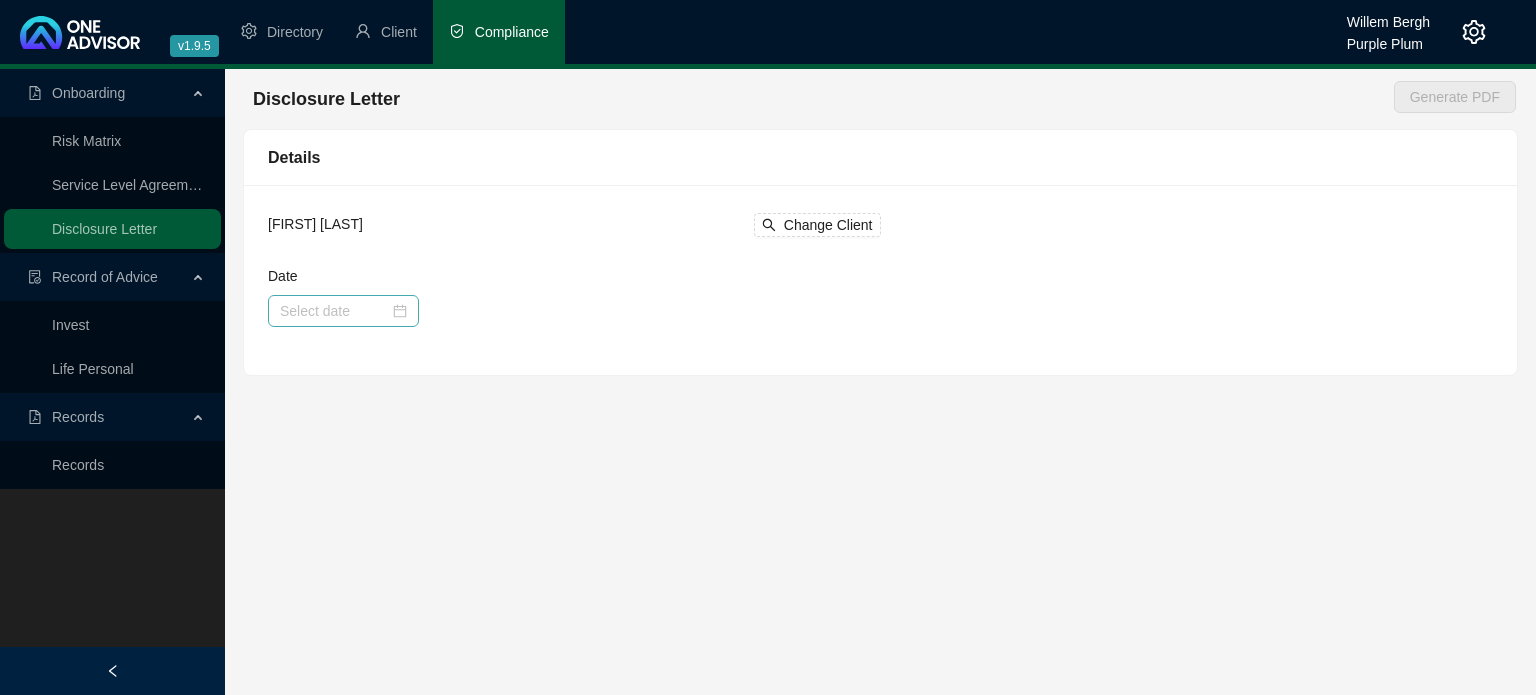 click at bounding box center (343, 311) 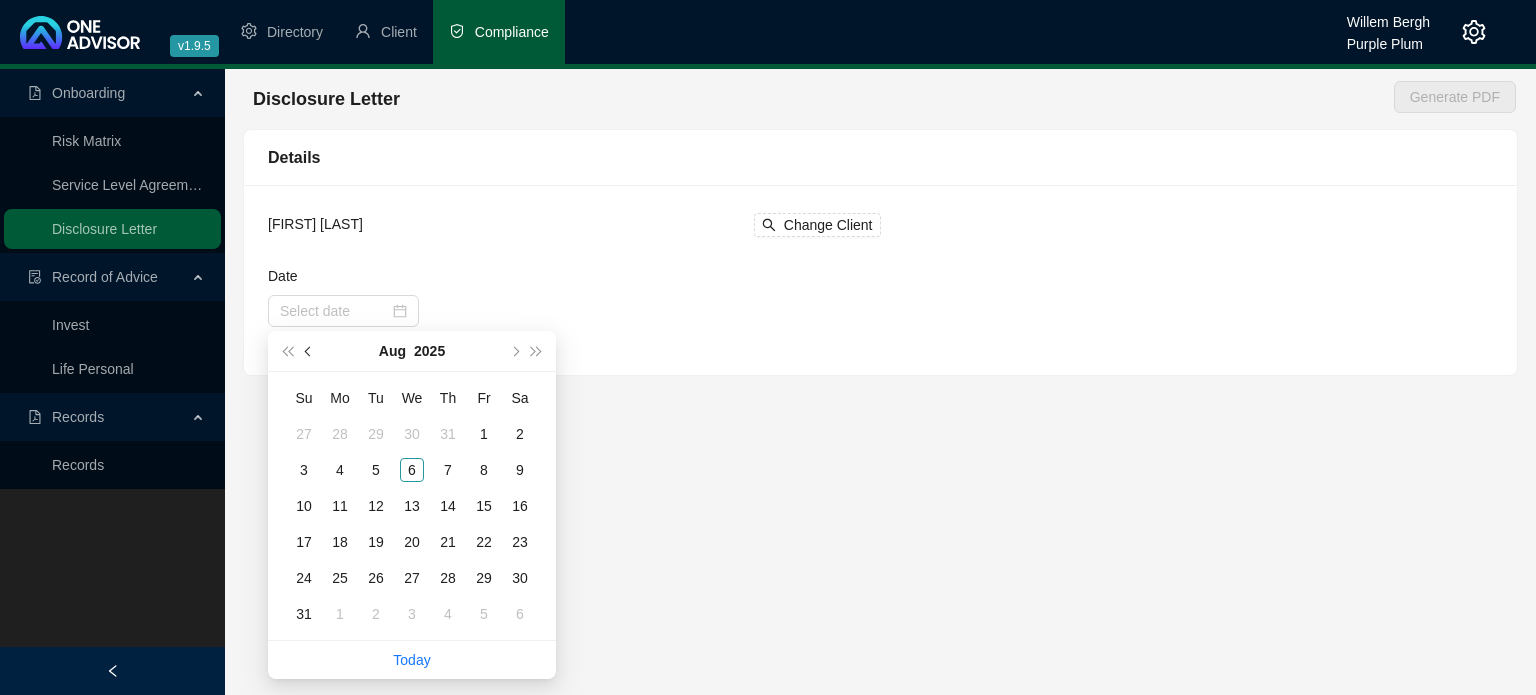 click at bounding box center (310, 351) 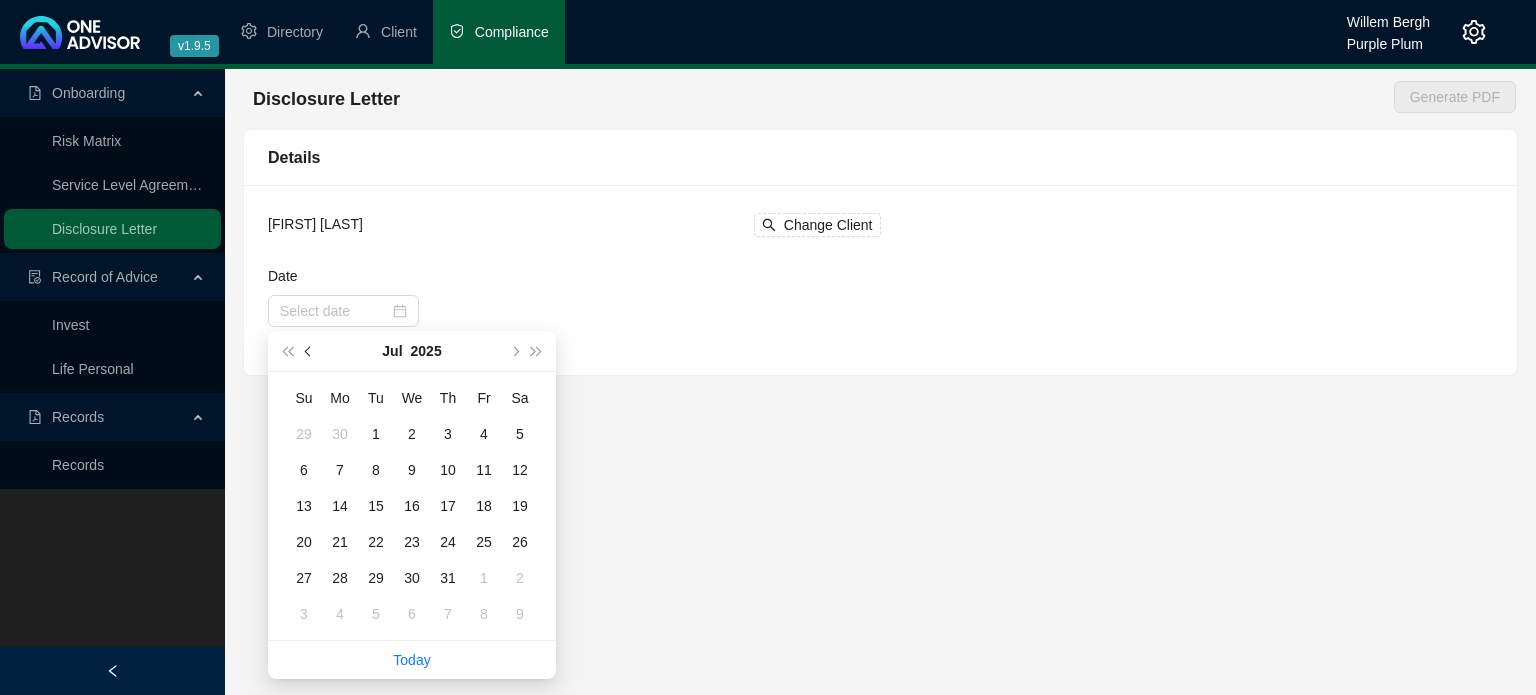 click at bounding box center (310, 351) 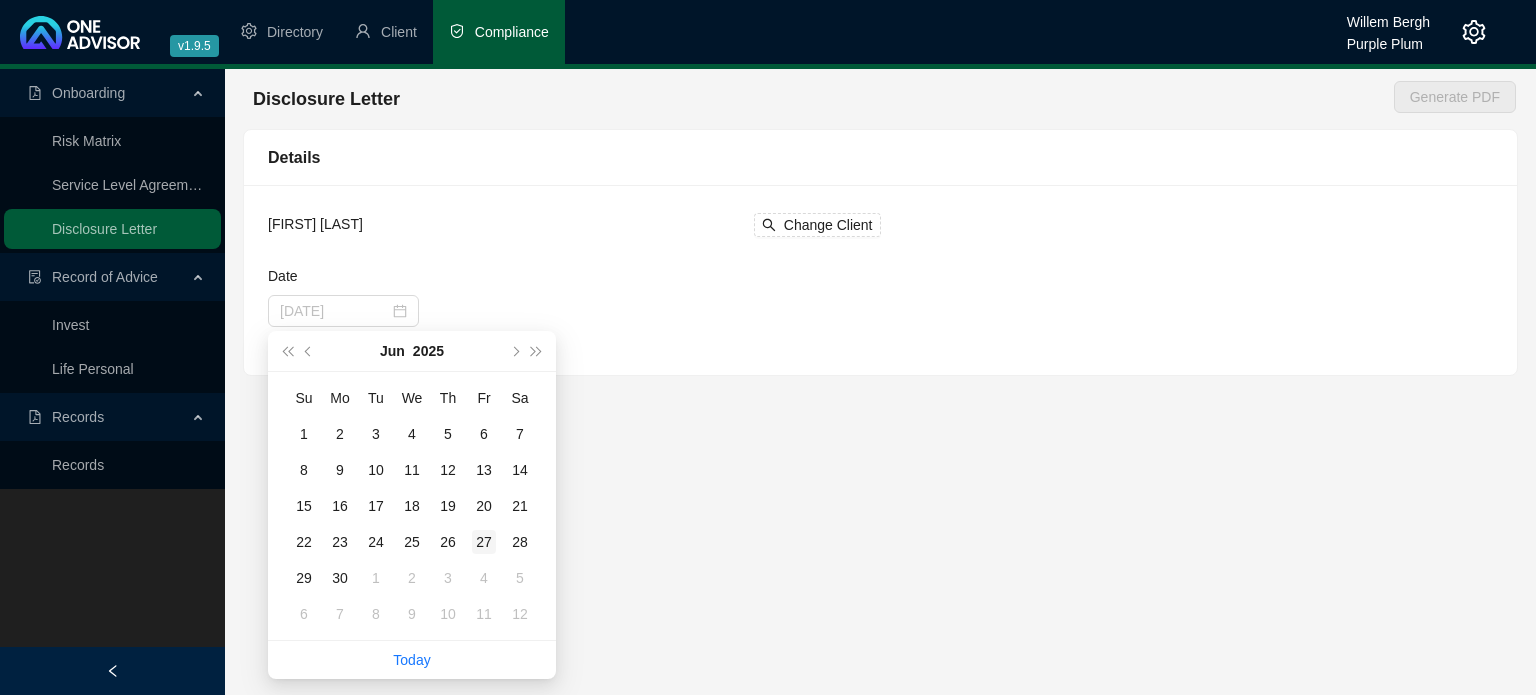 type on "[DATE]" 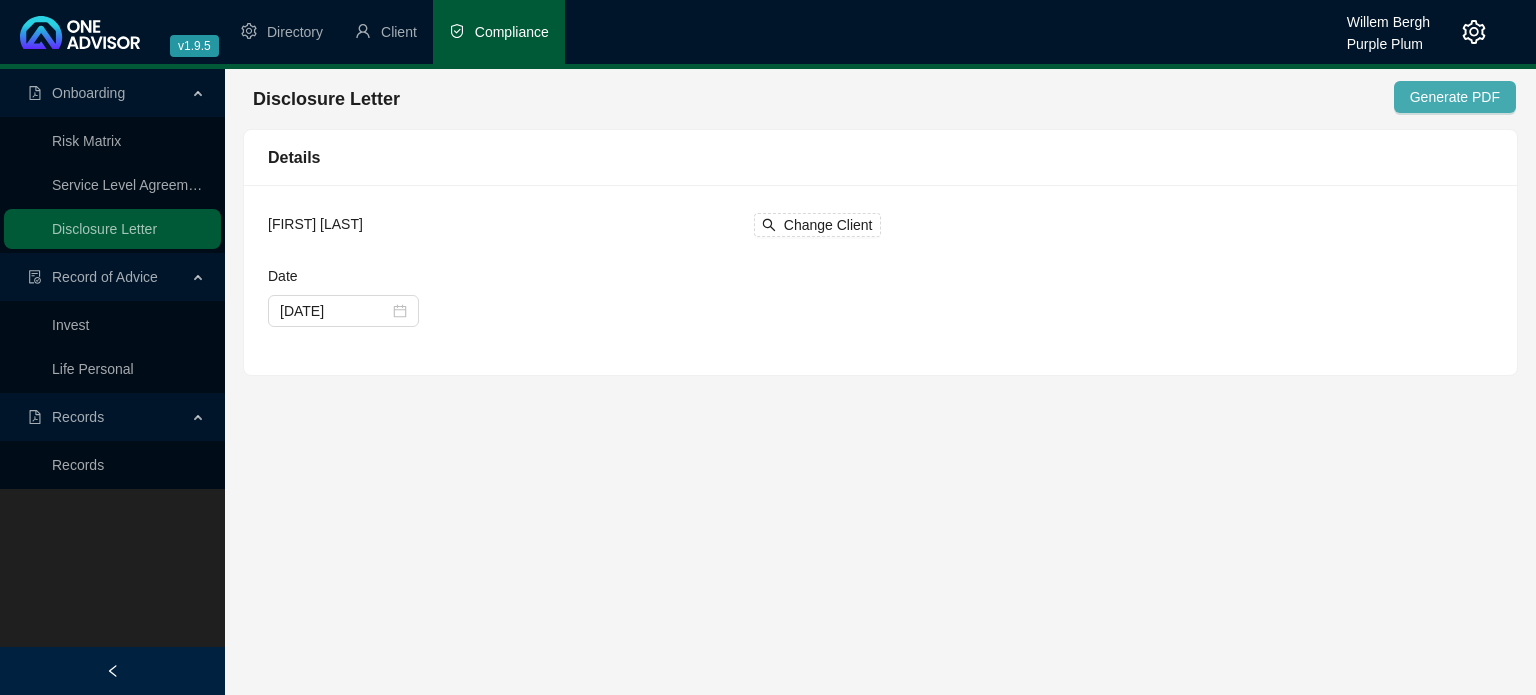 click on "Generate PDF" at bounding box center [1455, 97] 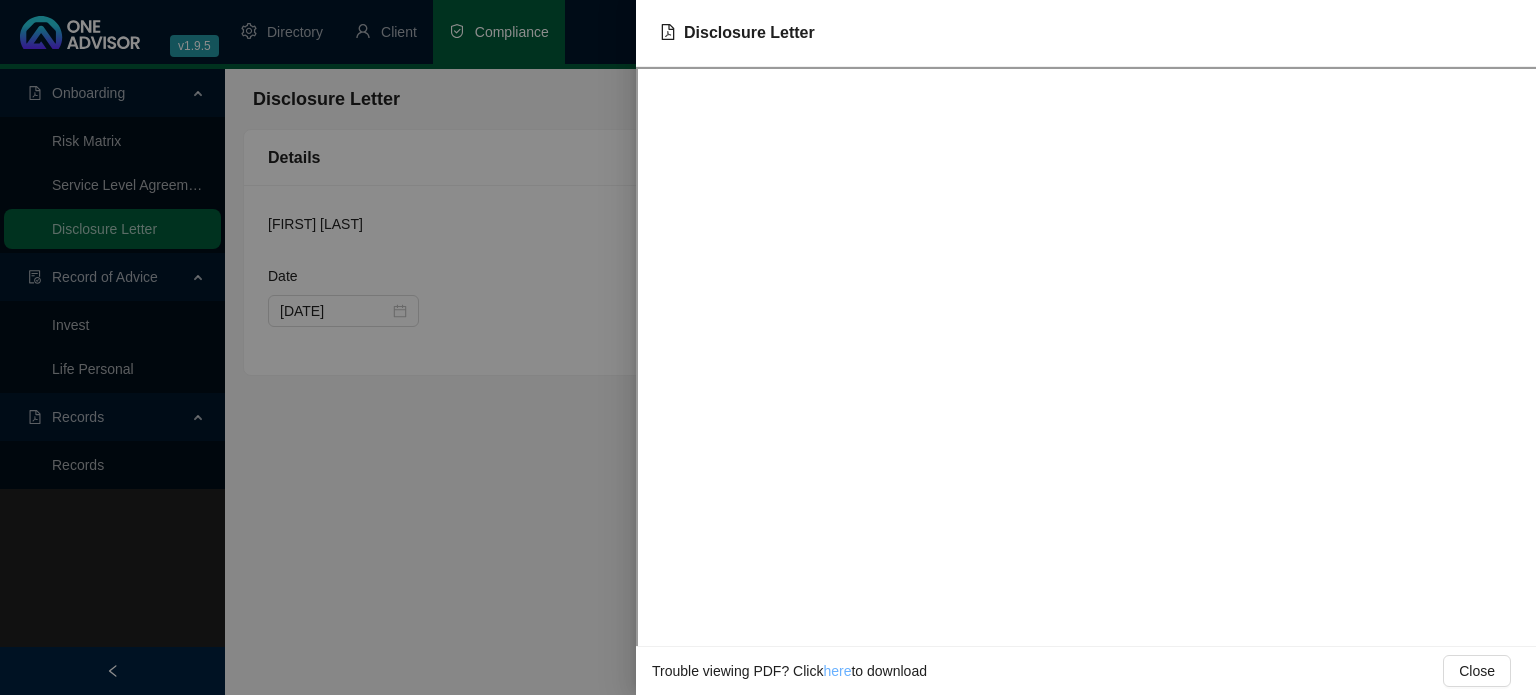 click on "here" at bounding box center [837, 671] 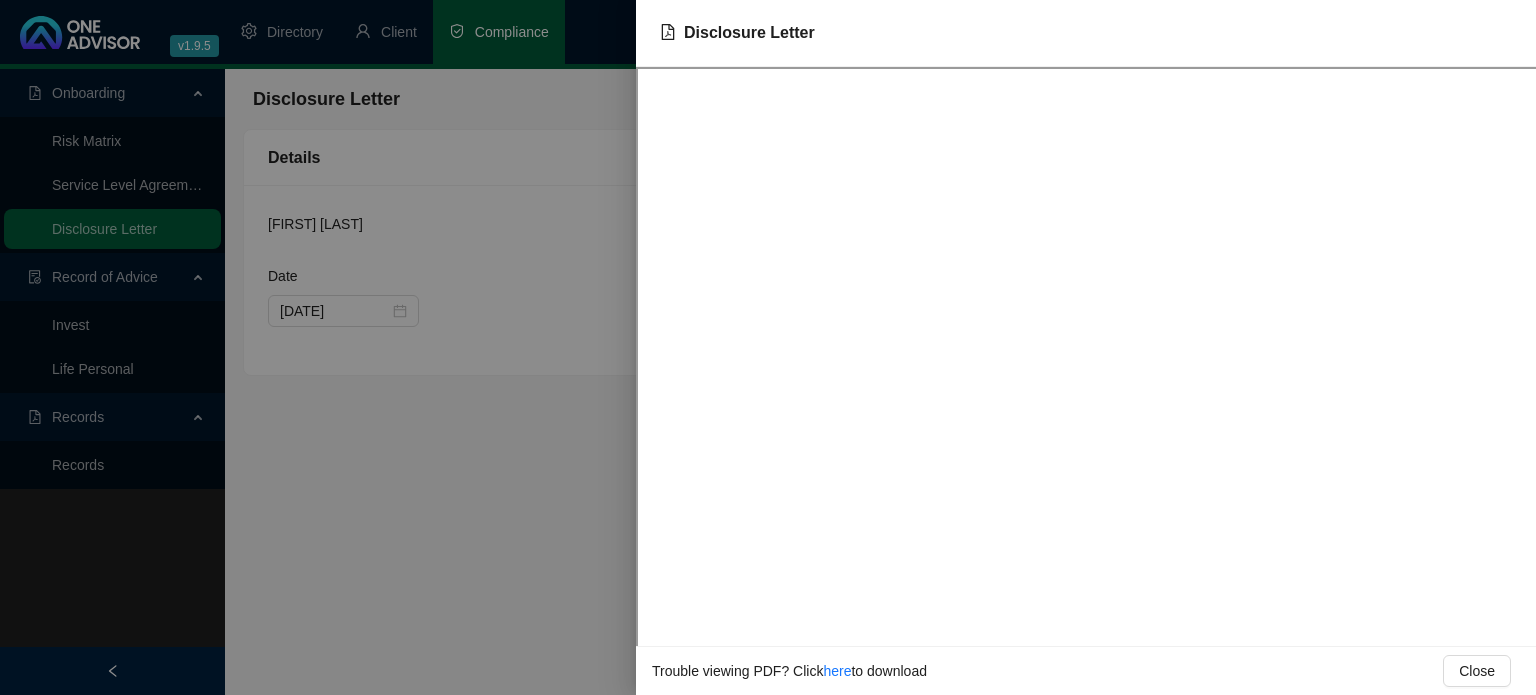 click at bounding box center (768, 347) 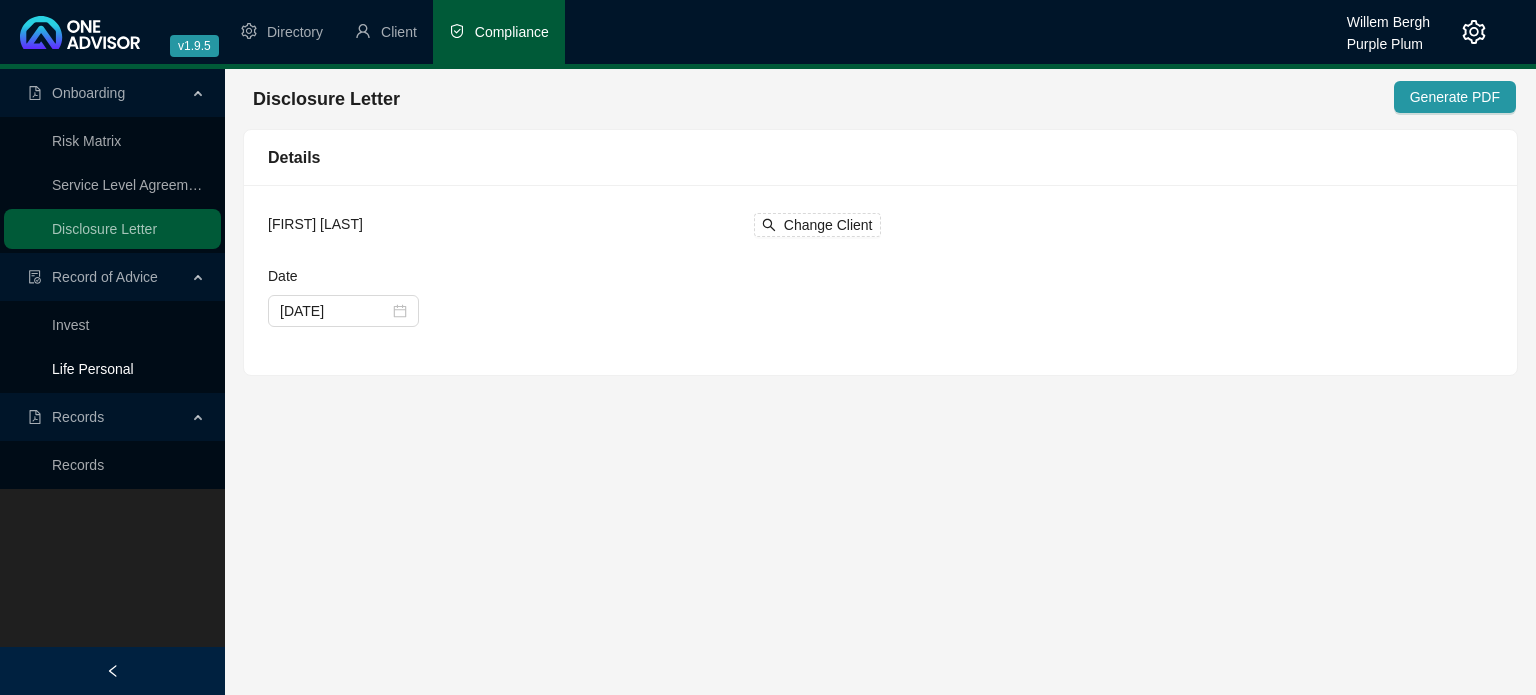 click on "Life Personal" at bounding box center [93, 369] 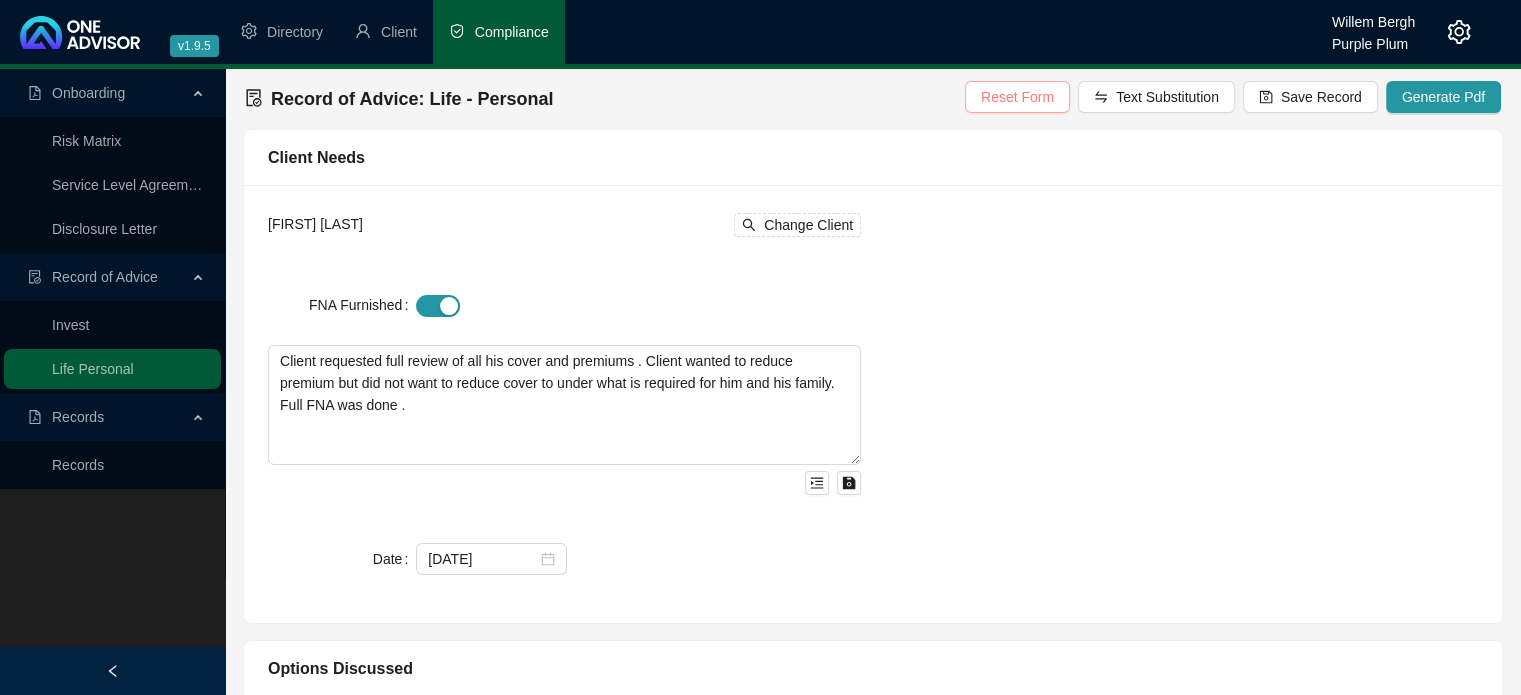 click on "Reset Form" at bounding box center (1017, 97) 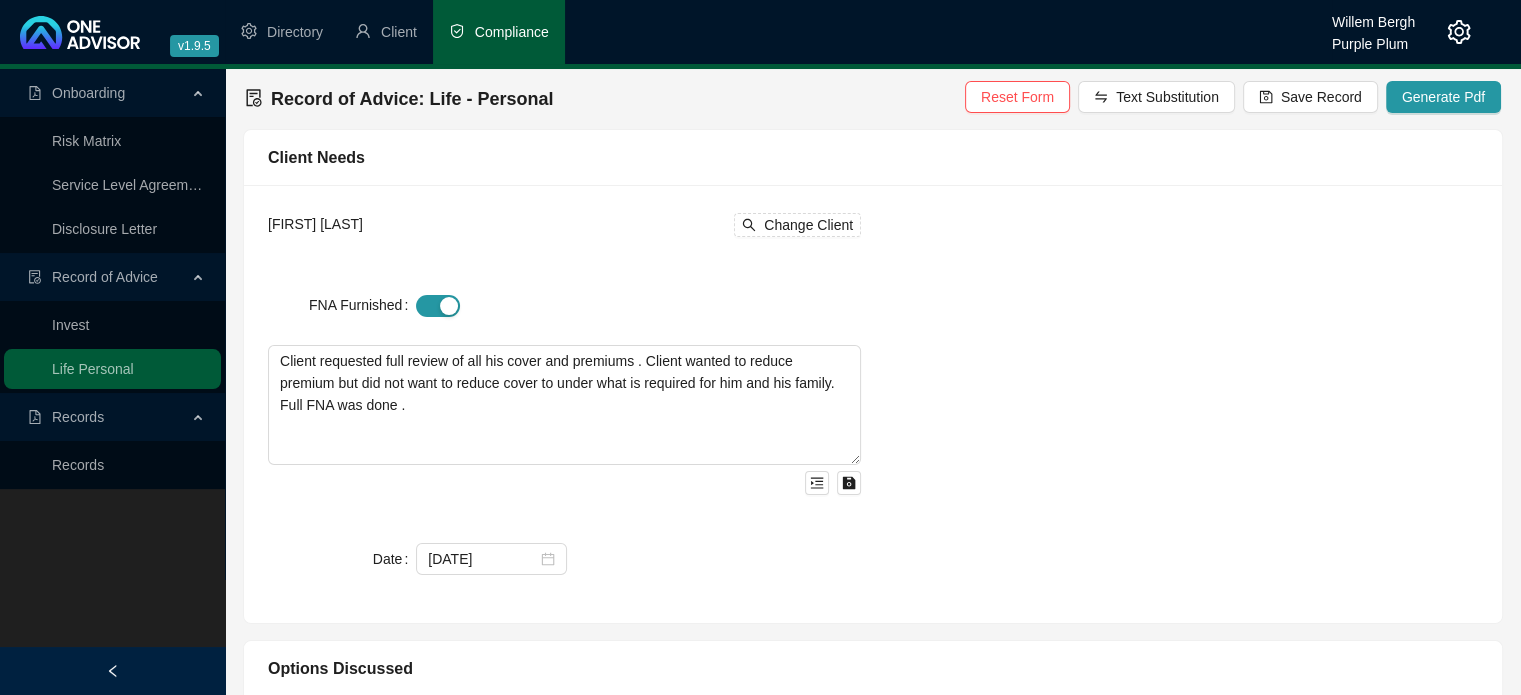 type 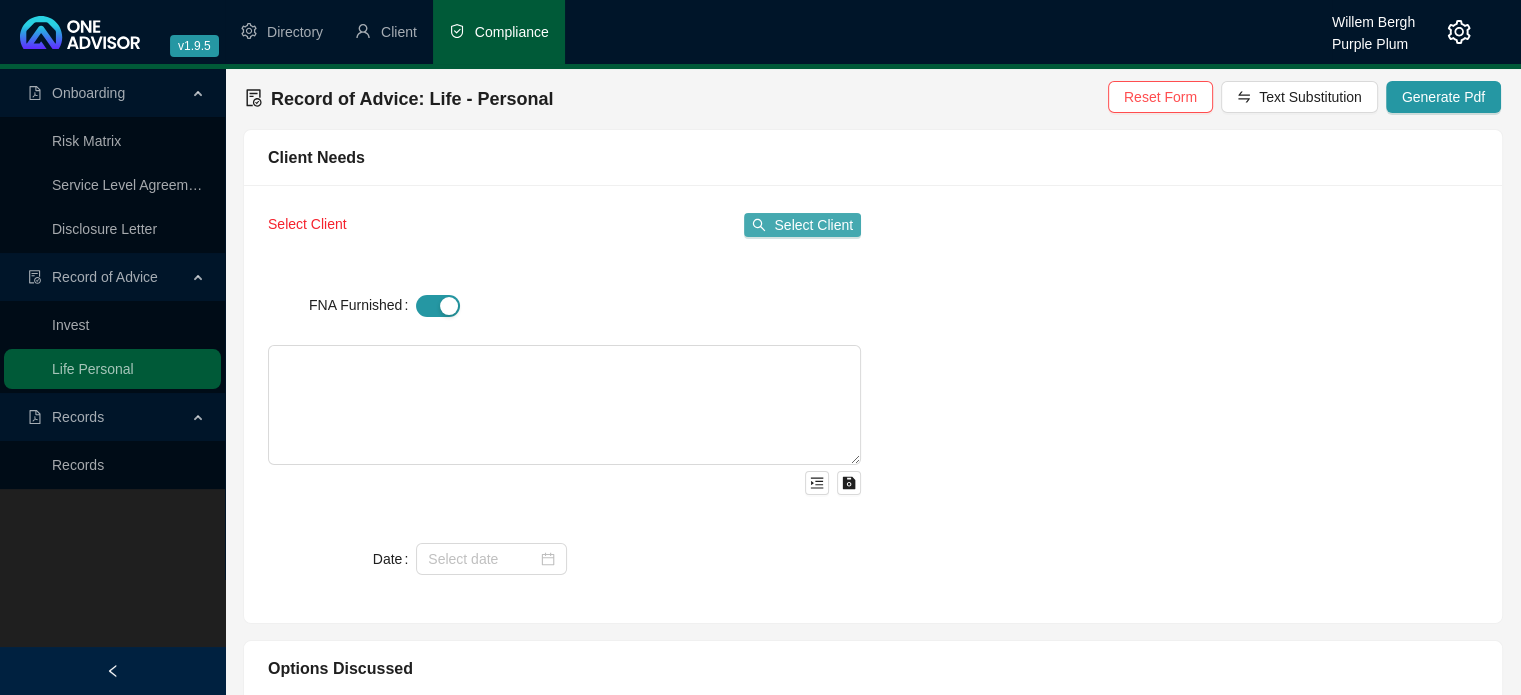 click on "Select Client" at bounding box center (813, 225) 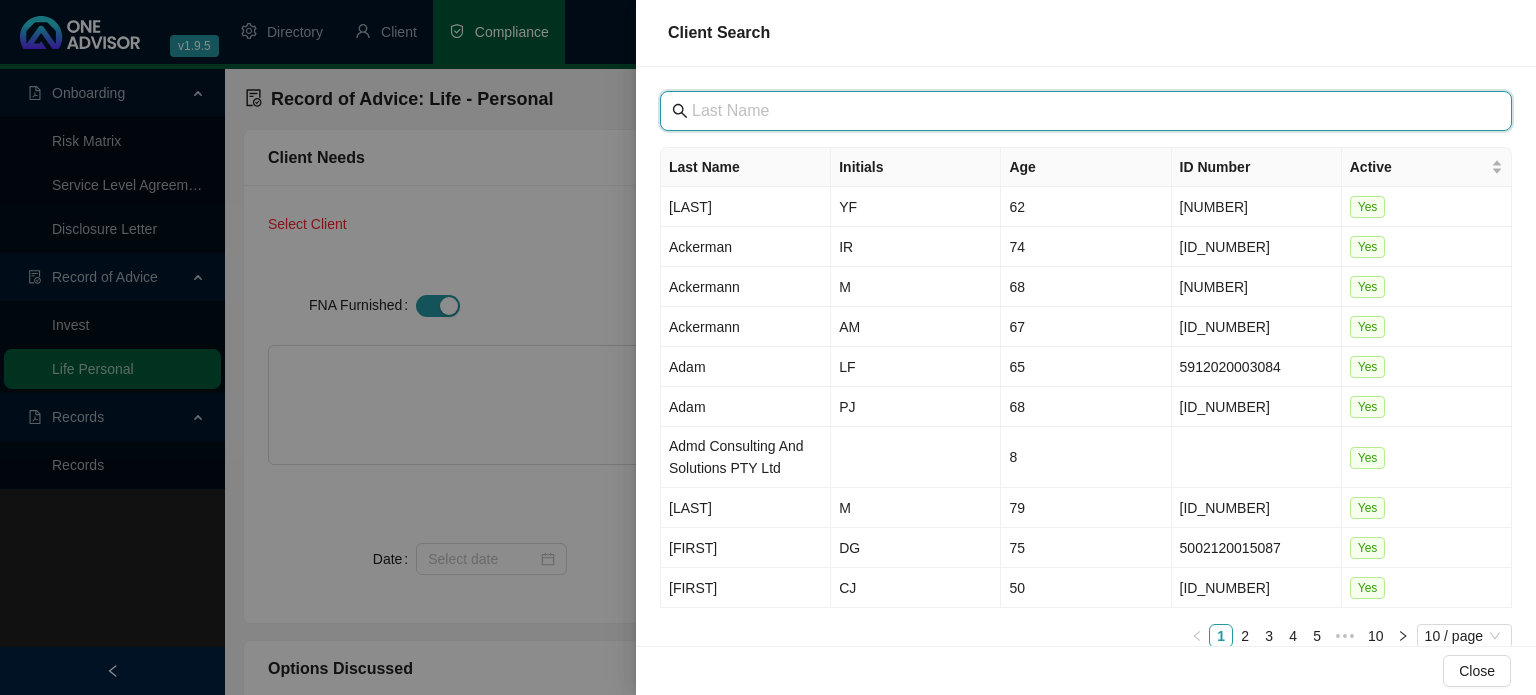 click at bounding box center (1088, 111) 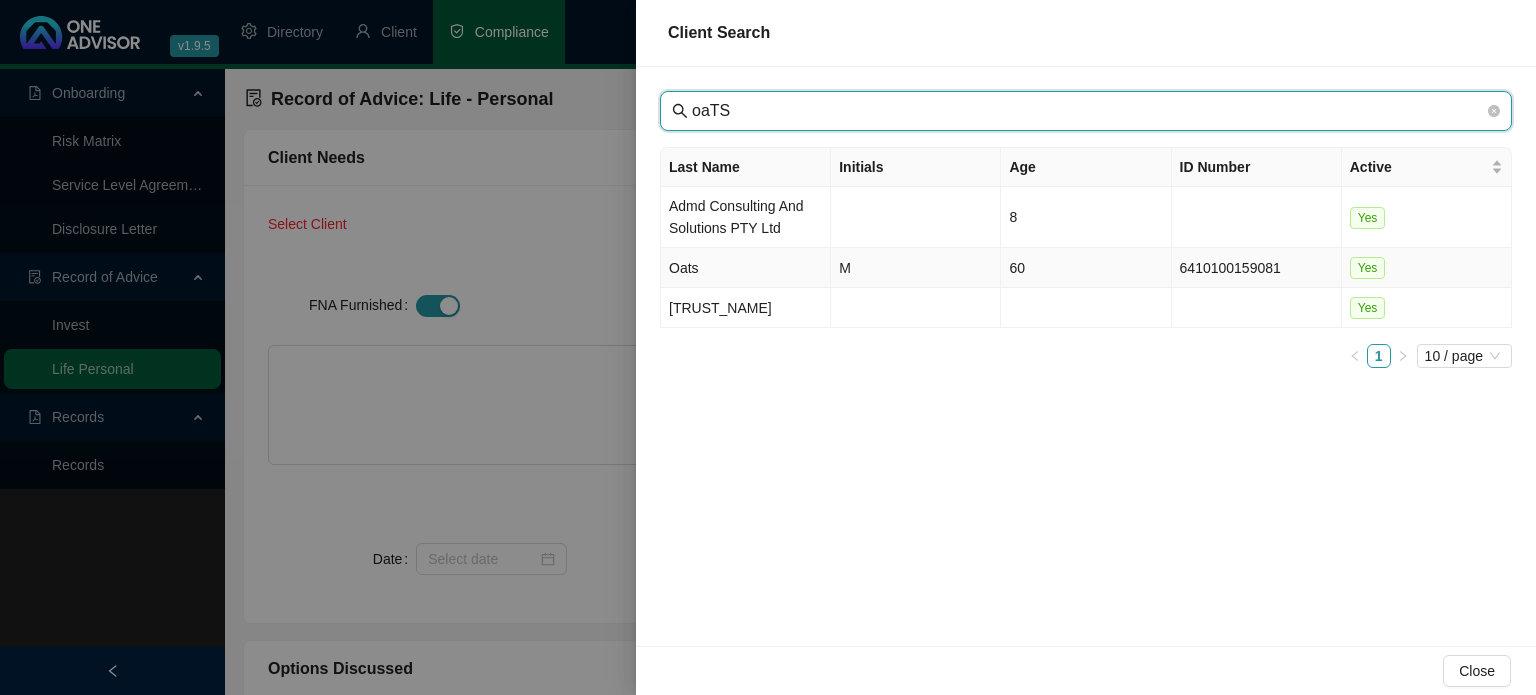 type on "oaTS" 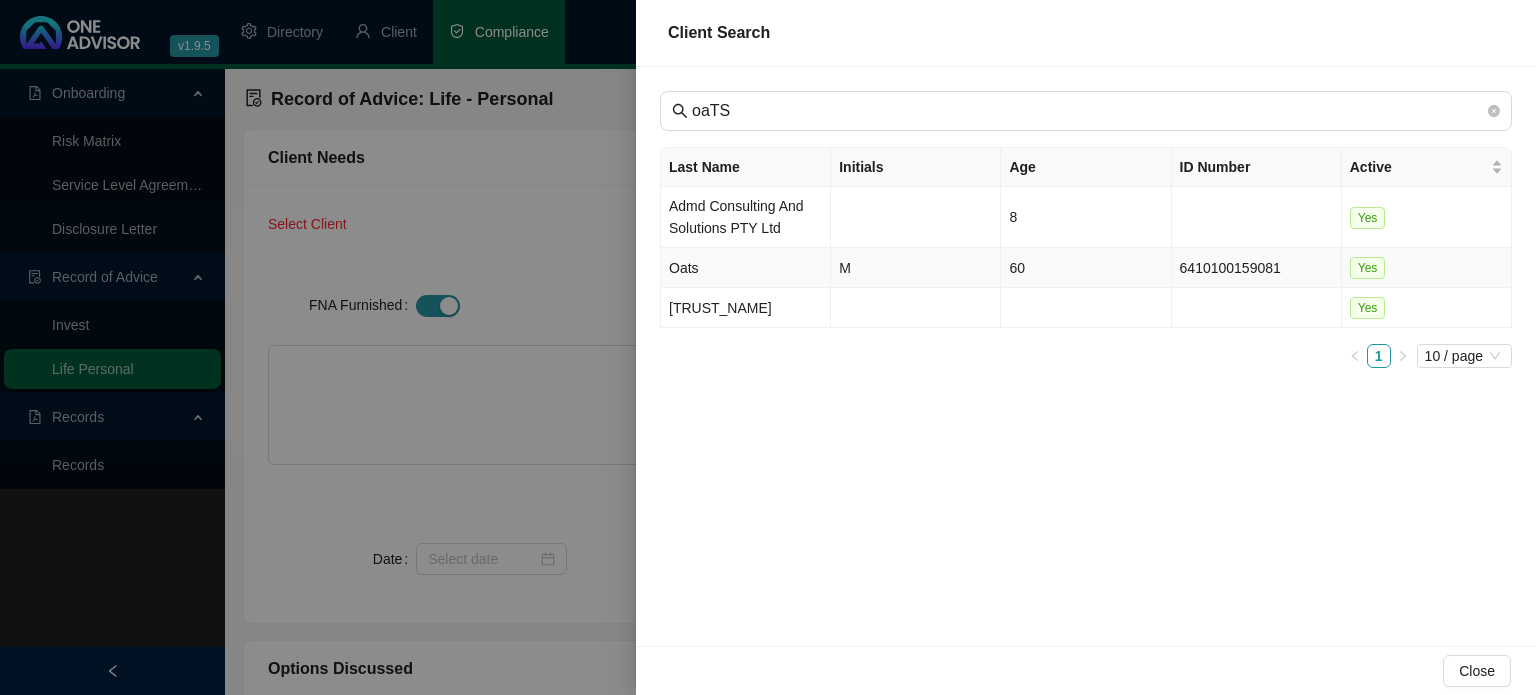 click on "Oats" at bounding box center [746, 268] 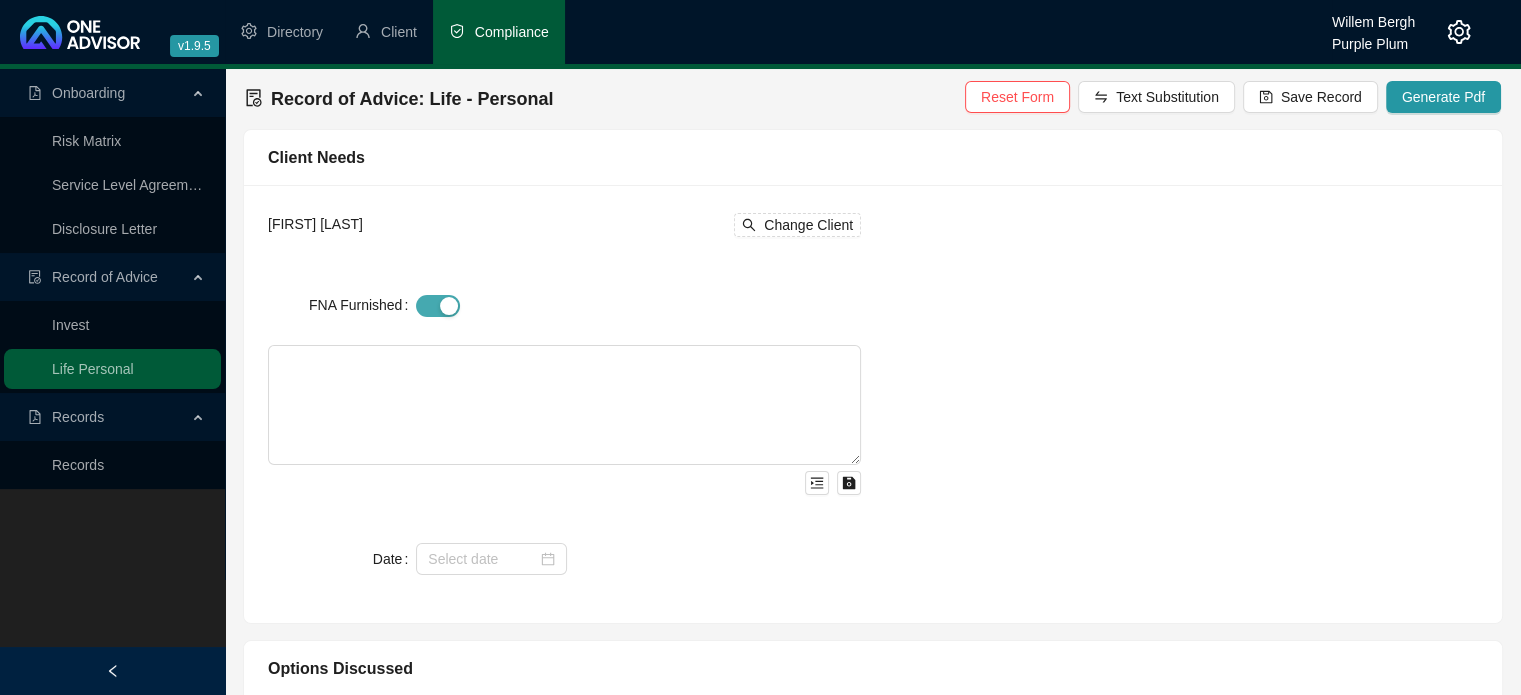 click at bounding box center (438, 306) 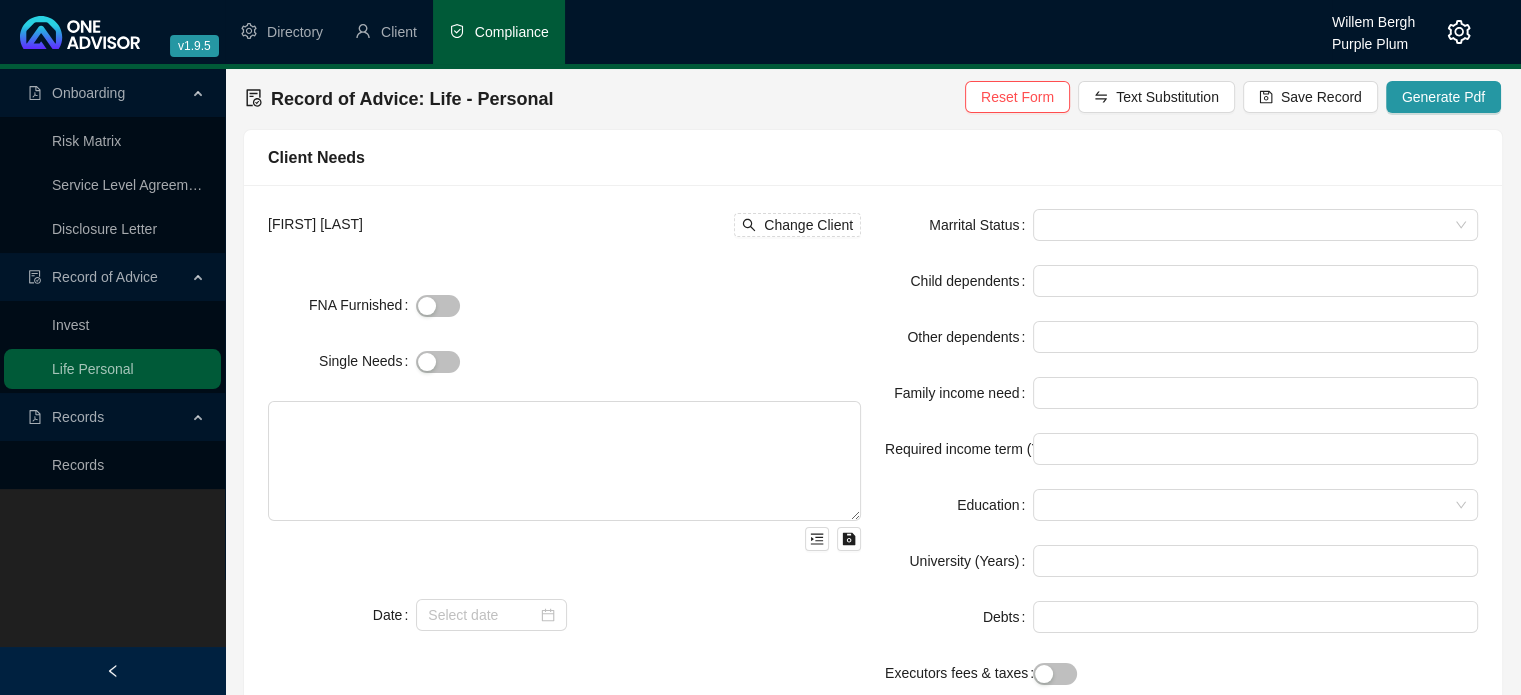 drag, startPoint x: 453, startPoint y: 360, endPoint x: 479, endPoint y: 372, distance: 28.635643 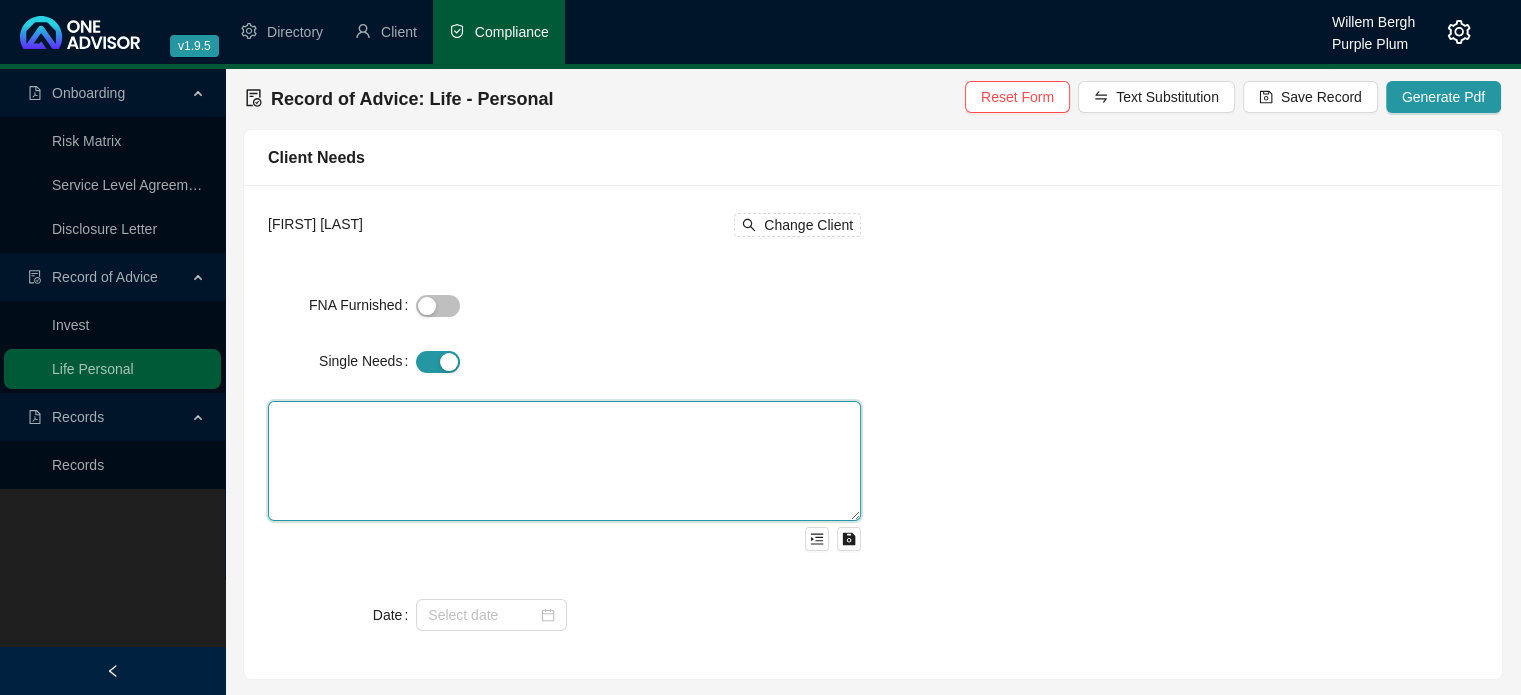 click at bounding box center (564, 461) 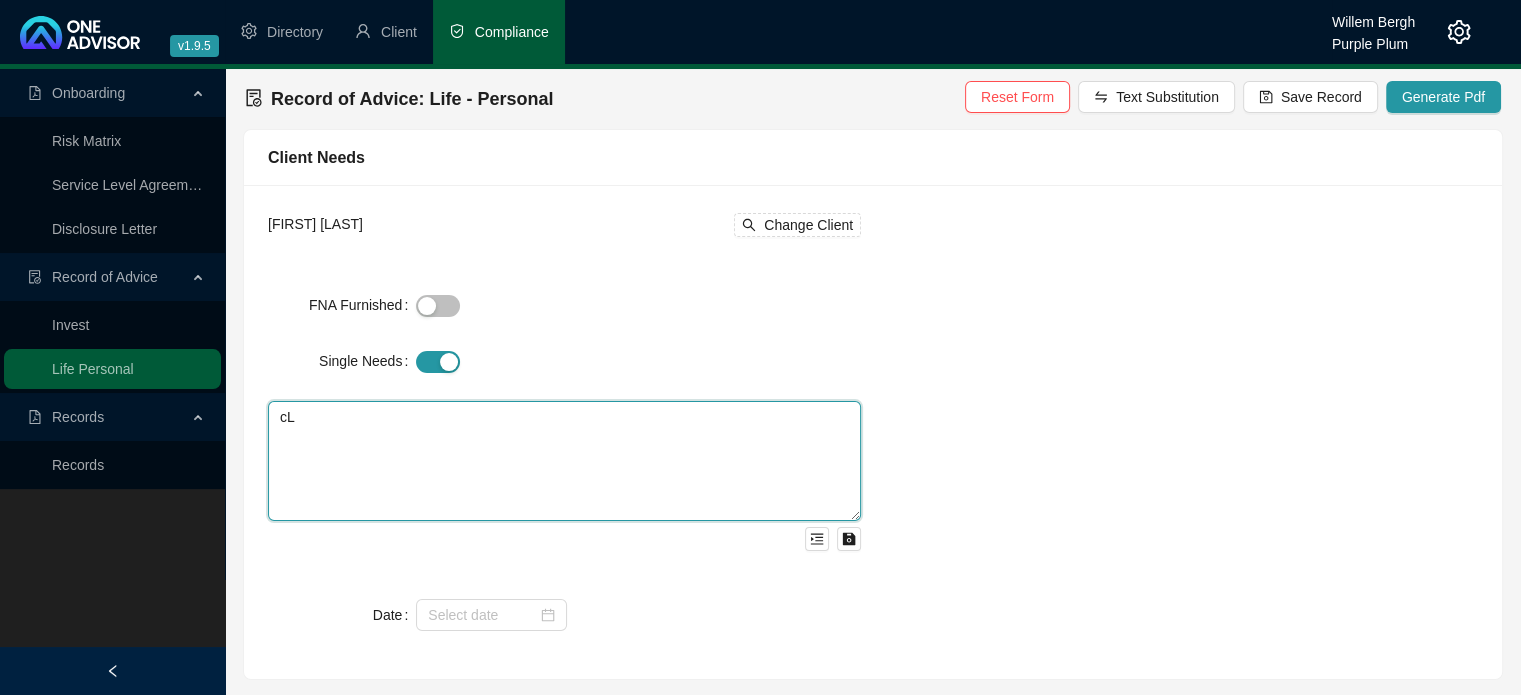 type on "c" 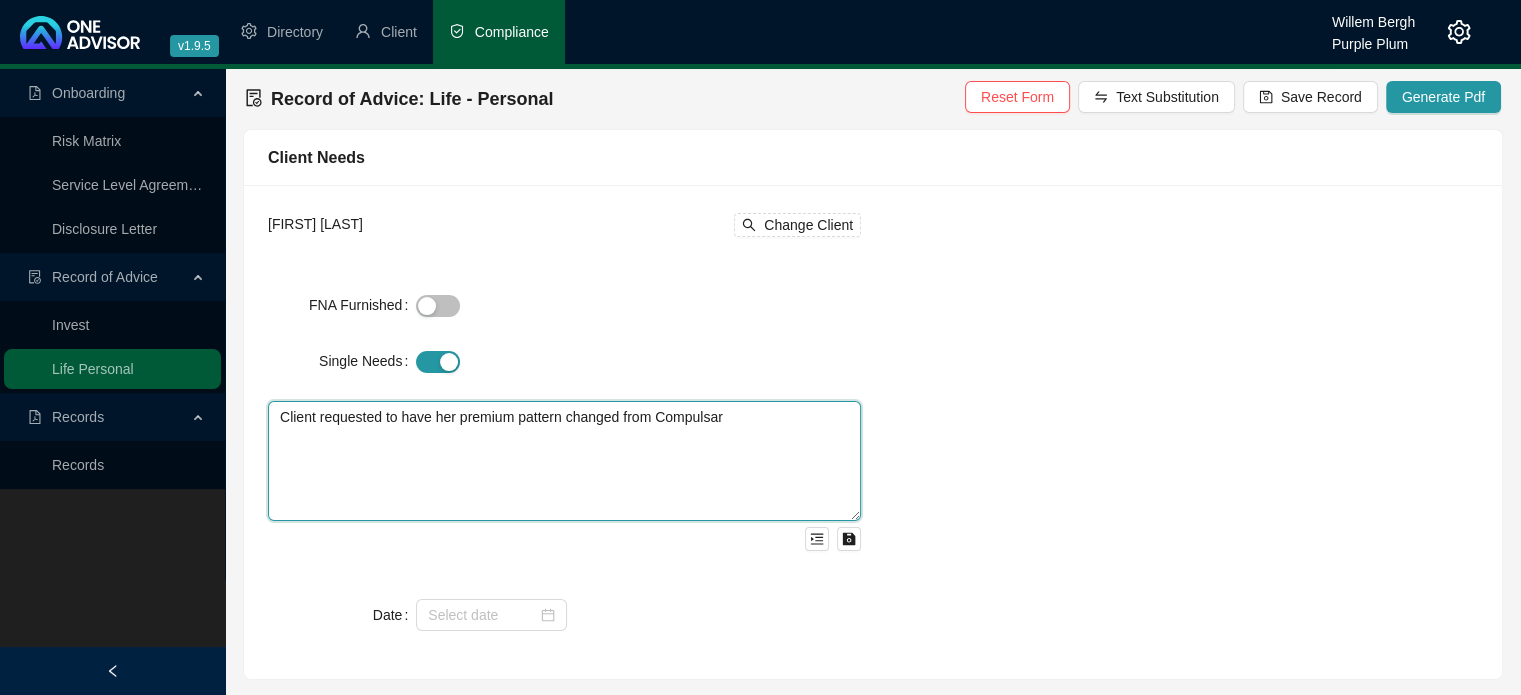click on "Client requested to have her premium pattern changed from Compulsar" at bounding box center [564, 461] 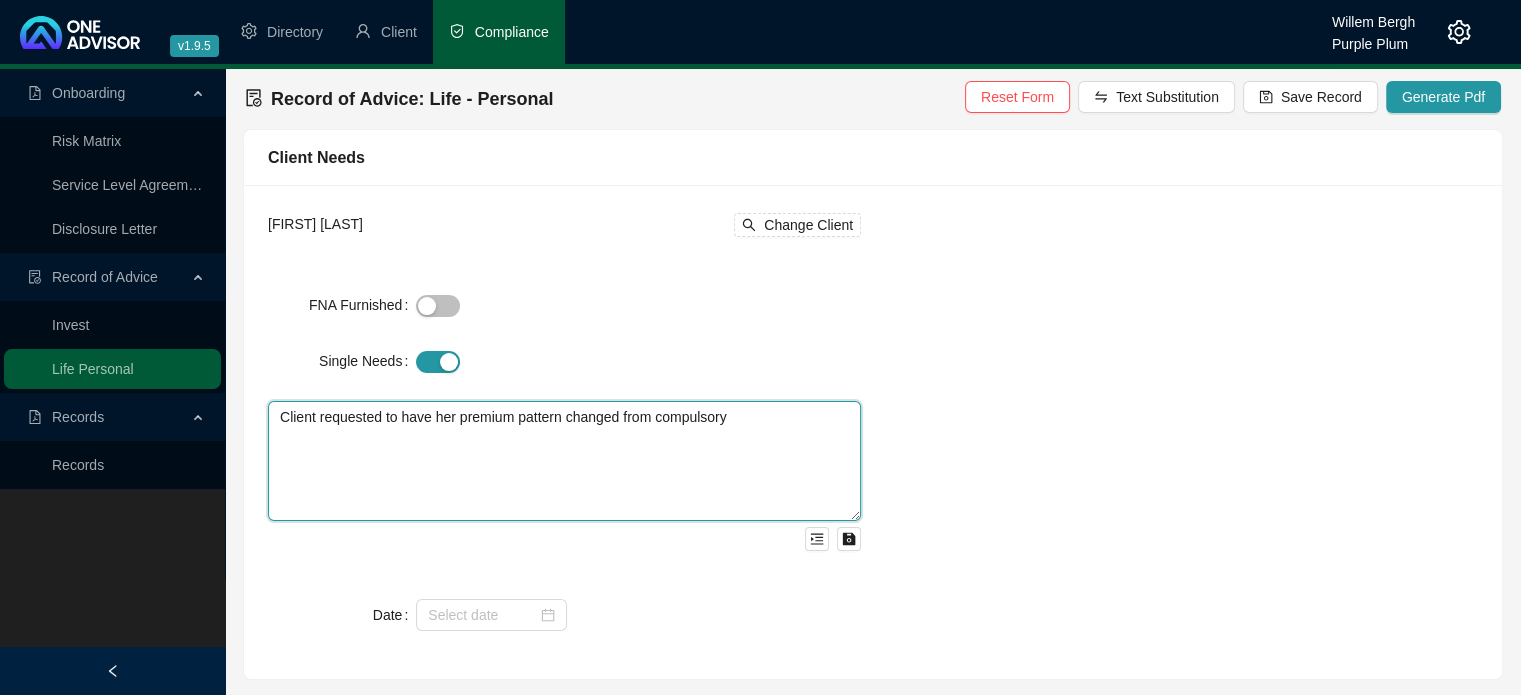 click on "Client requested to have her premium pattern changed from compulsory" at bounding box center [564, 461] 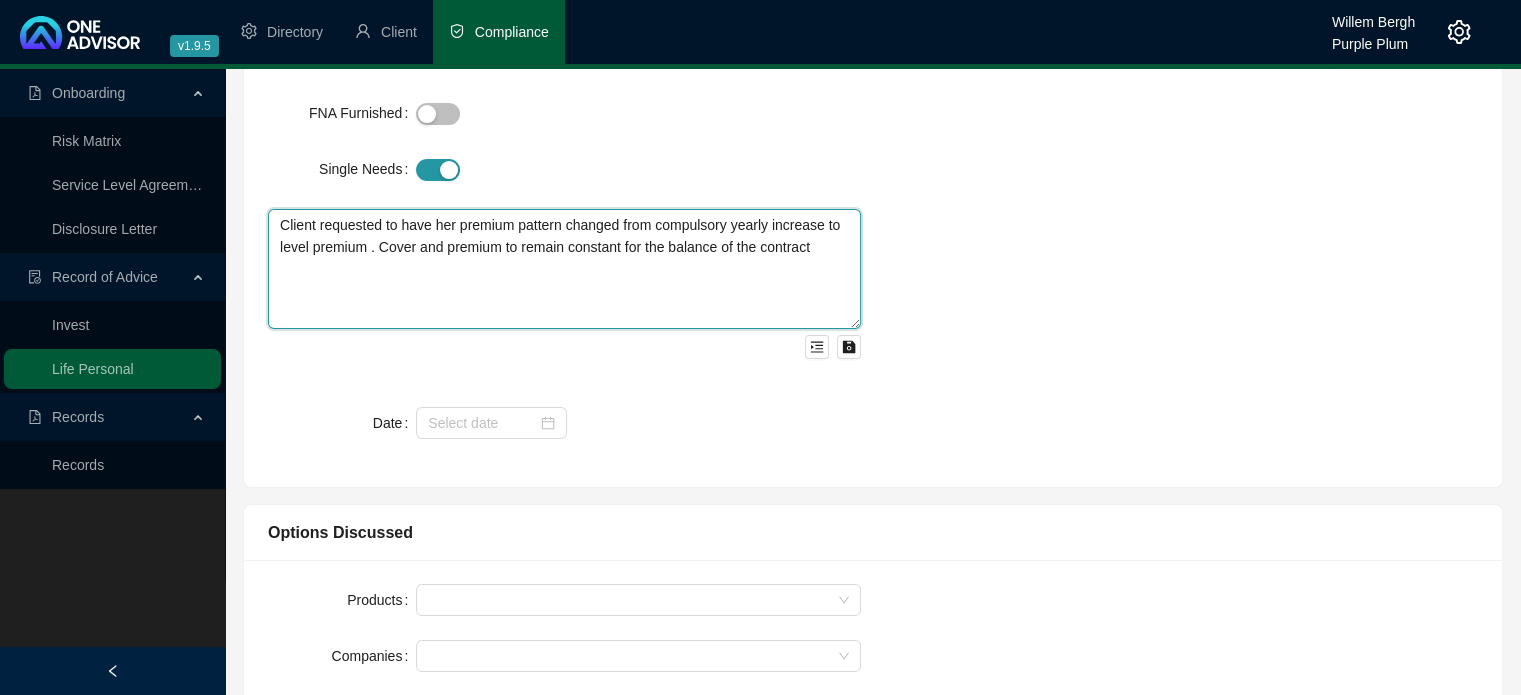 scroll, scrollTop: 200, scrollLeft: 0, axis: vertical 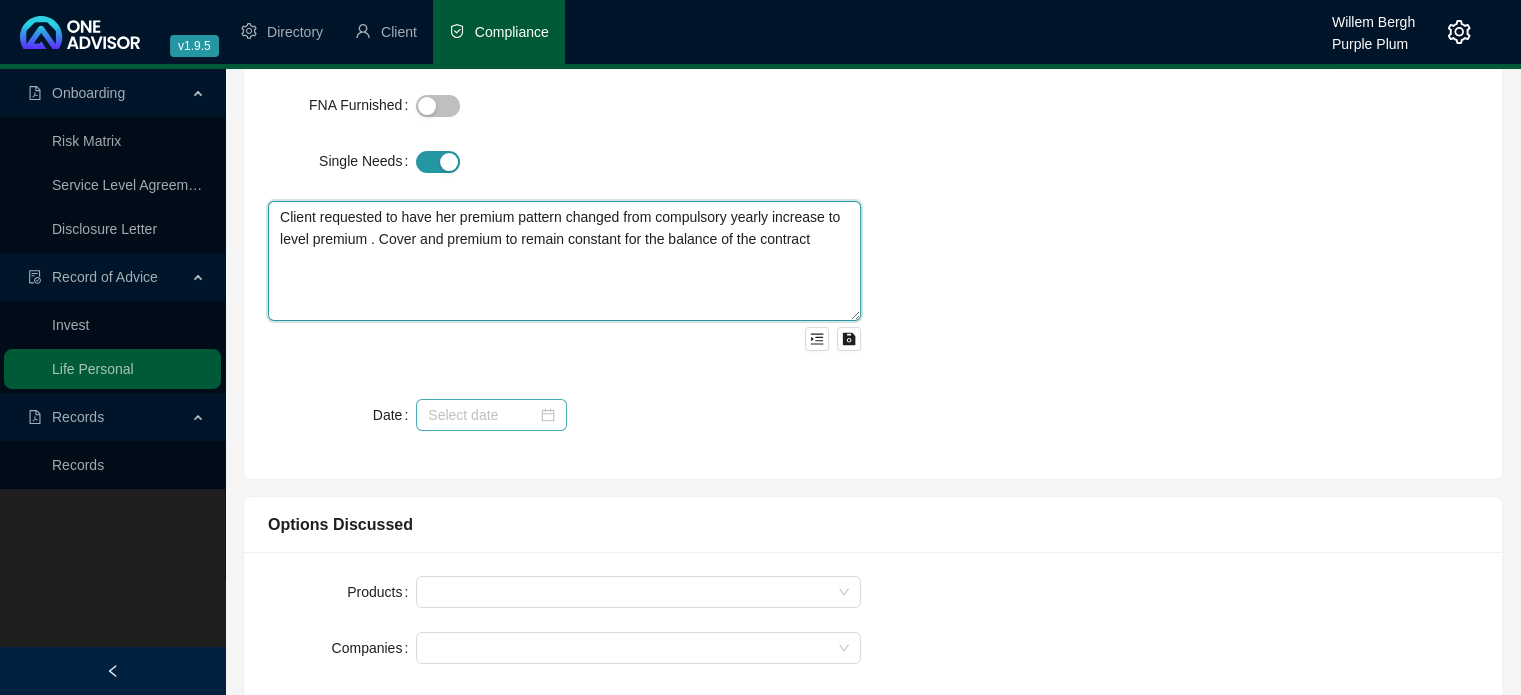 drag, startPoint x: 546, startPoint y: 411, endPoint x: 538, endPoint y: 440, distance: 30.083218 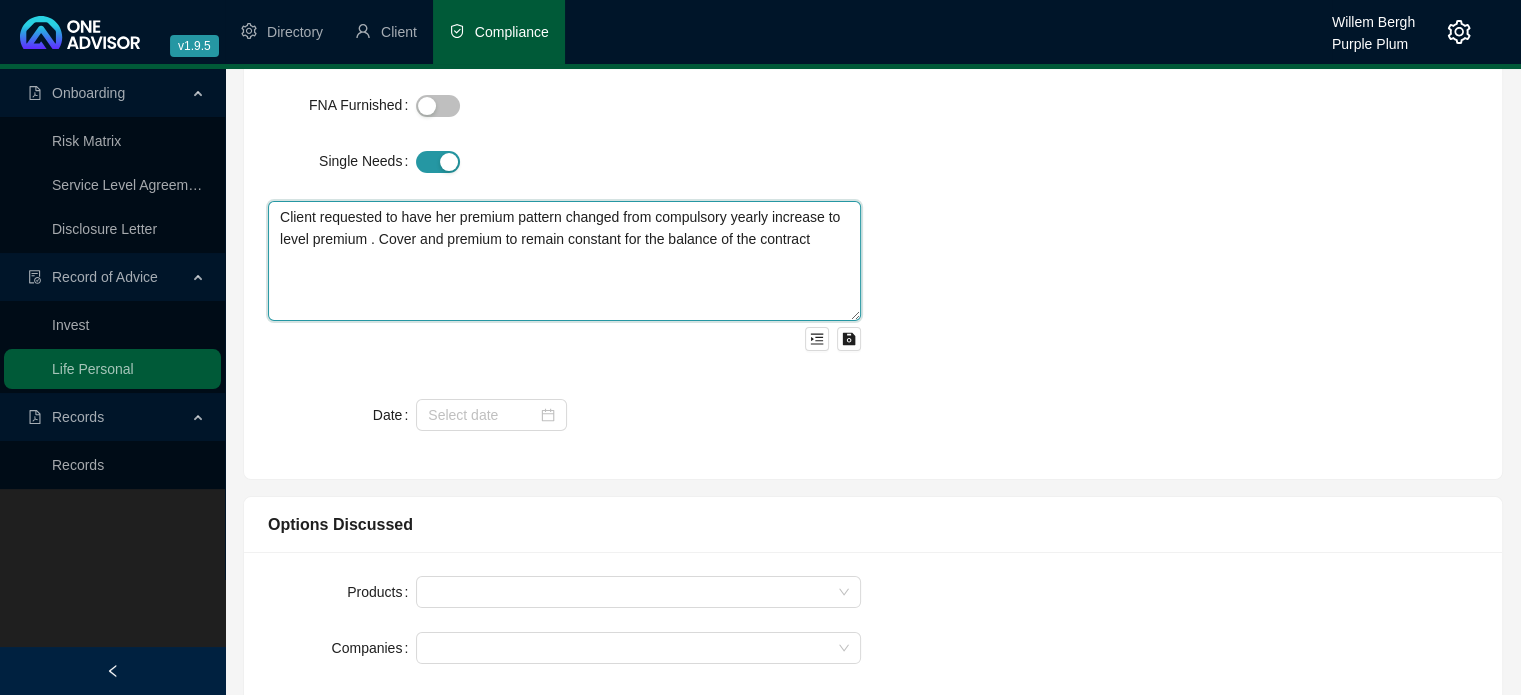 click at bounding box center [491, 415] 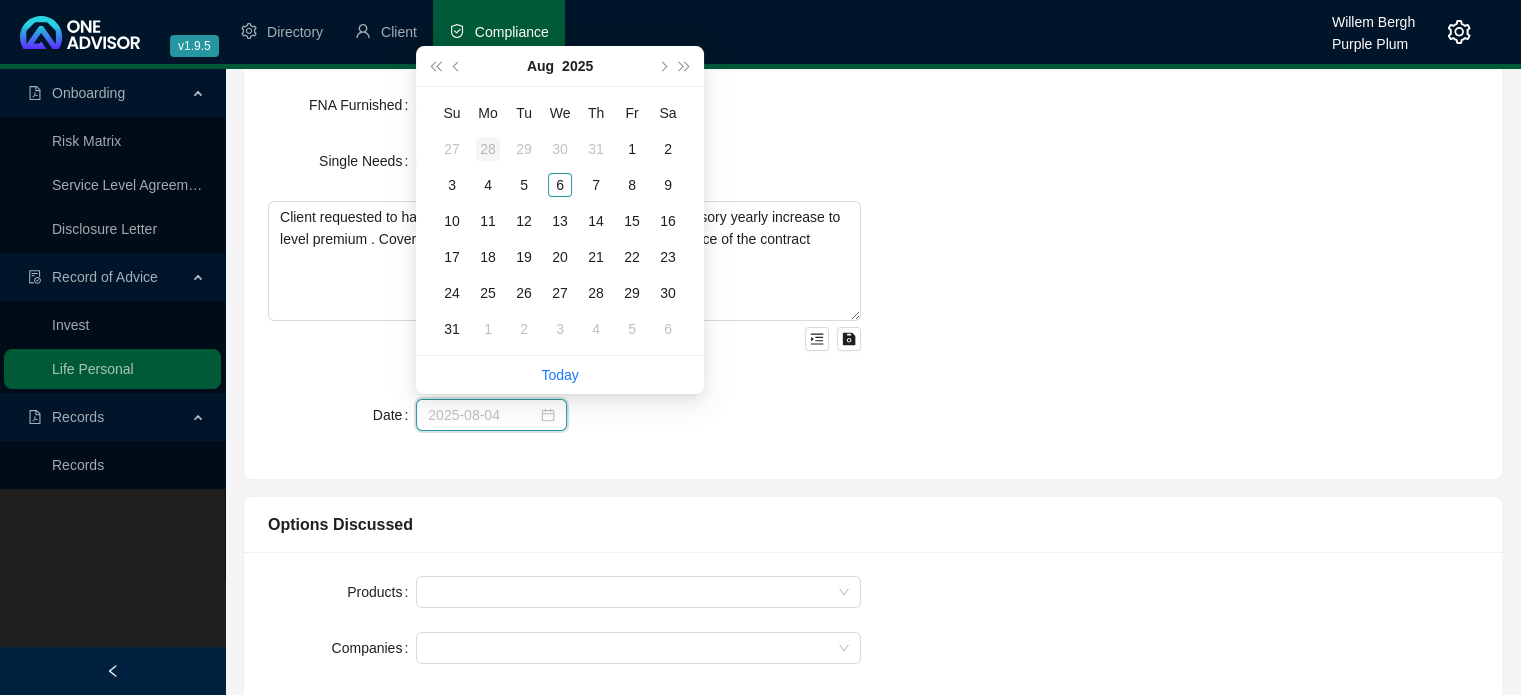 type on "2025-07-28" 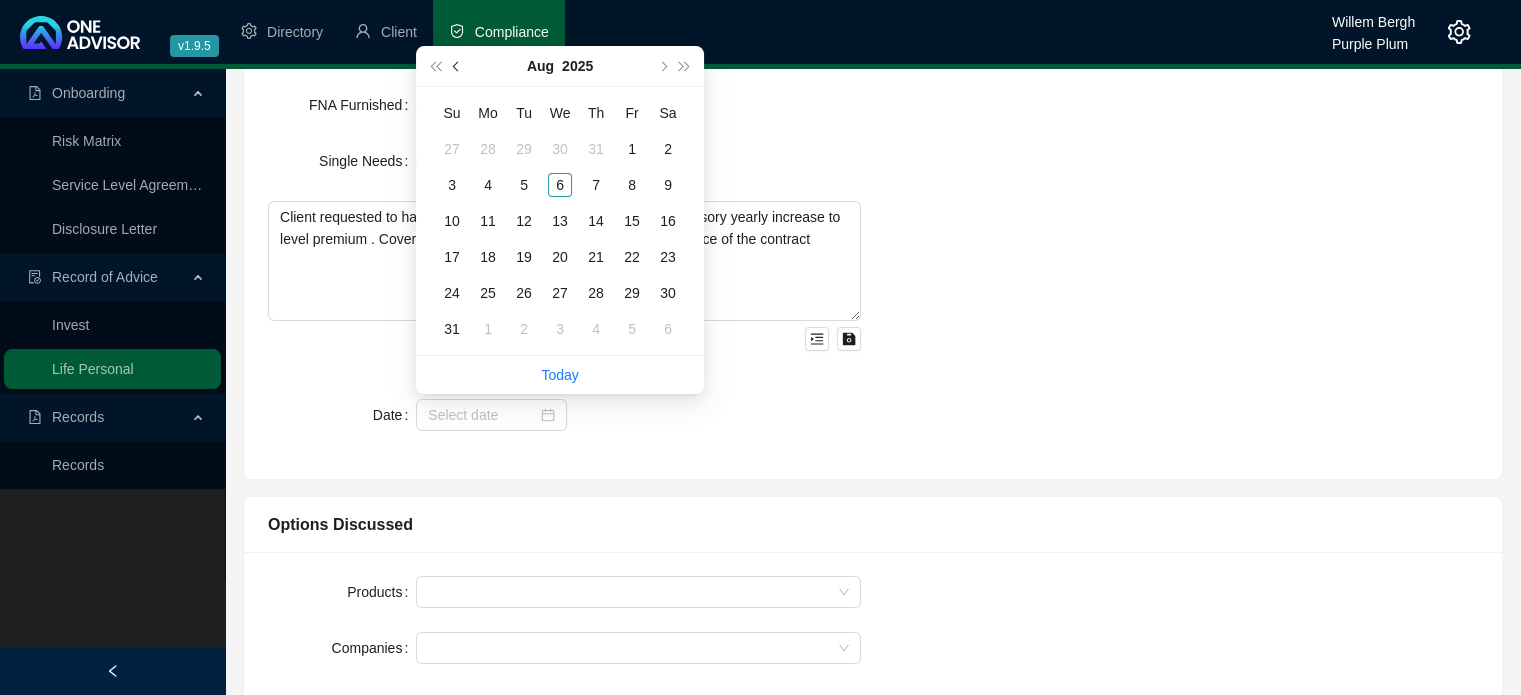 click at bounding box center [458, 66] 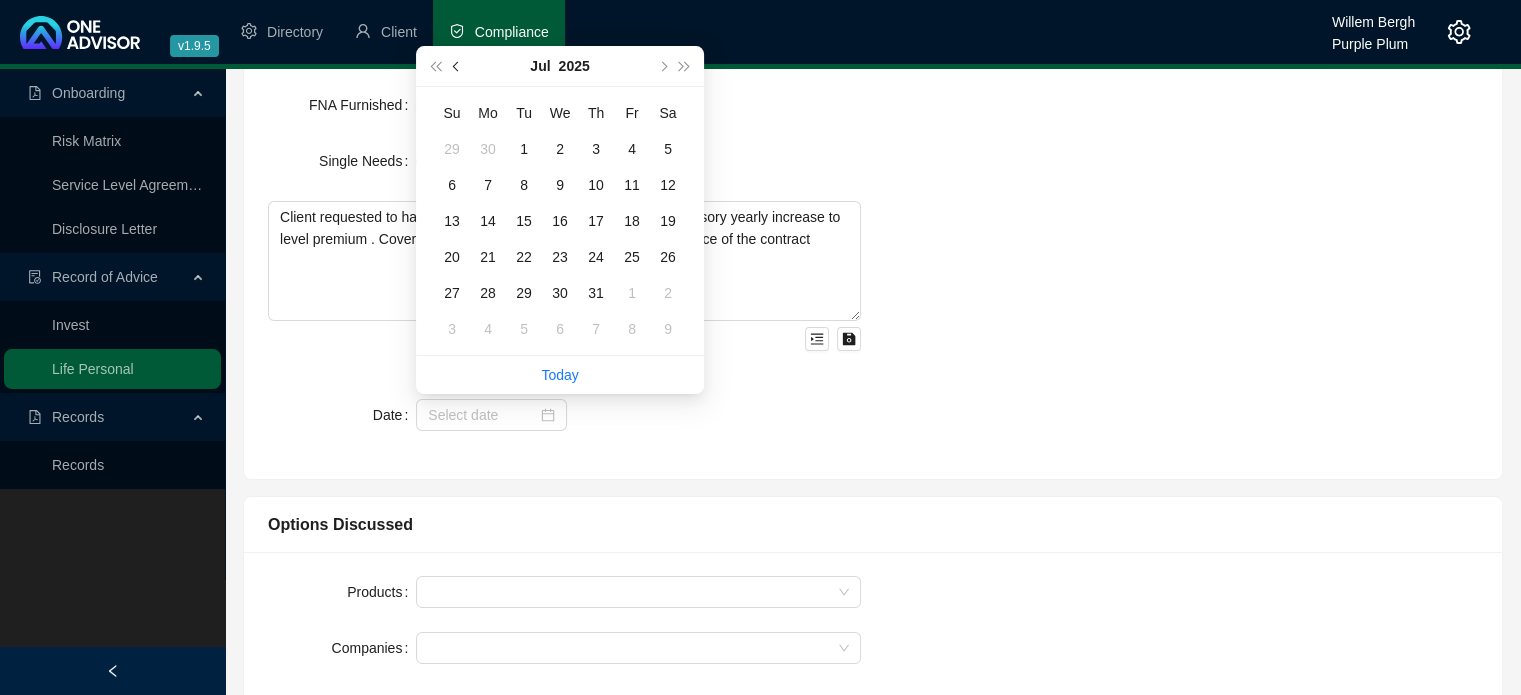 click at bounding box center (458, 66) 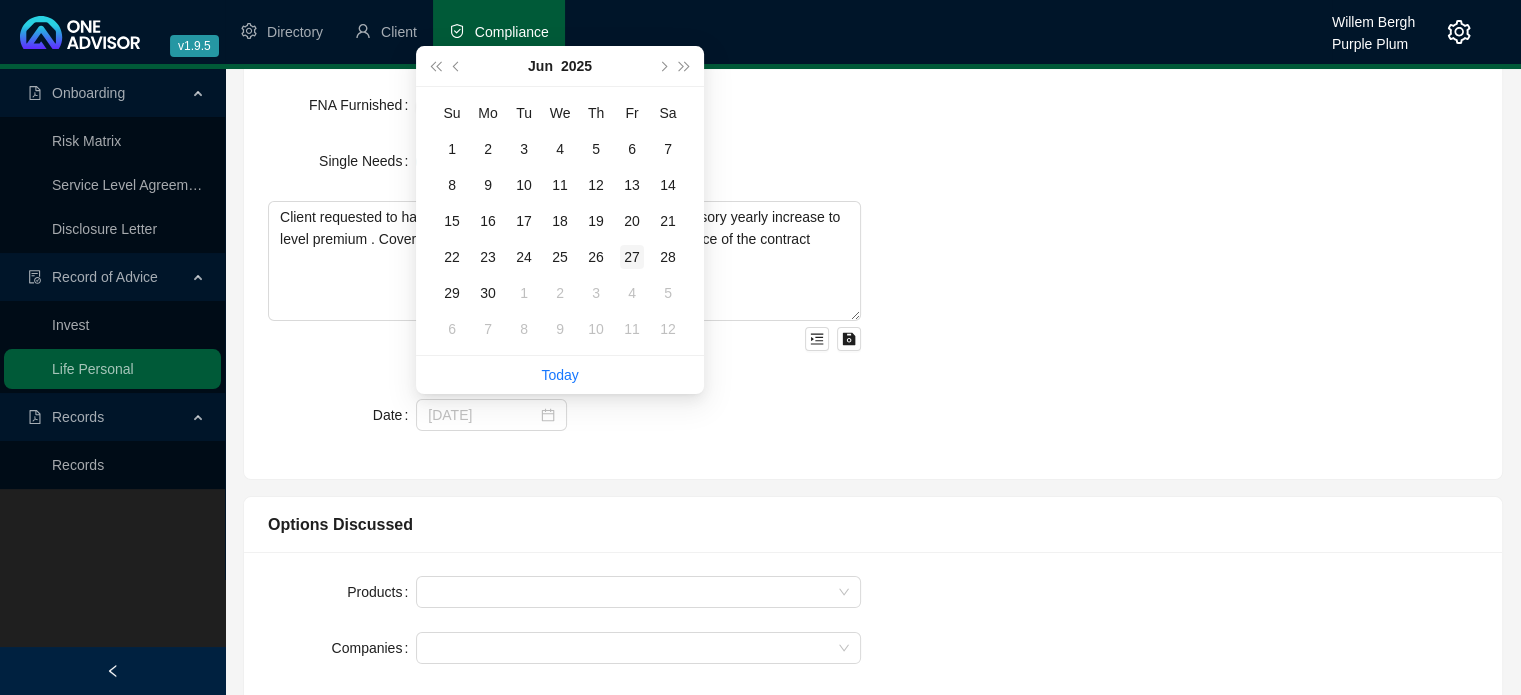 type on "[DATE]" 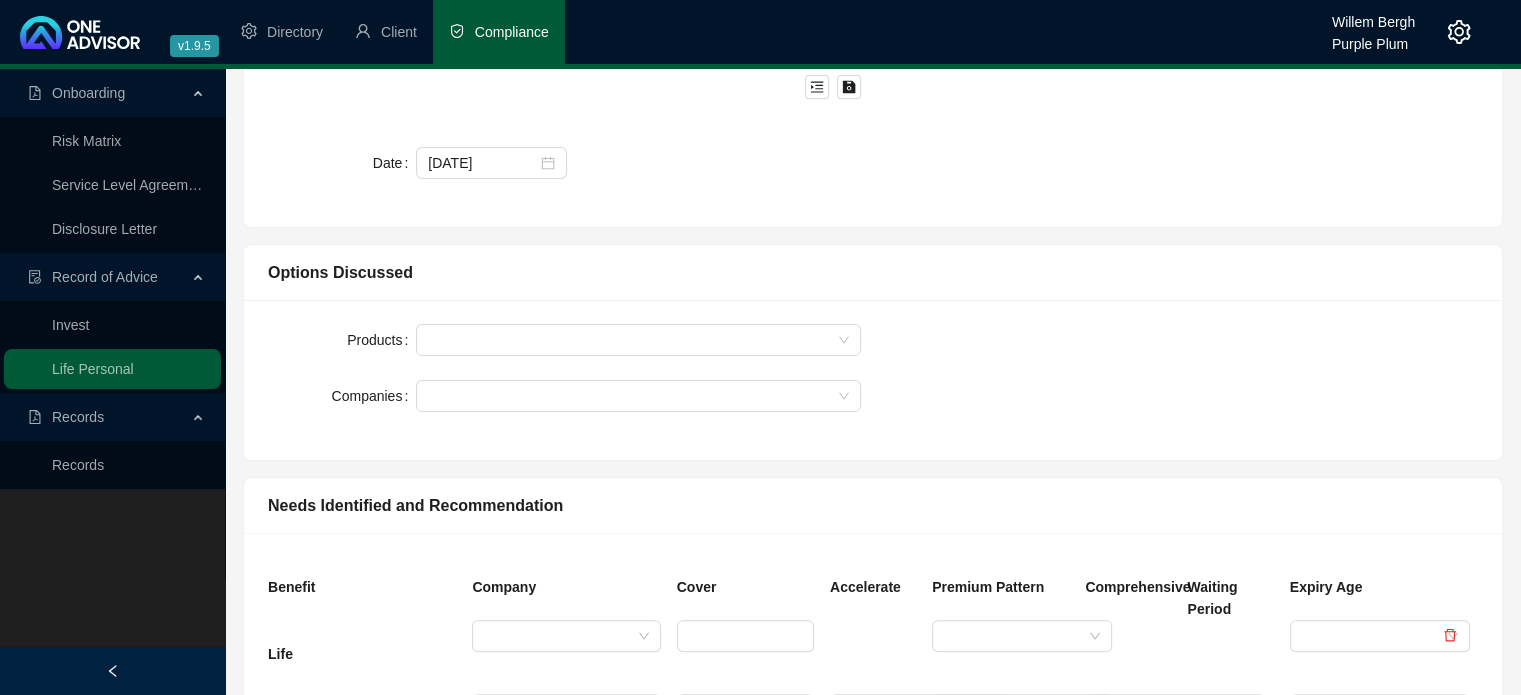 scroll, scrollTop: 500, scrollLeft: 0, axis: vertical 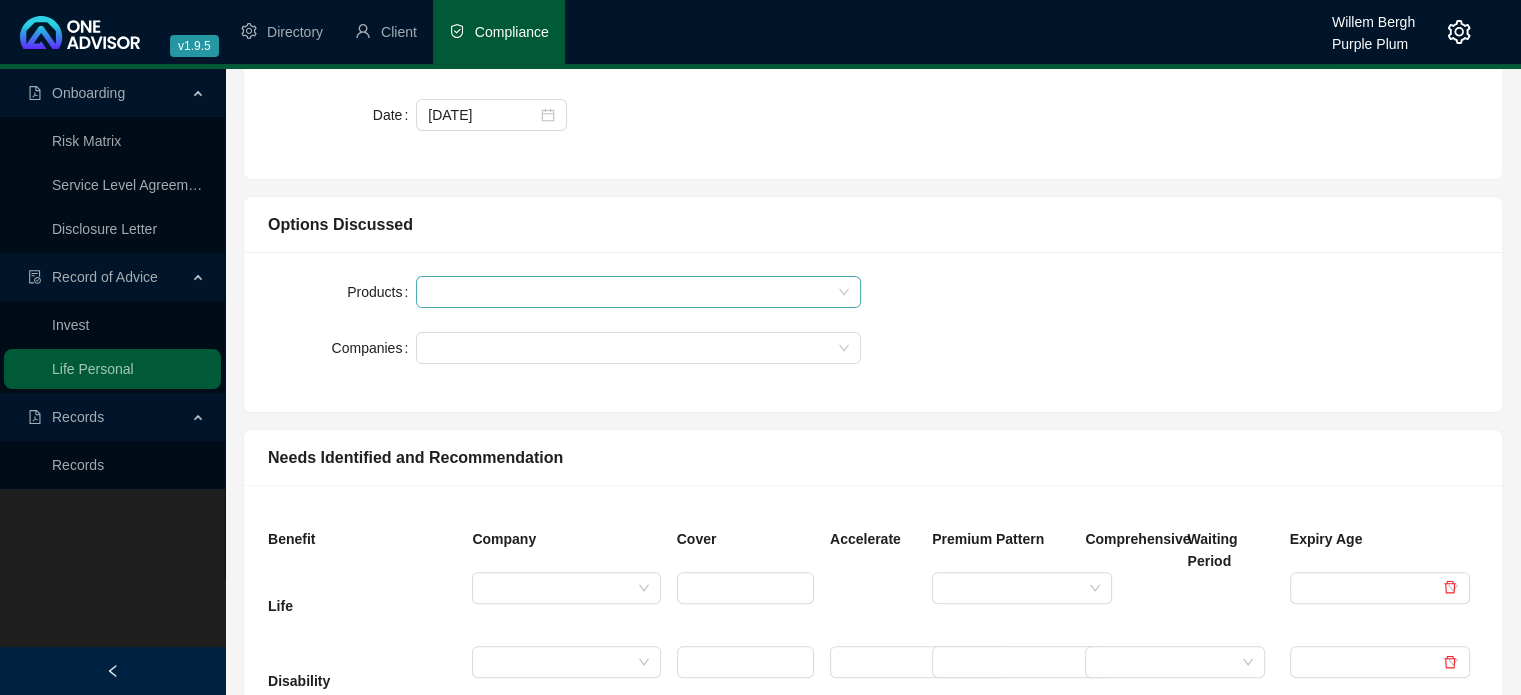 click at bounding box center (628, 292) 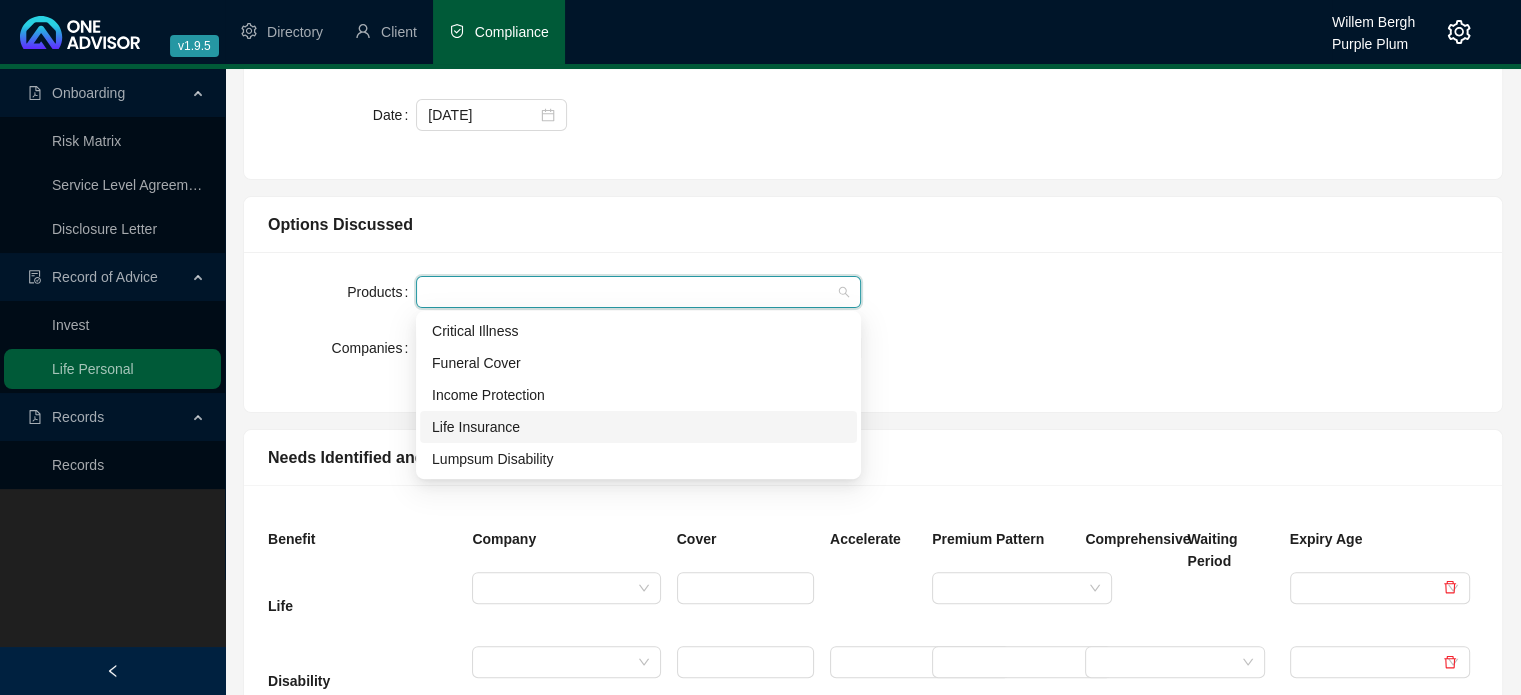 click on "Life Insurance" at bounding box center [638, 427] 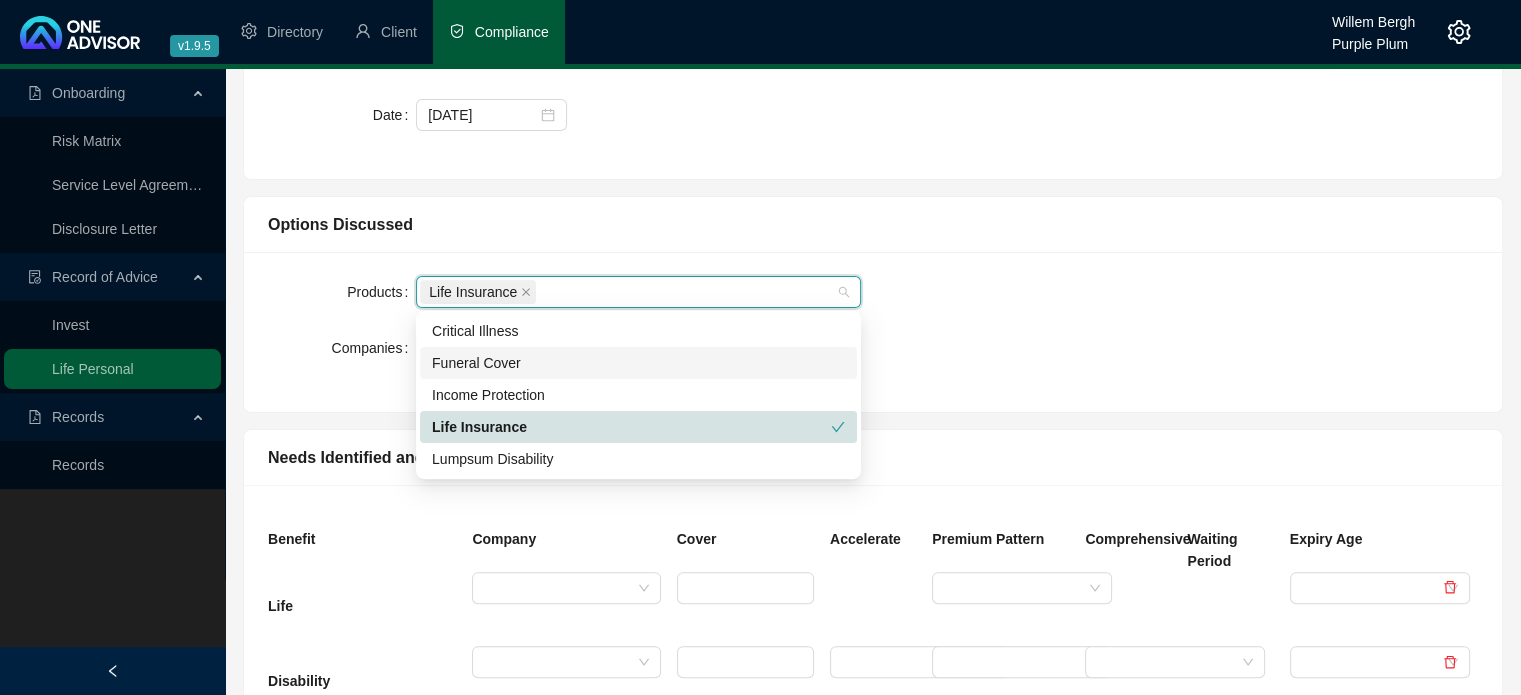 click on "Funeral Cover" at bounding box center [638, 363] 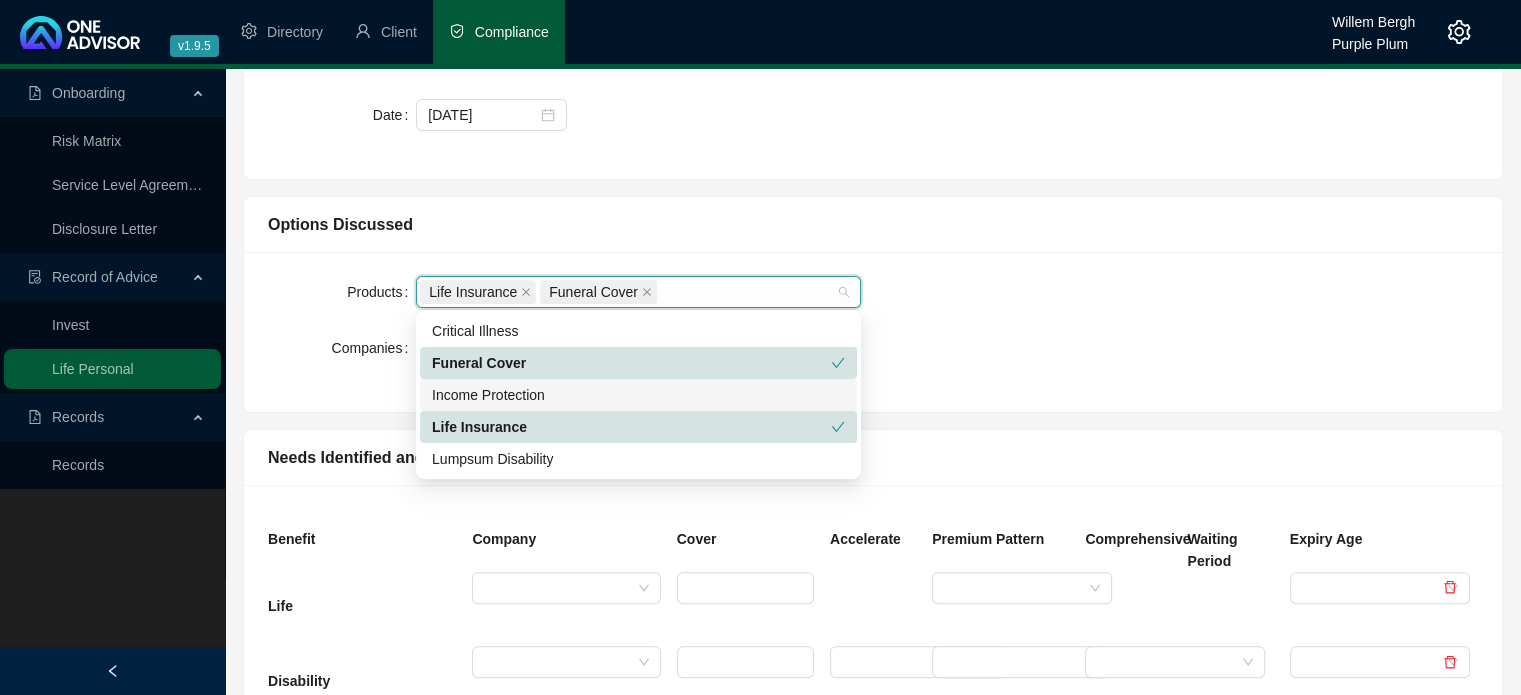 click on "Products Life Insurance Funeral Cover   Companies" at bounding box center [873, 332] 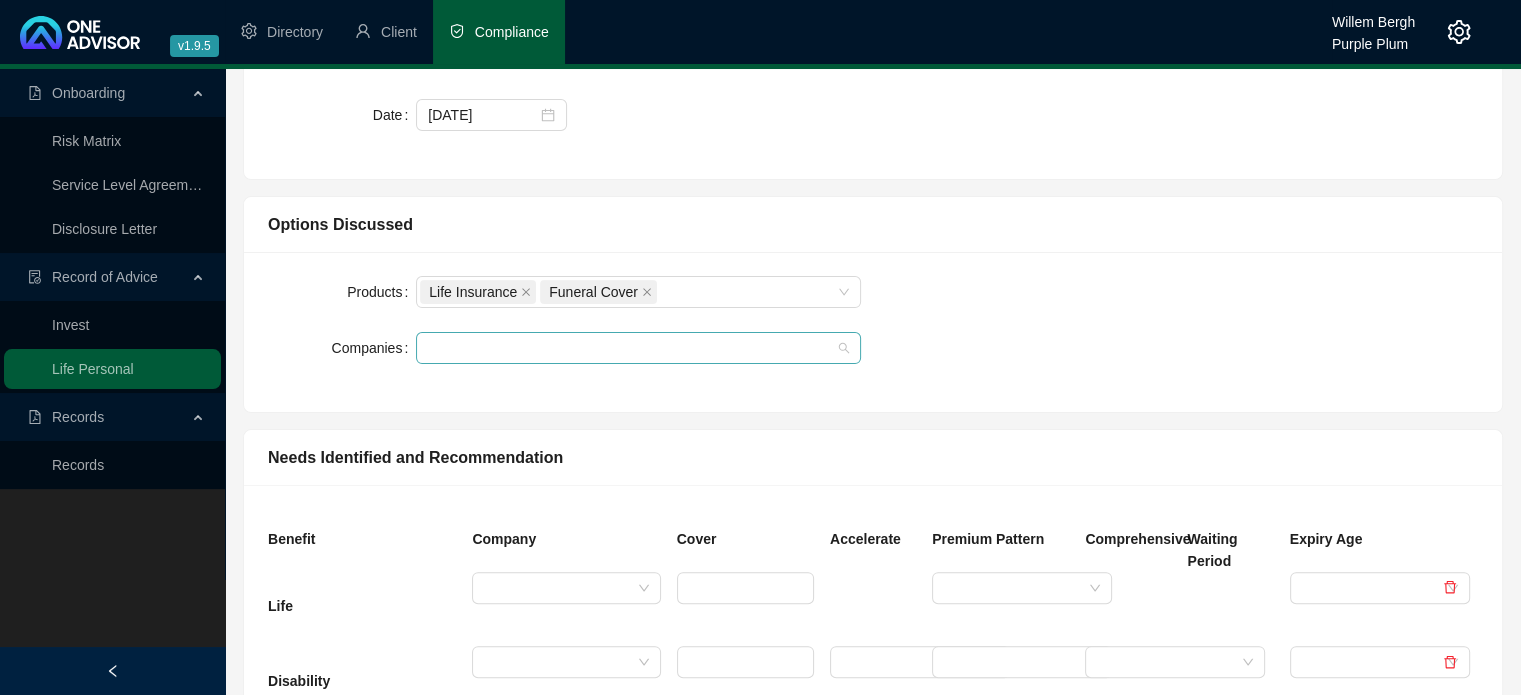 click at bounding box center [628, 348] 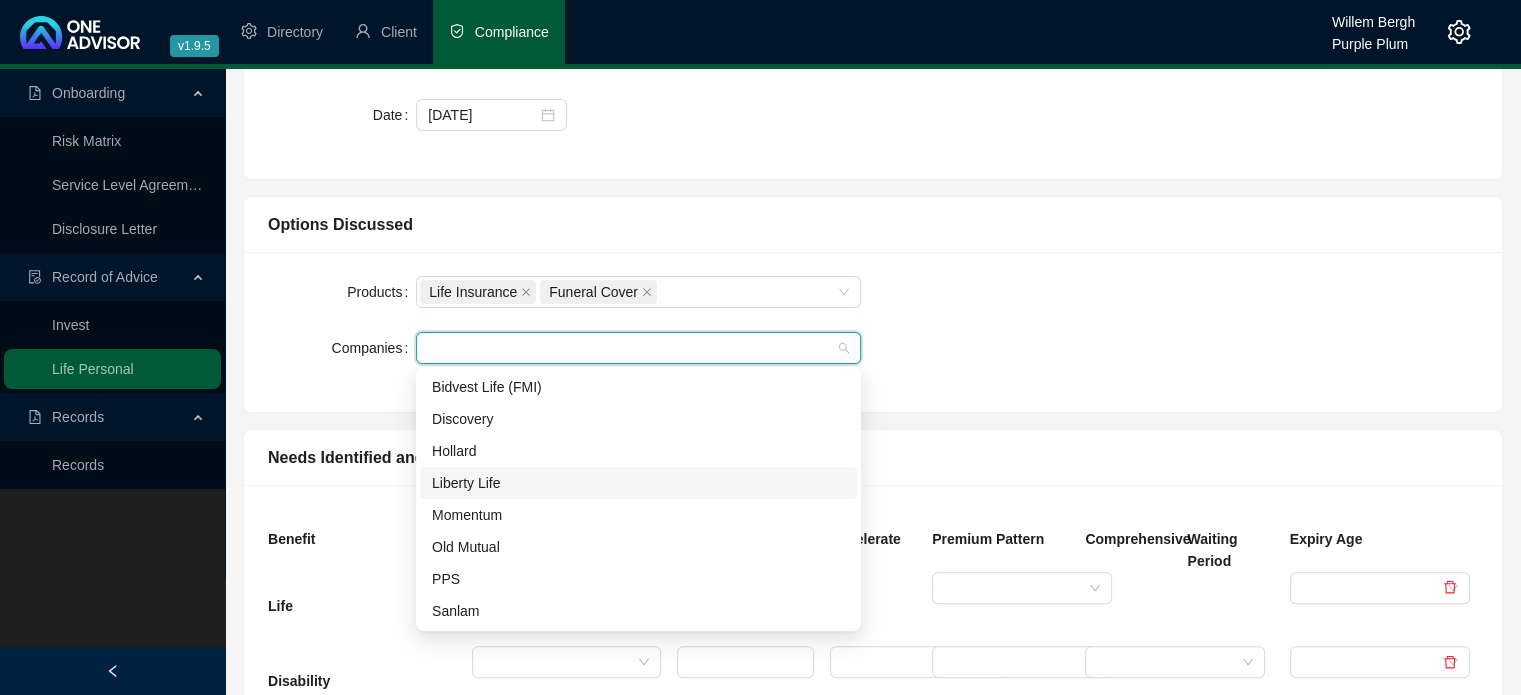 click on "Liberty Life" at bounding box center (638, 483) 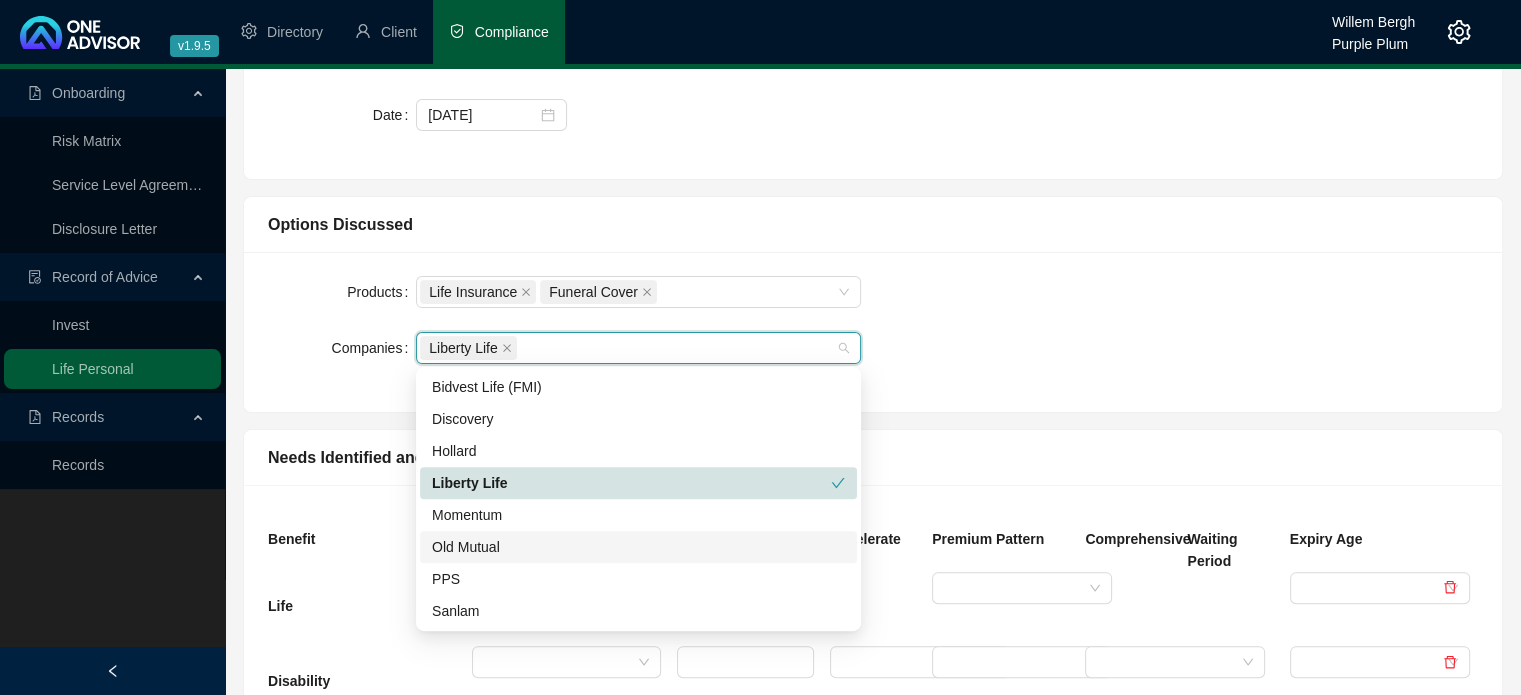 click on "Old Mutual" at bounding box center (638, 547) 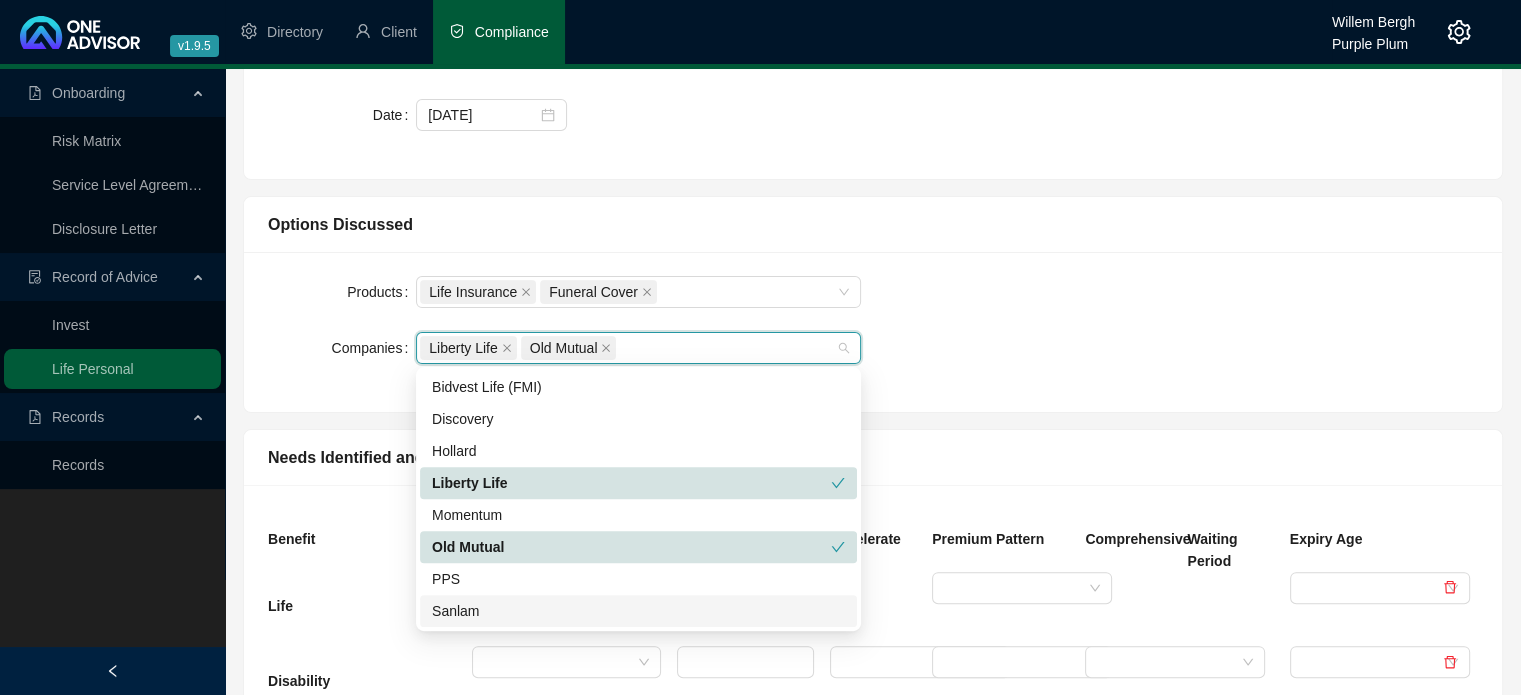 click on "Sanlam" at bounding box center (638, 611) 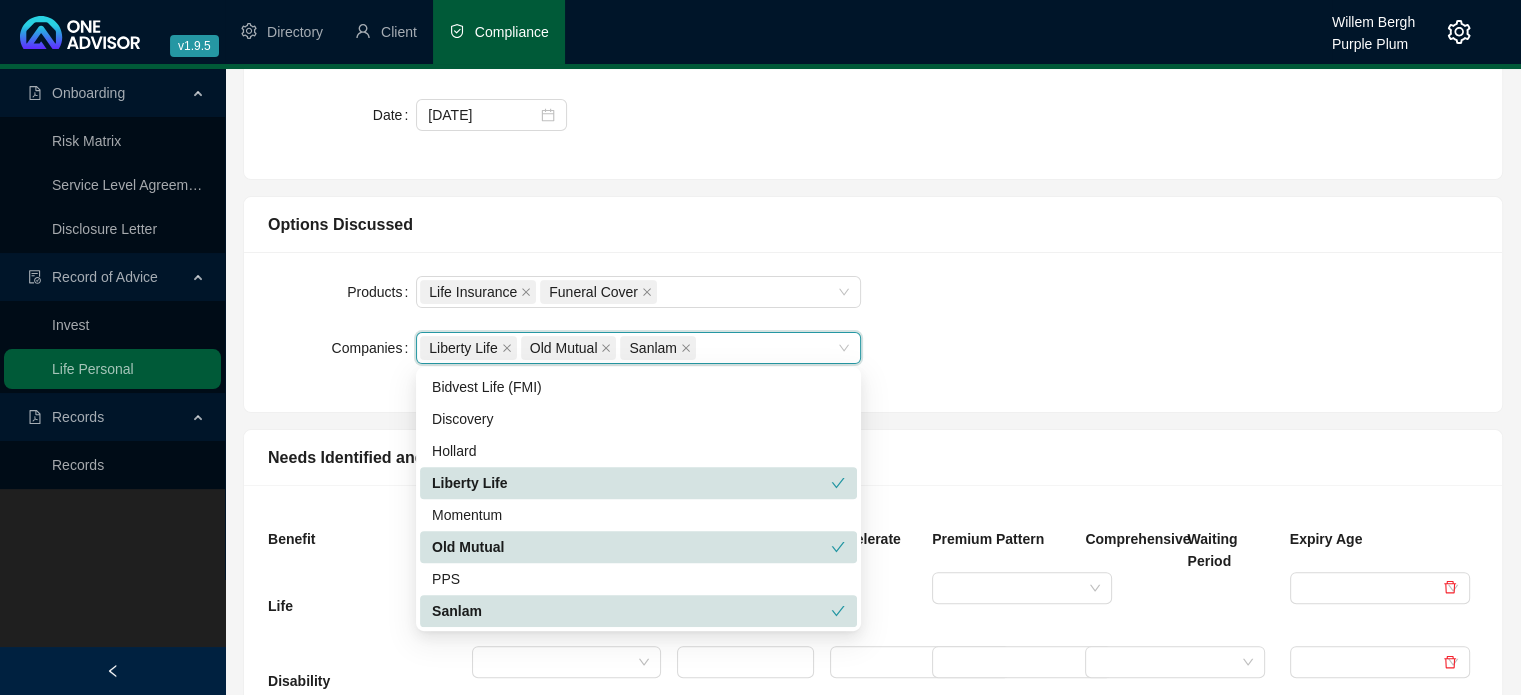 click on "Products Life Insurance Funeral Cover   Companies Liberty Life, Old Mutual, Sanlam Liberty Life Old Mutual Sanlam" at bounding box center [873, 332] 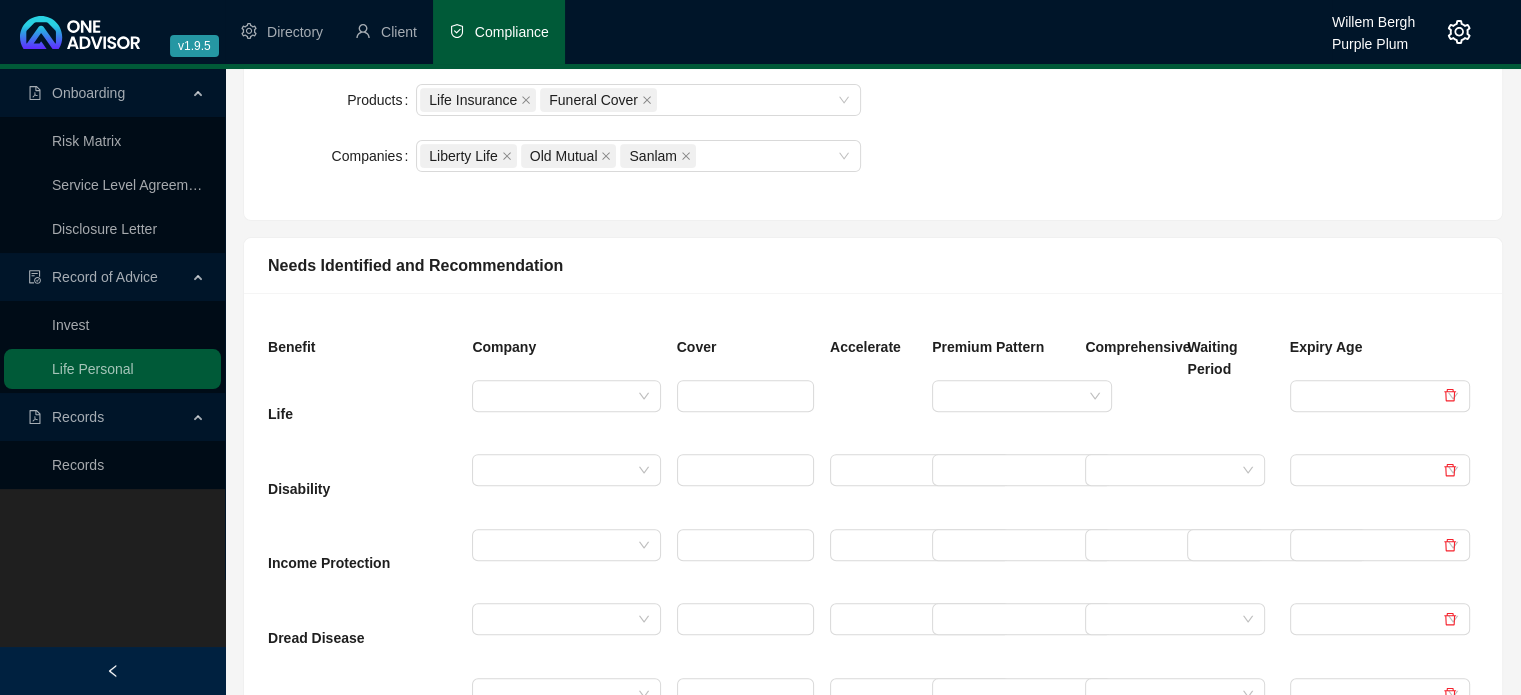 scroll, scrollTop: 800, scrollLeft: 0, axis: vertical 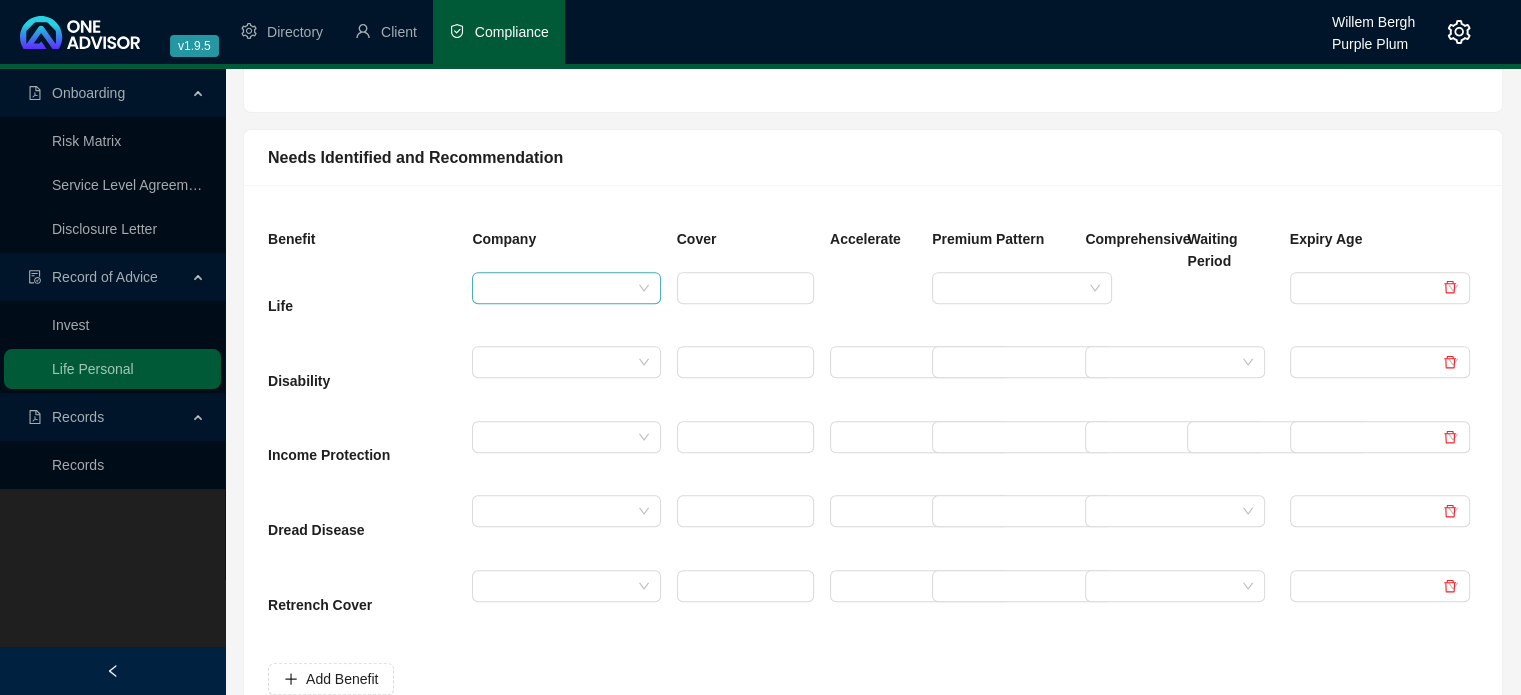 click at bounding box center [557, 288] 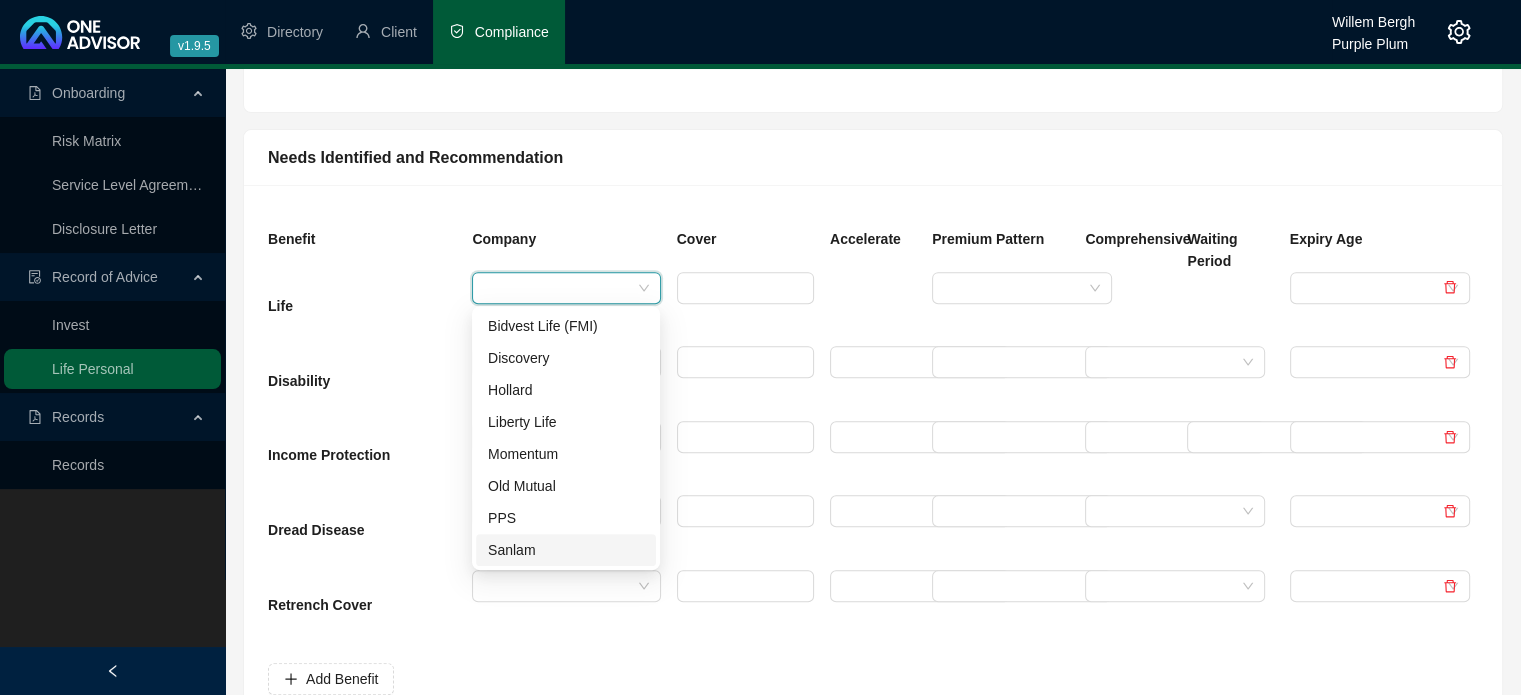 drag, startPoint x: 525, startPoint y: 544, endPoint x: 643, endPoint y: 488, distance: 130.61394 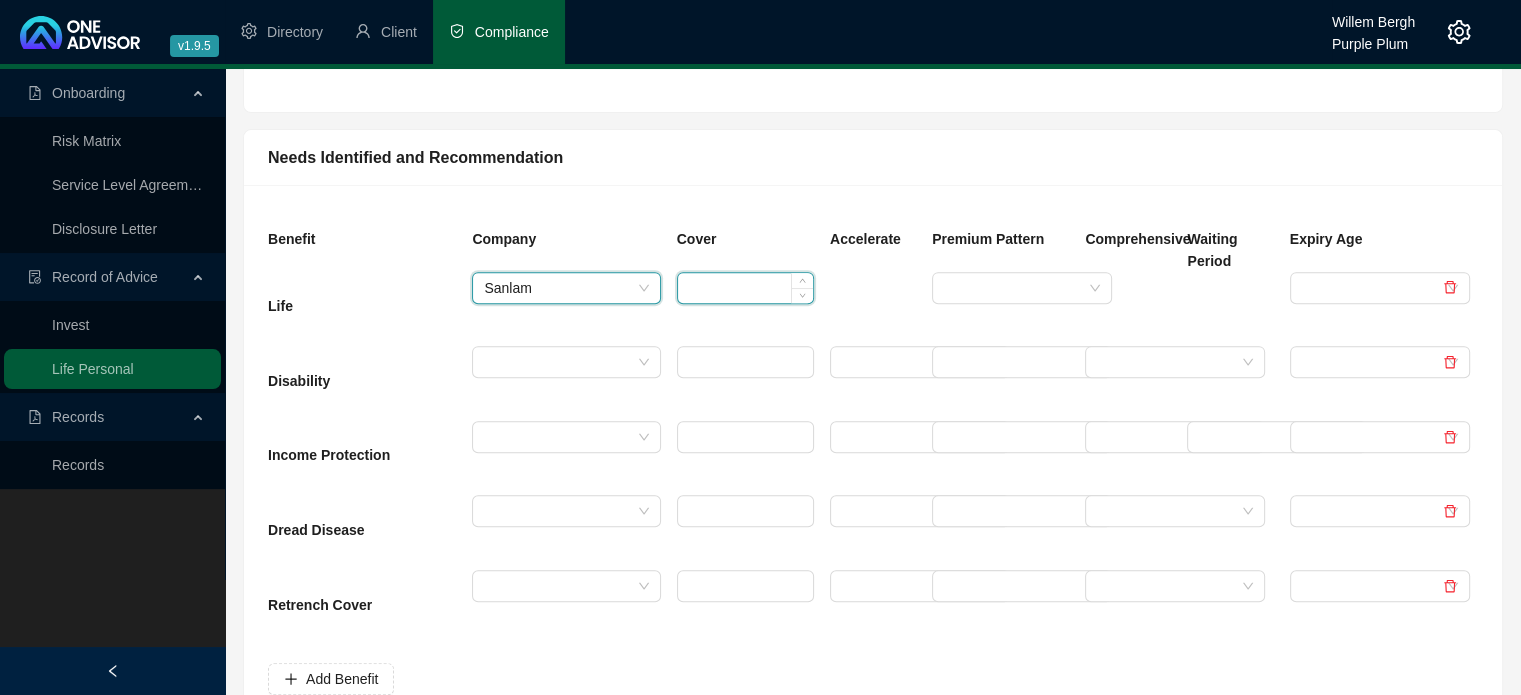 click at bounding box center (745, 288) 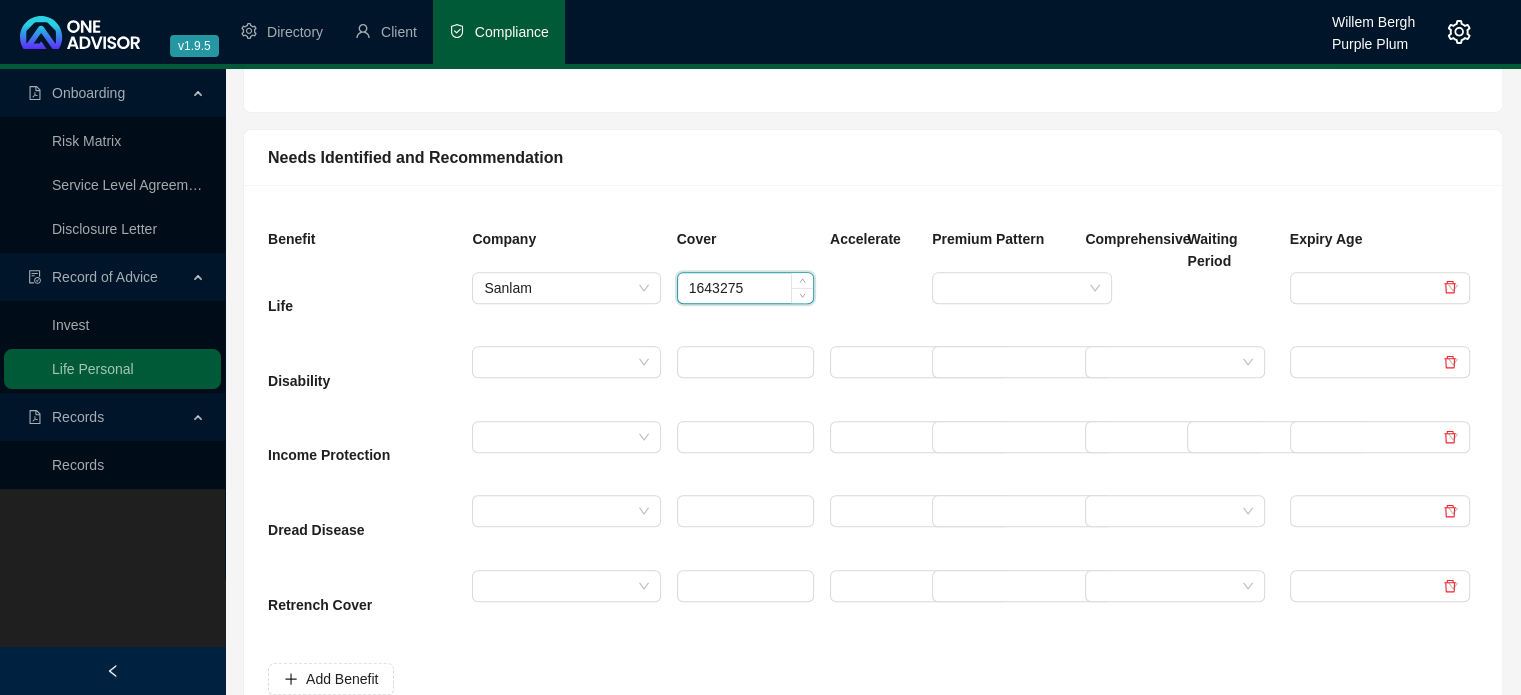 type on "1643275" 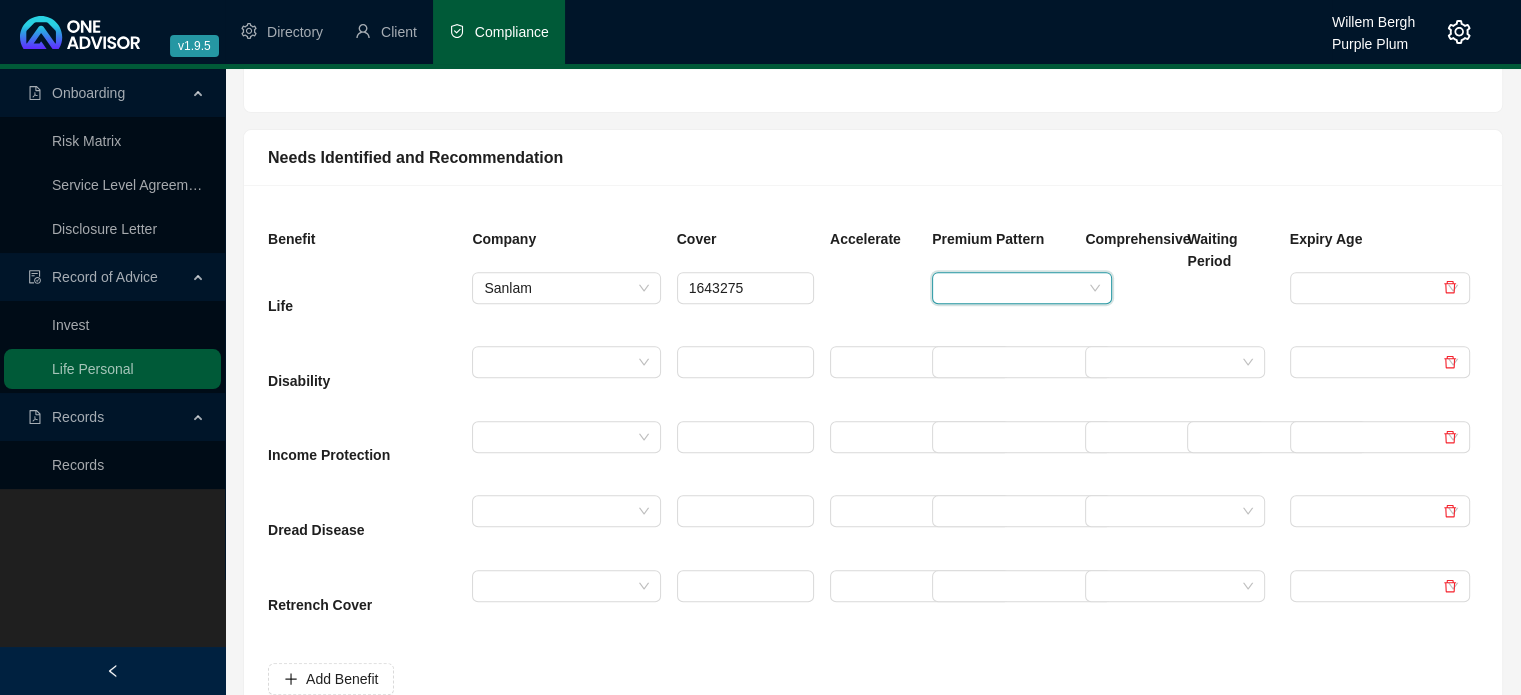click at bounding box center [1013, 288] 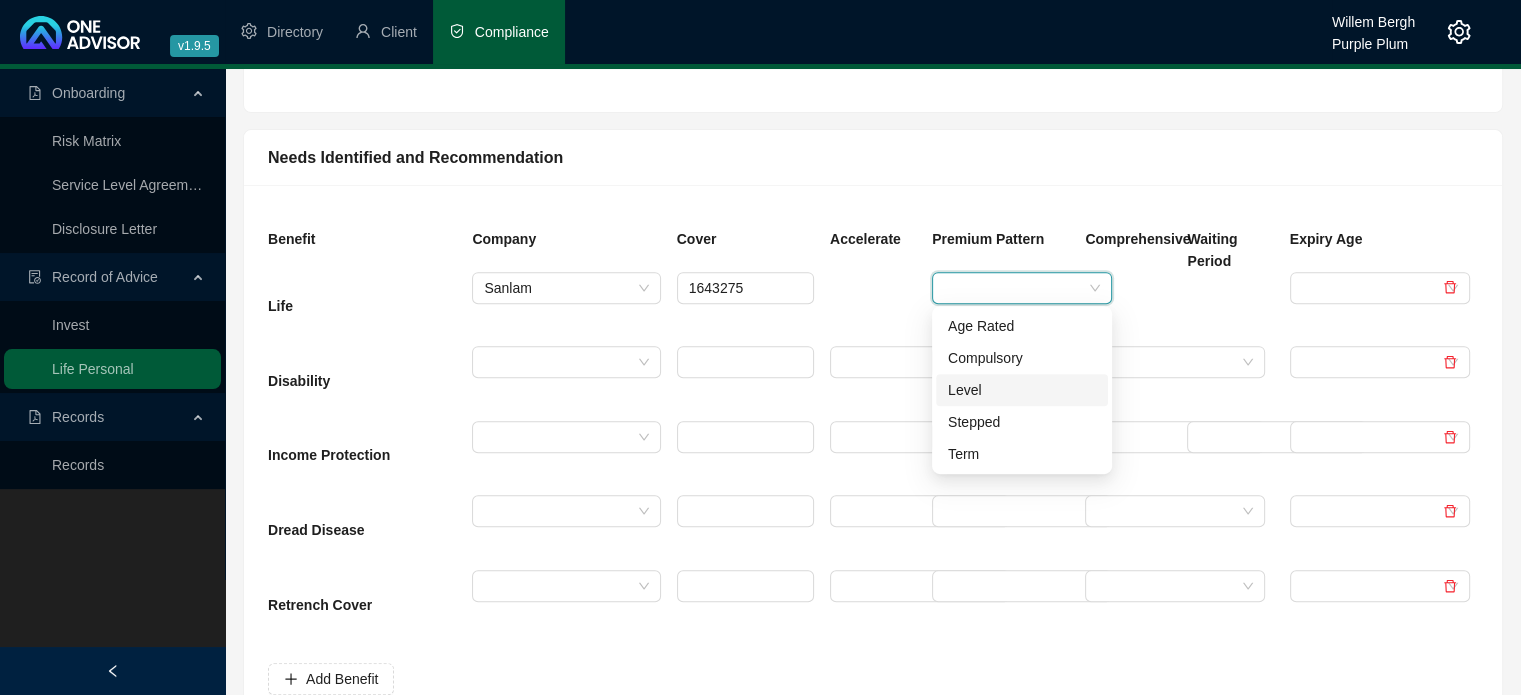click on "Level" at bounding box center [1022, 390] 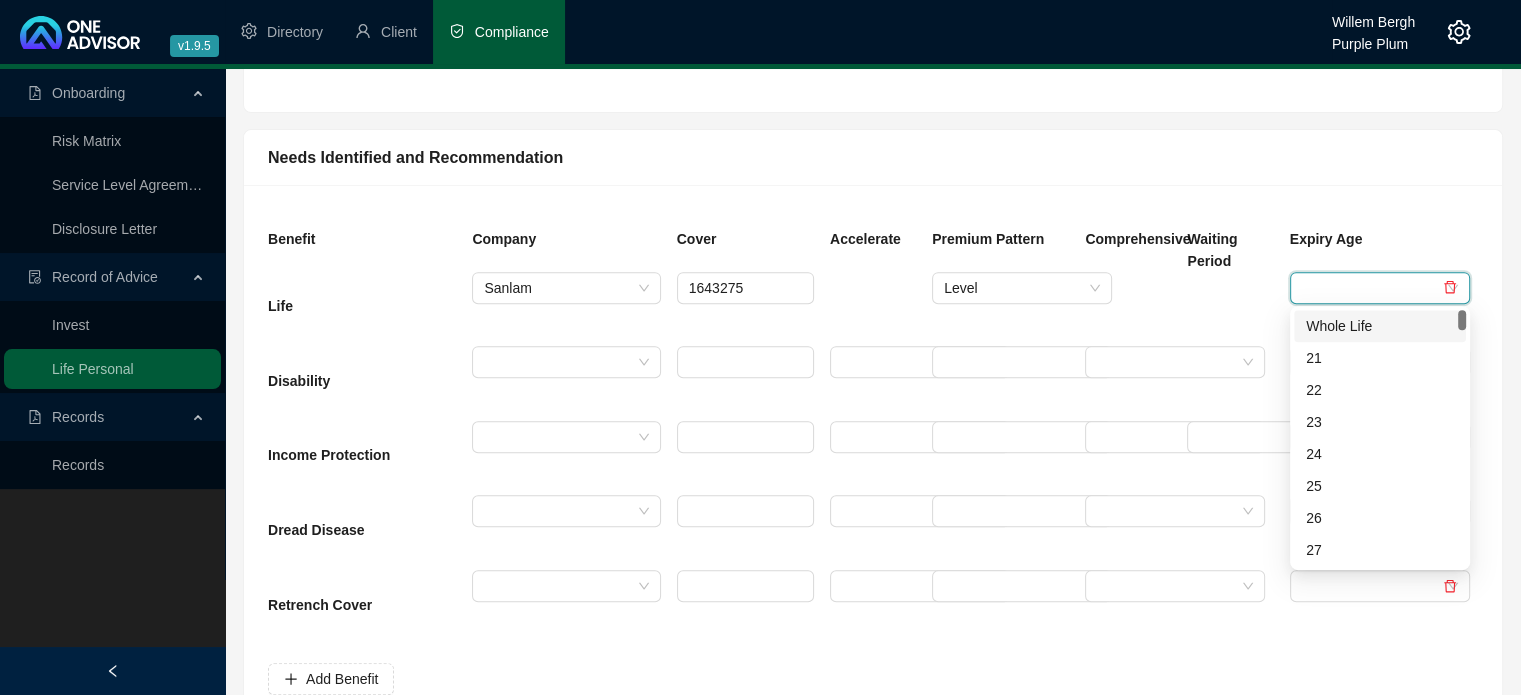 click at bounding box center [1371, 288] 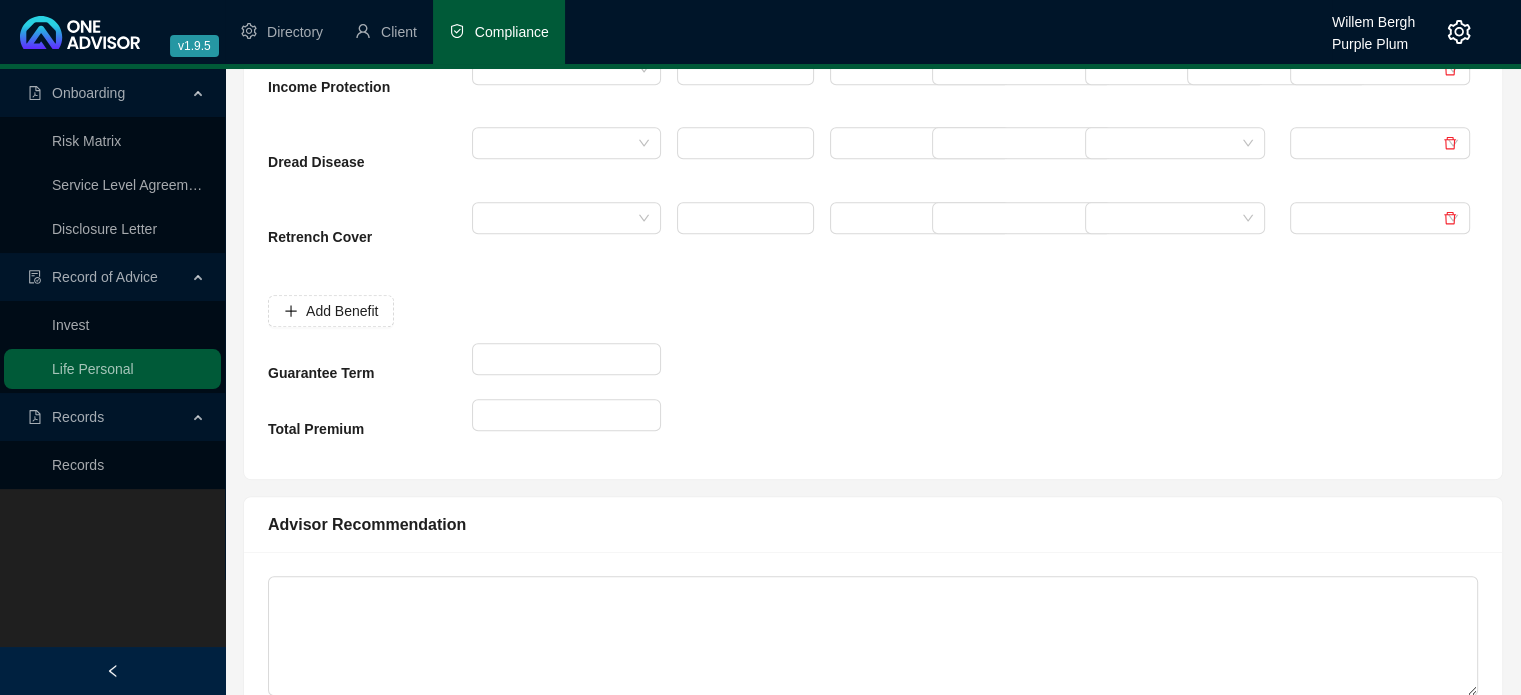 scroll, scrollTop: 1200, scrollLeft: 0, axis: vertical 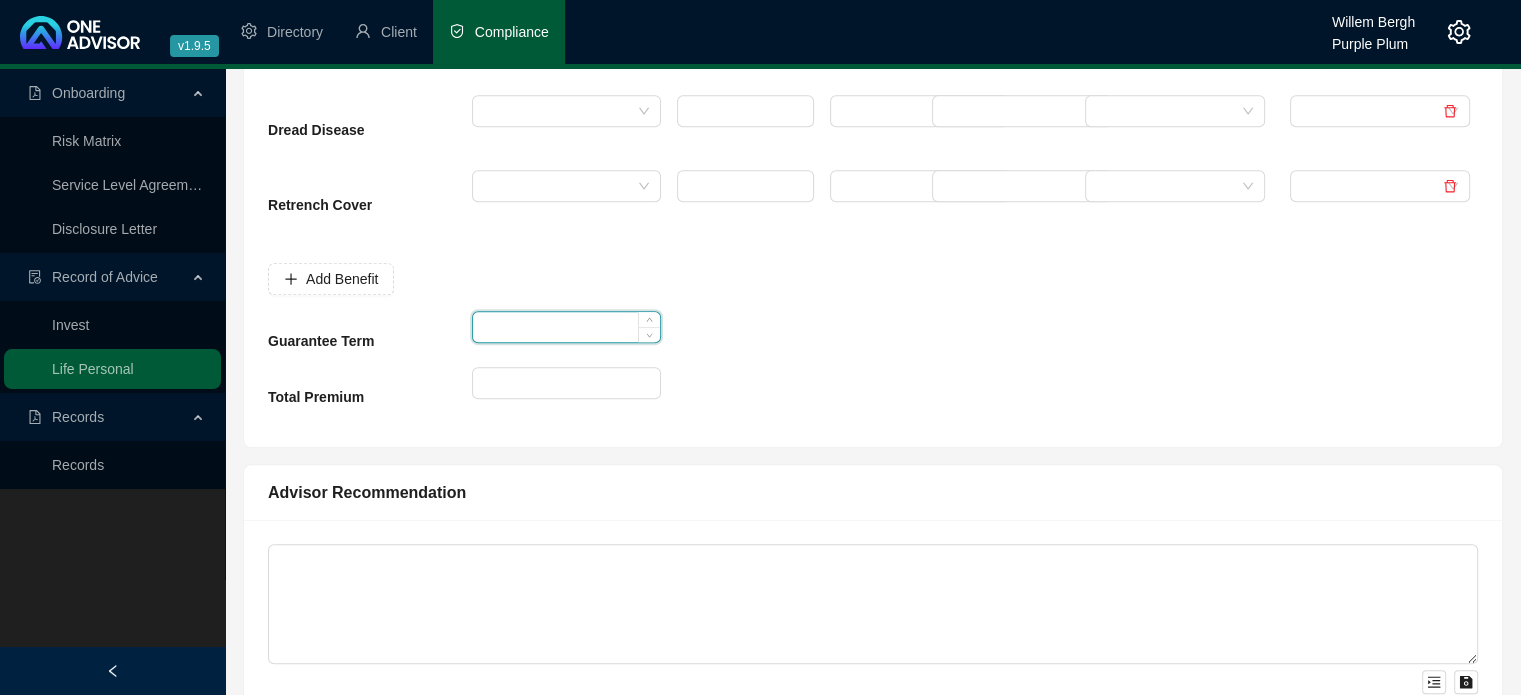 click at bounding box center [566, 327] 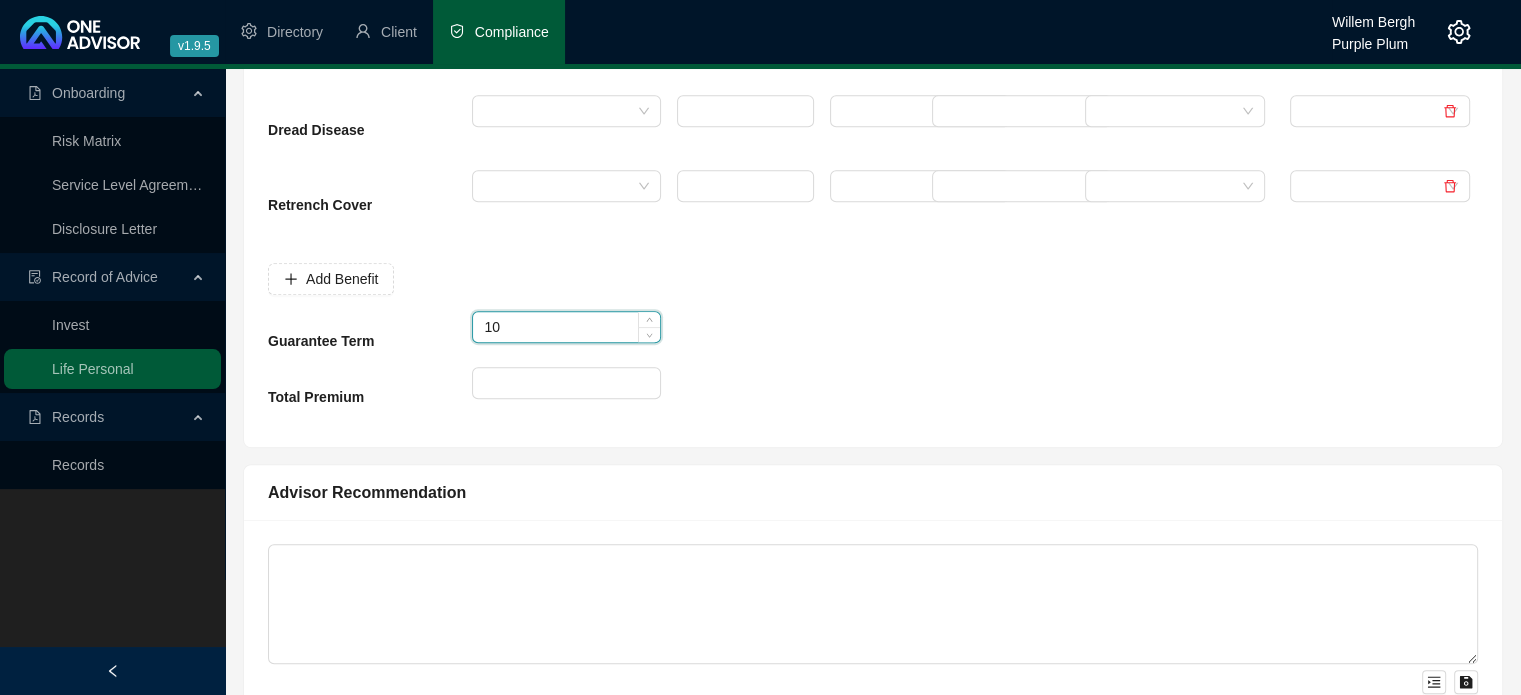 type on "10" 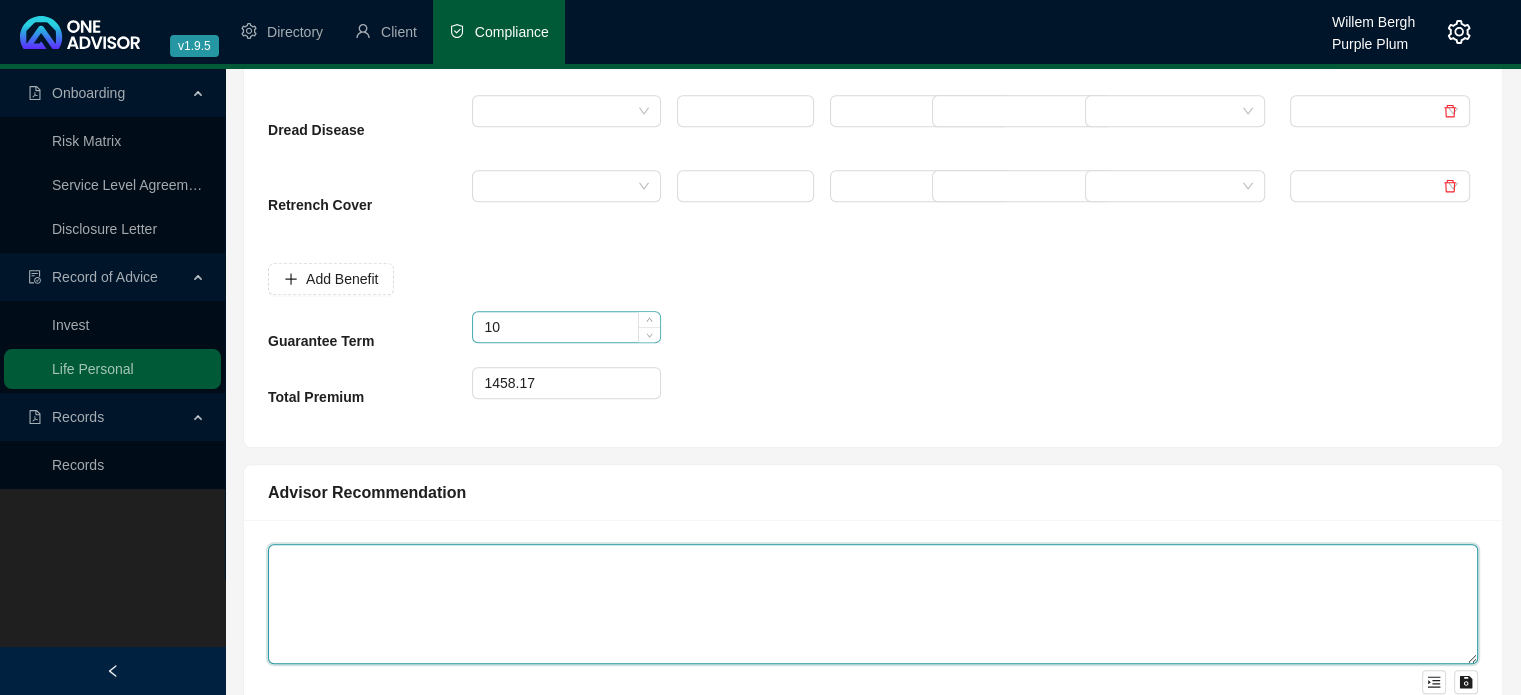 type on "1458" 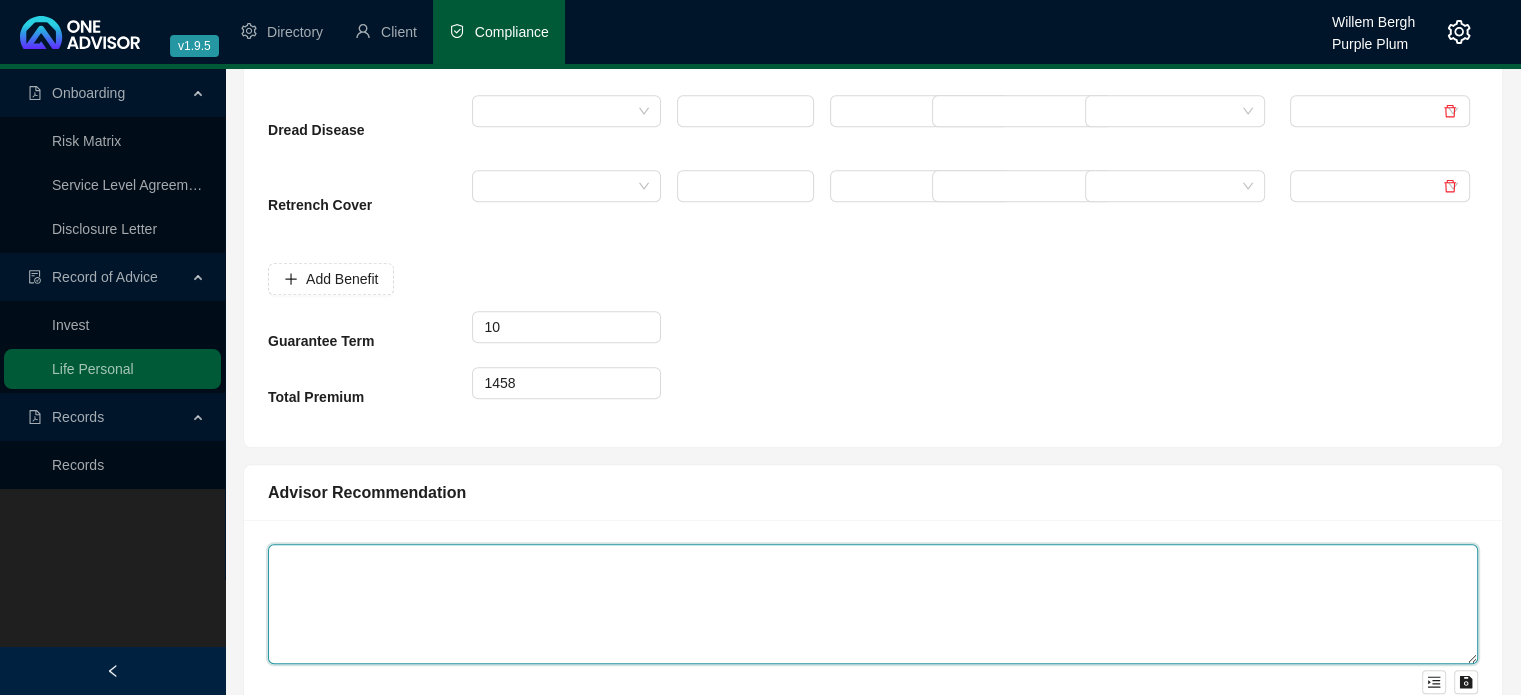 type on "Q" 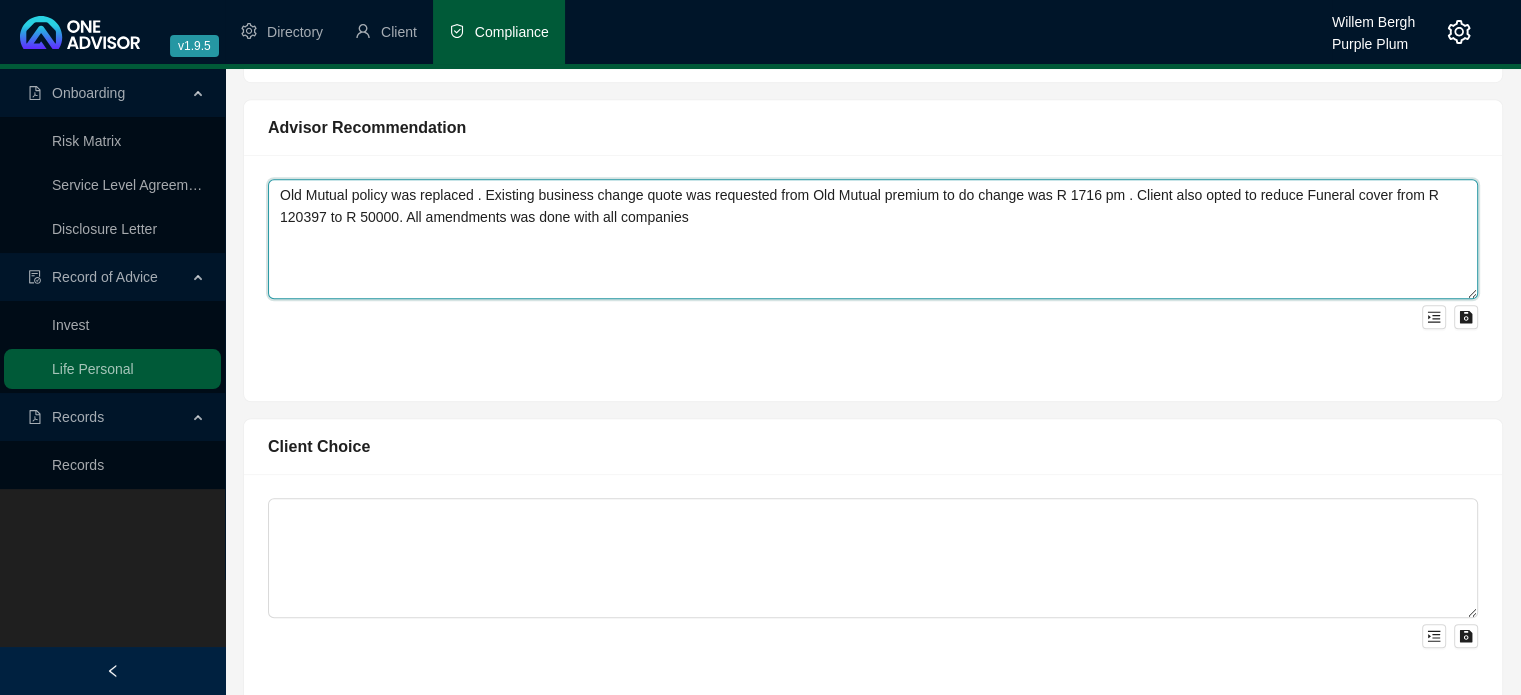 scroll, scrollTop: 1600, scrollLeft: 0, axis: vertical 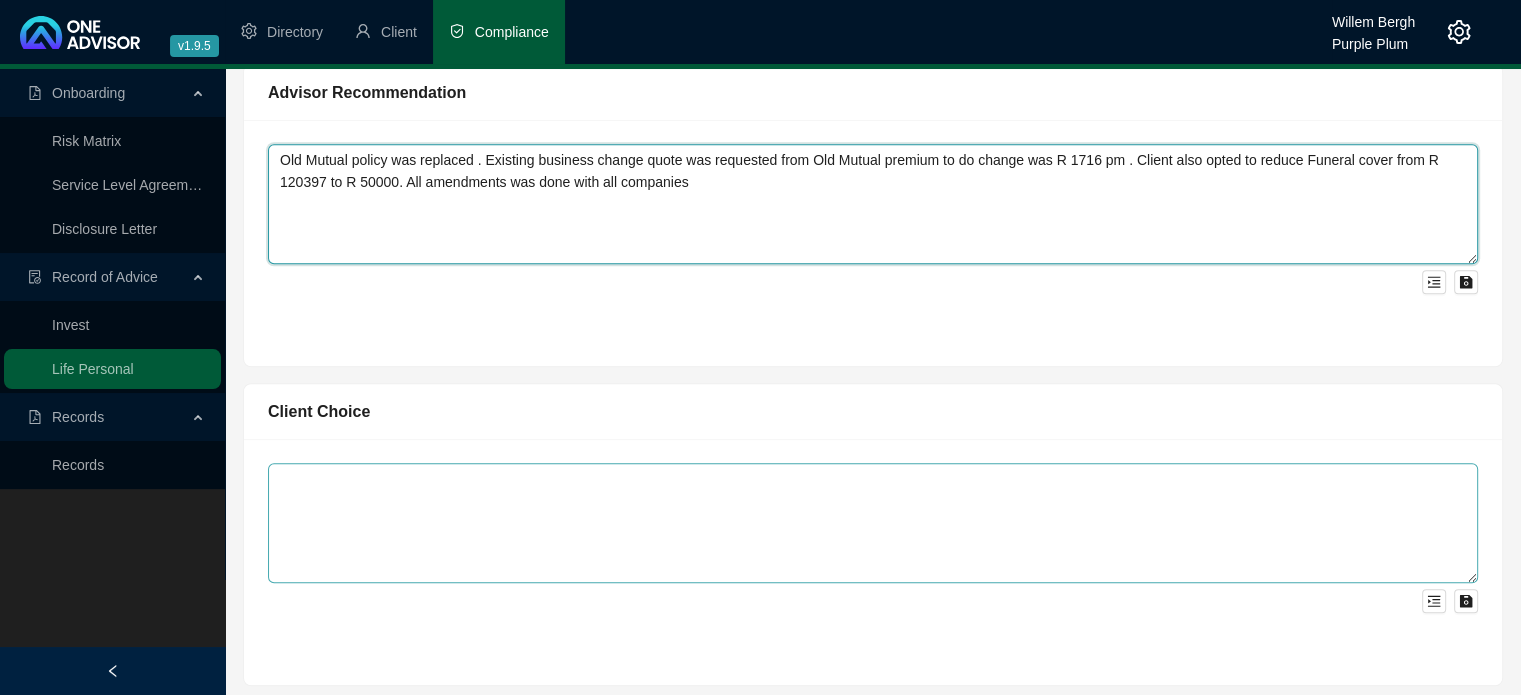 type on "Old Mutual policy was replaced . Existing business change quote was requested from Old Mutual premium to do change was R 1716 pm . Client also opted to reduce Funeral cover from R 120397 to R 50000. All amendments was done with all companies" 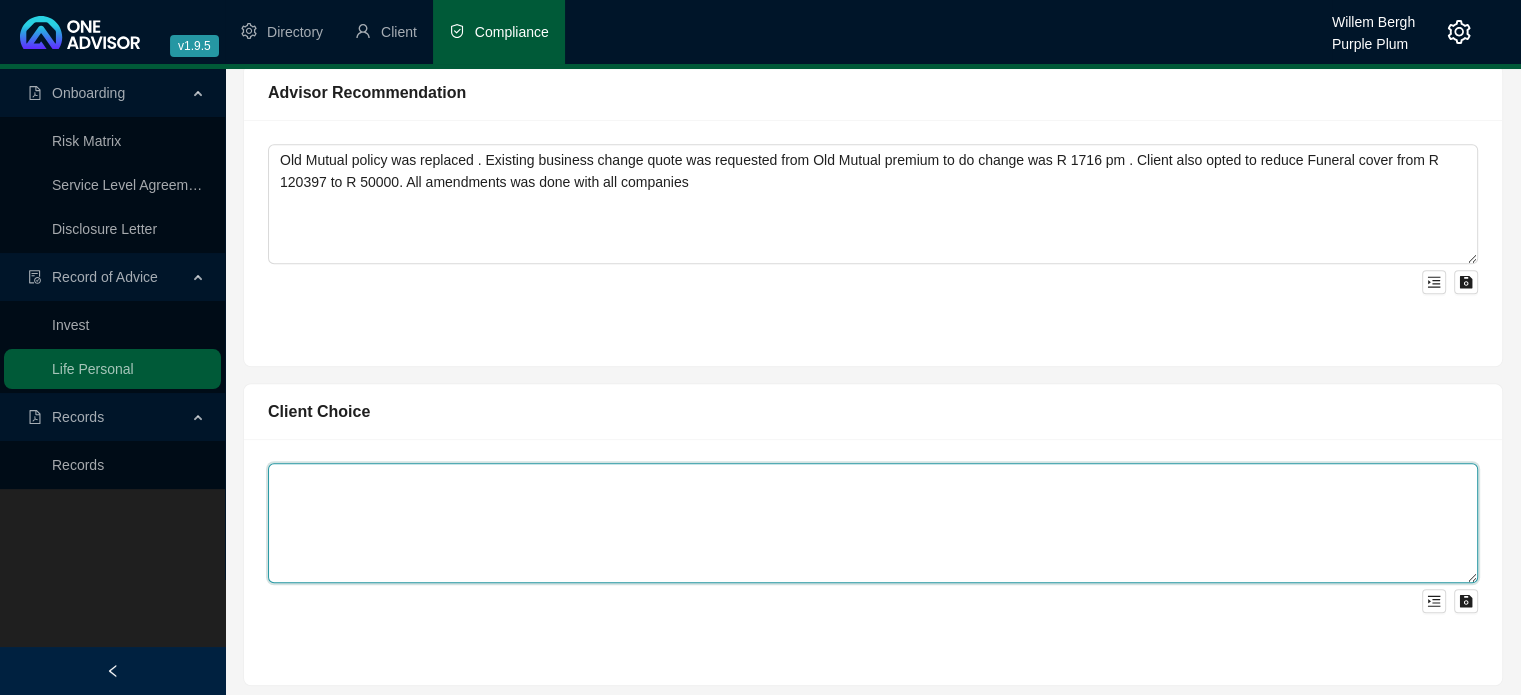 click at bounding box center (873, 523) 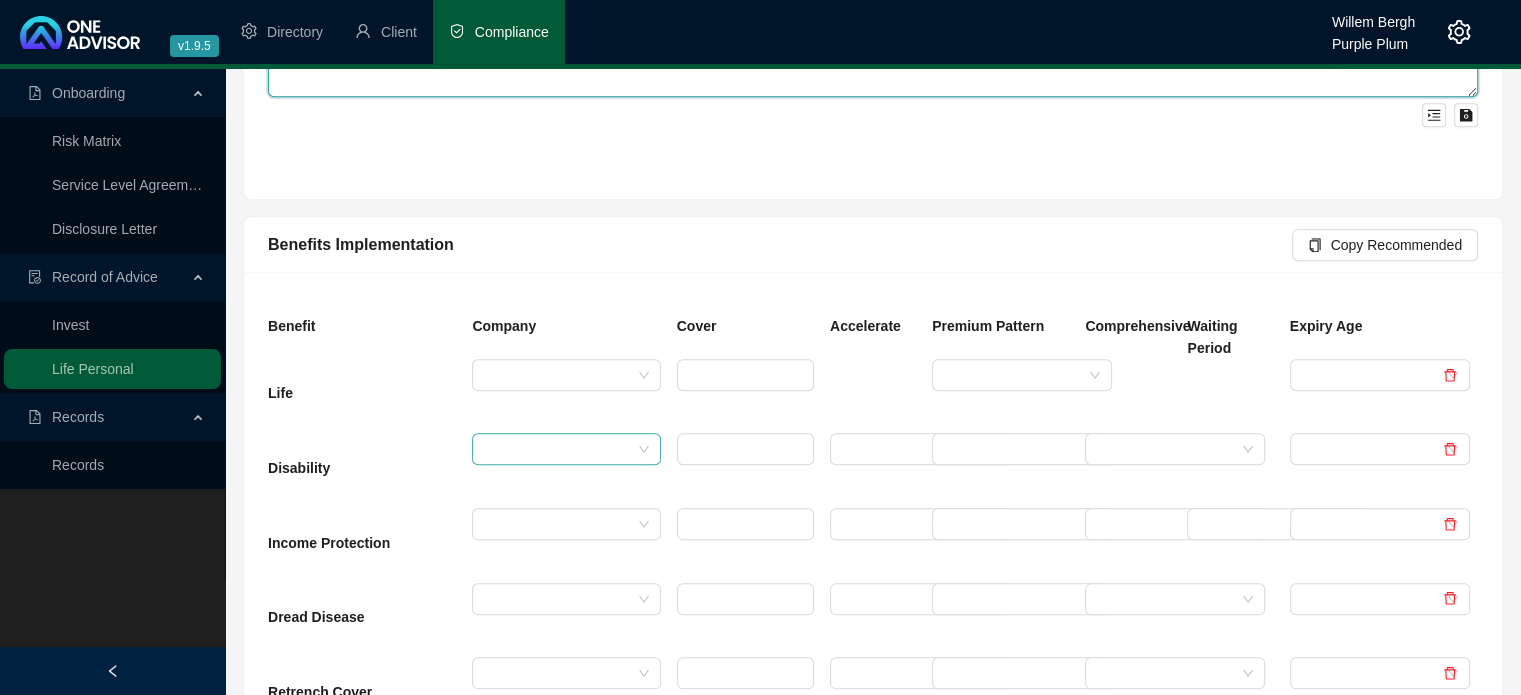 scroll, scrollTop: 2200, scrollLeft: 0, axis: vertical 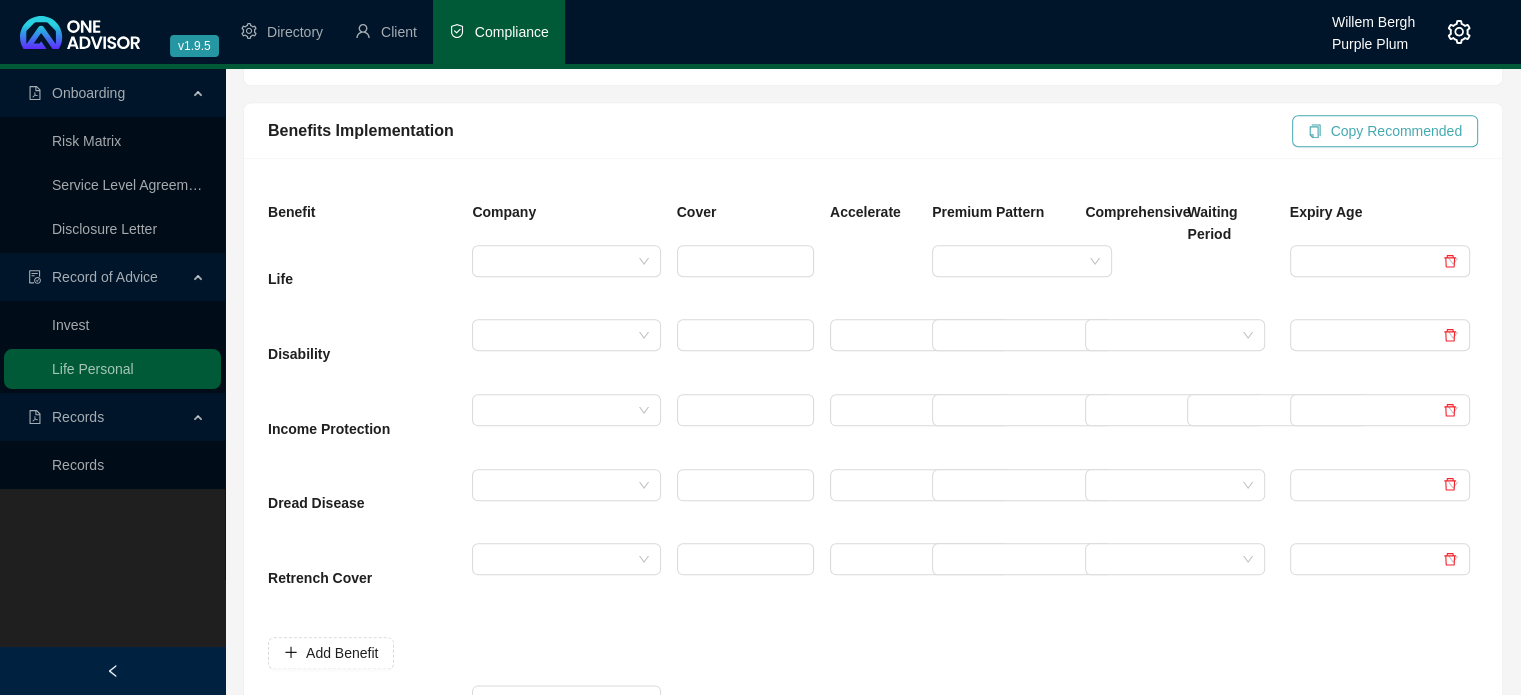 type on "To replace Old Mutual policy with Sanlam" 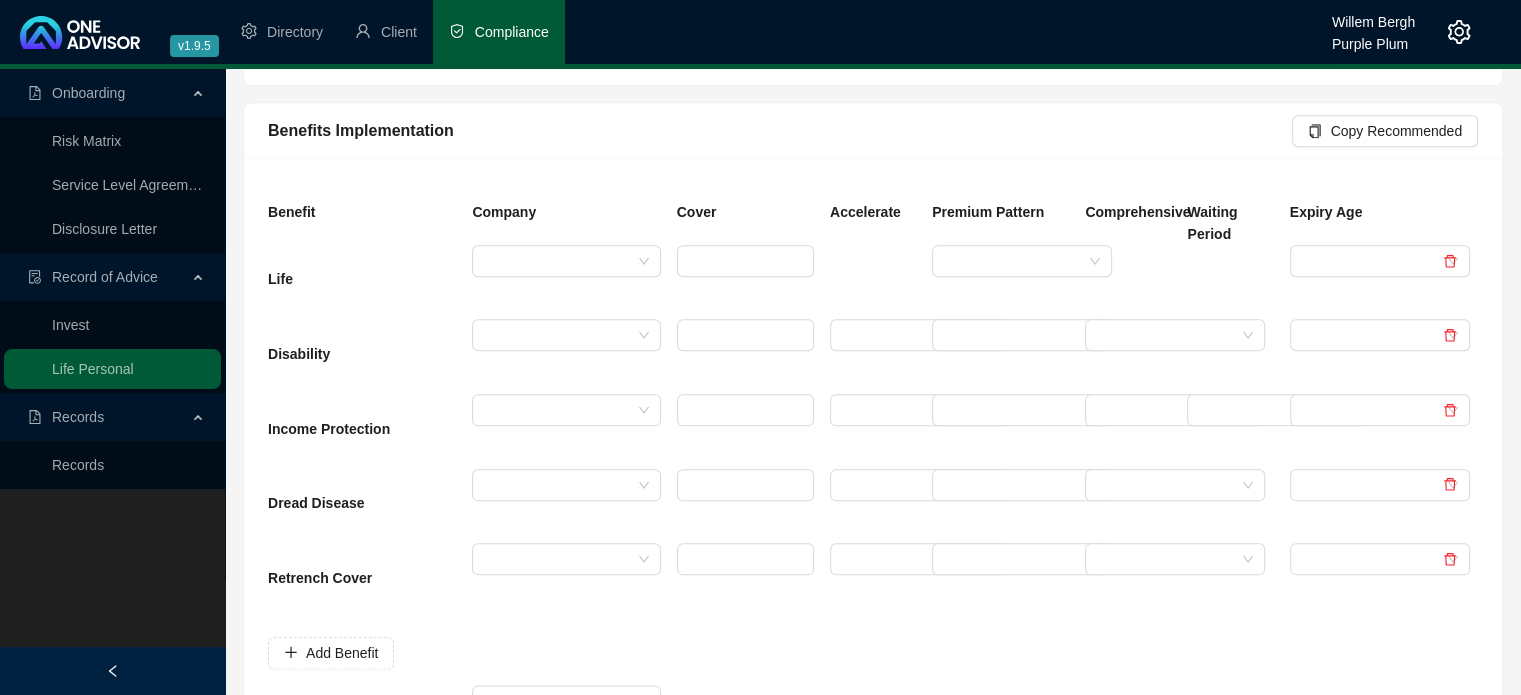 type on "1643275" 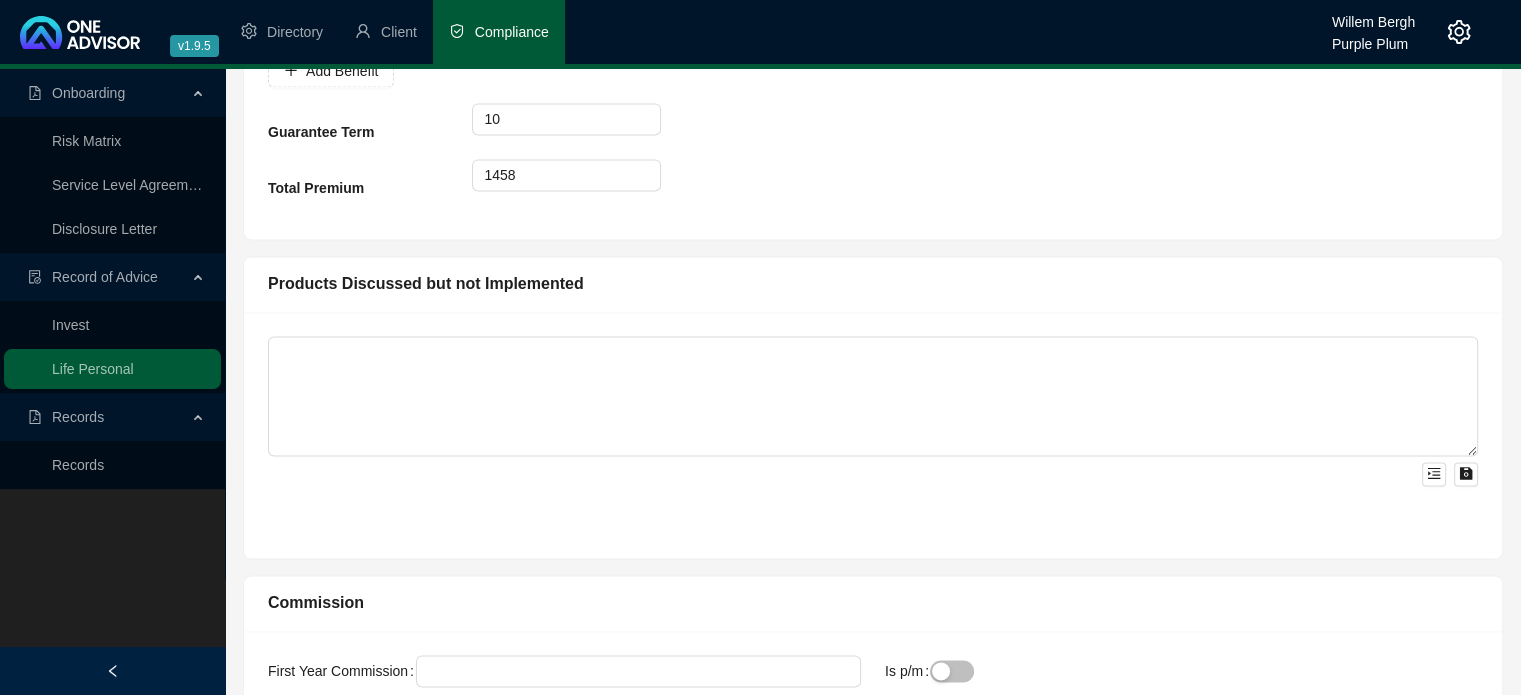 scroll, scrollTop: 2800, scrollLeft: 0, axis: vertical 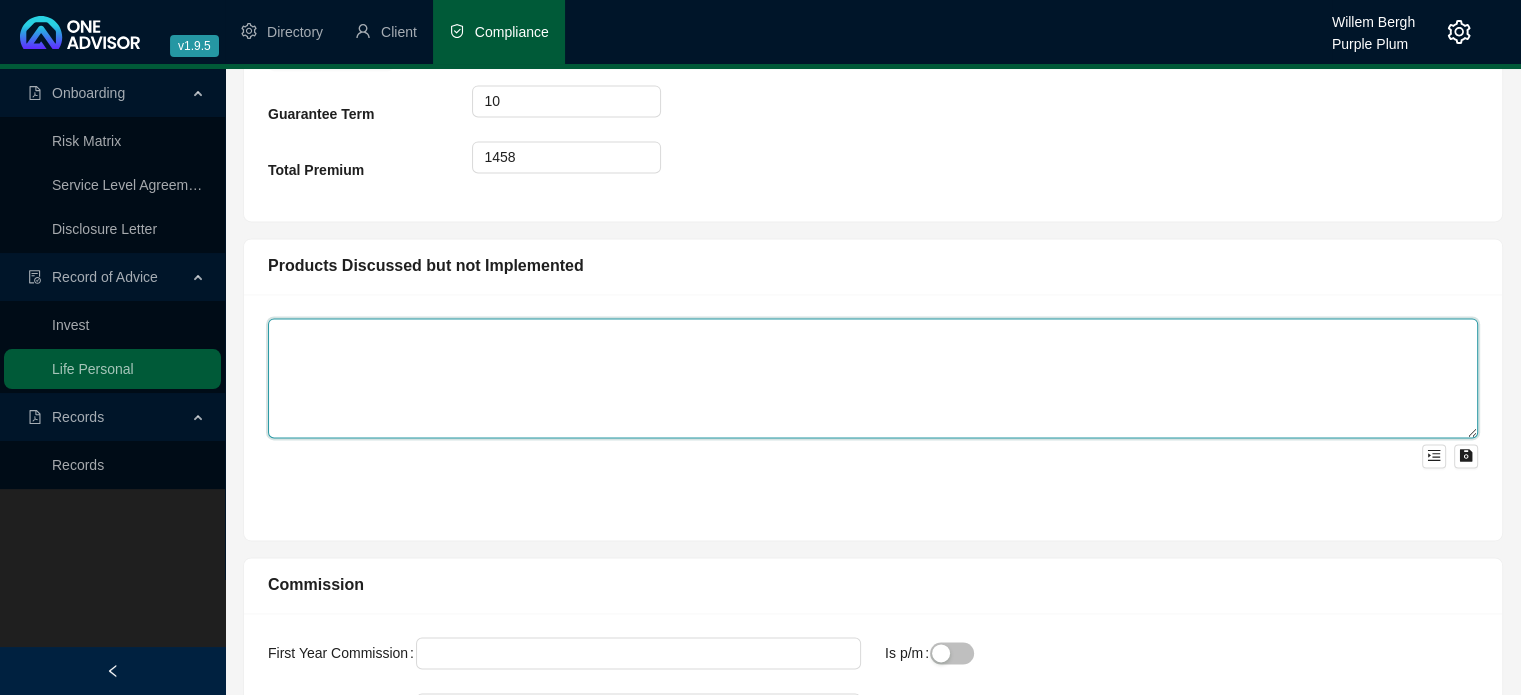 click at bounding box center (873, 378) 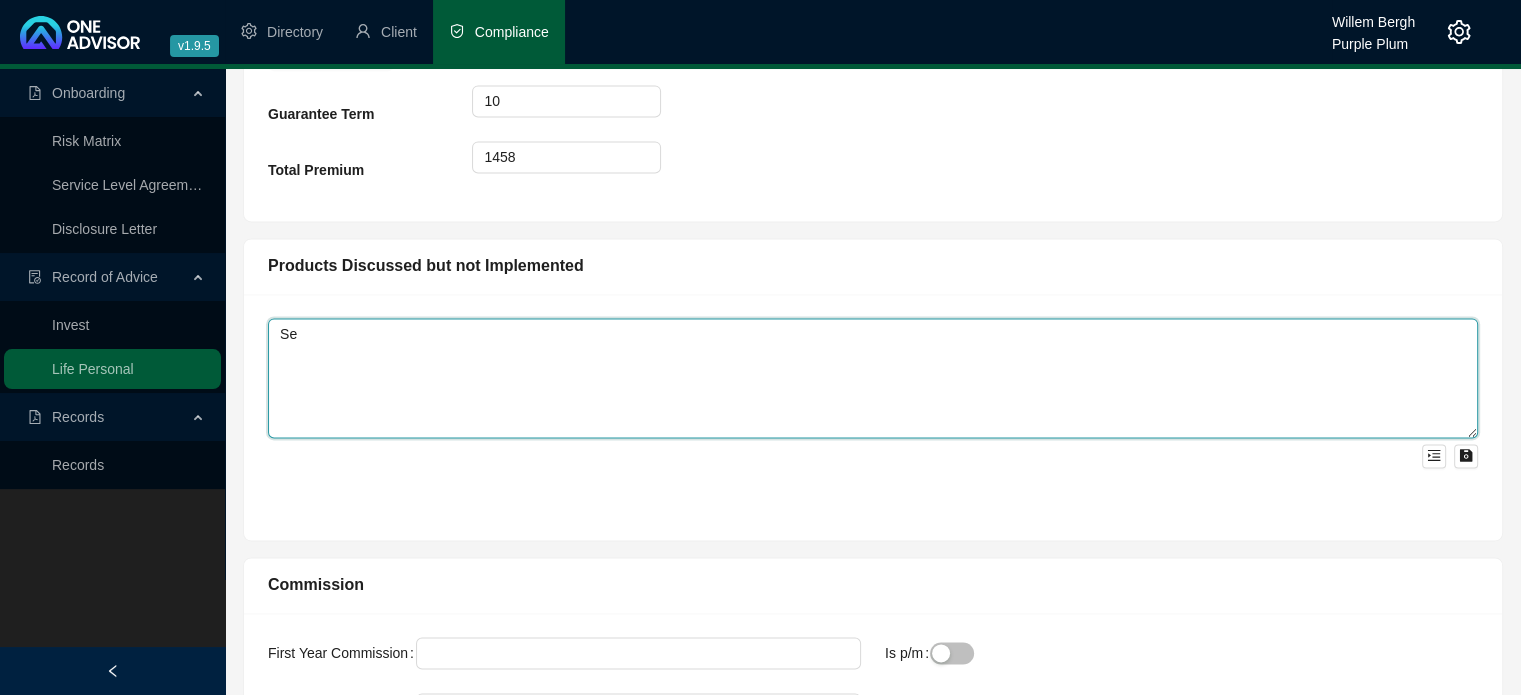 type on "S" 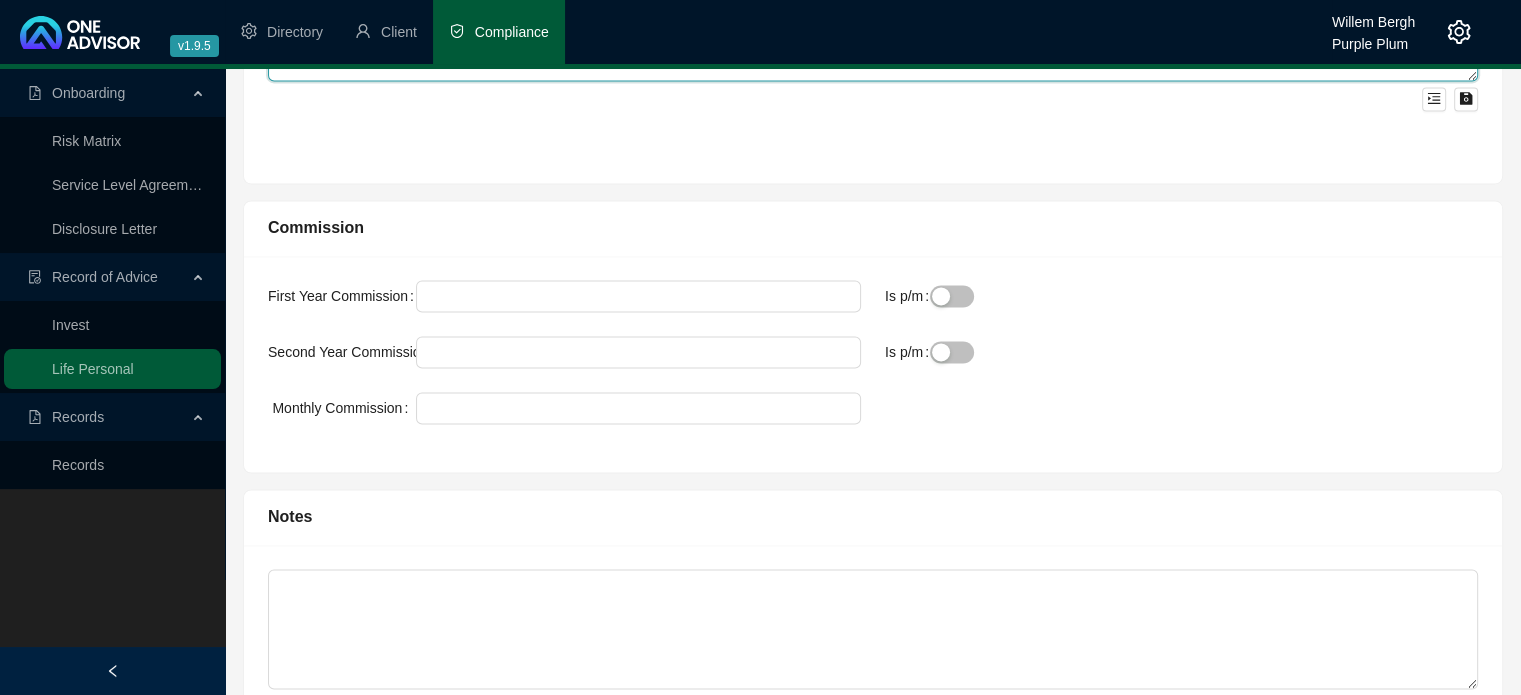 scroll, scrollTop: 3200, scrollLeft: 0, axis: vertical 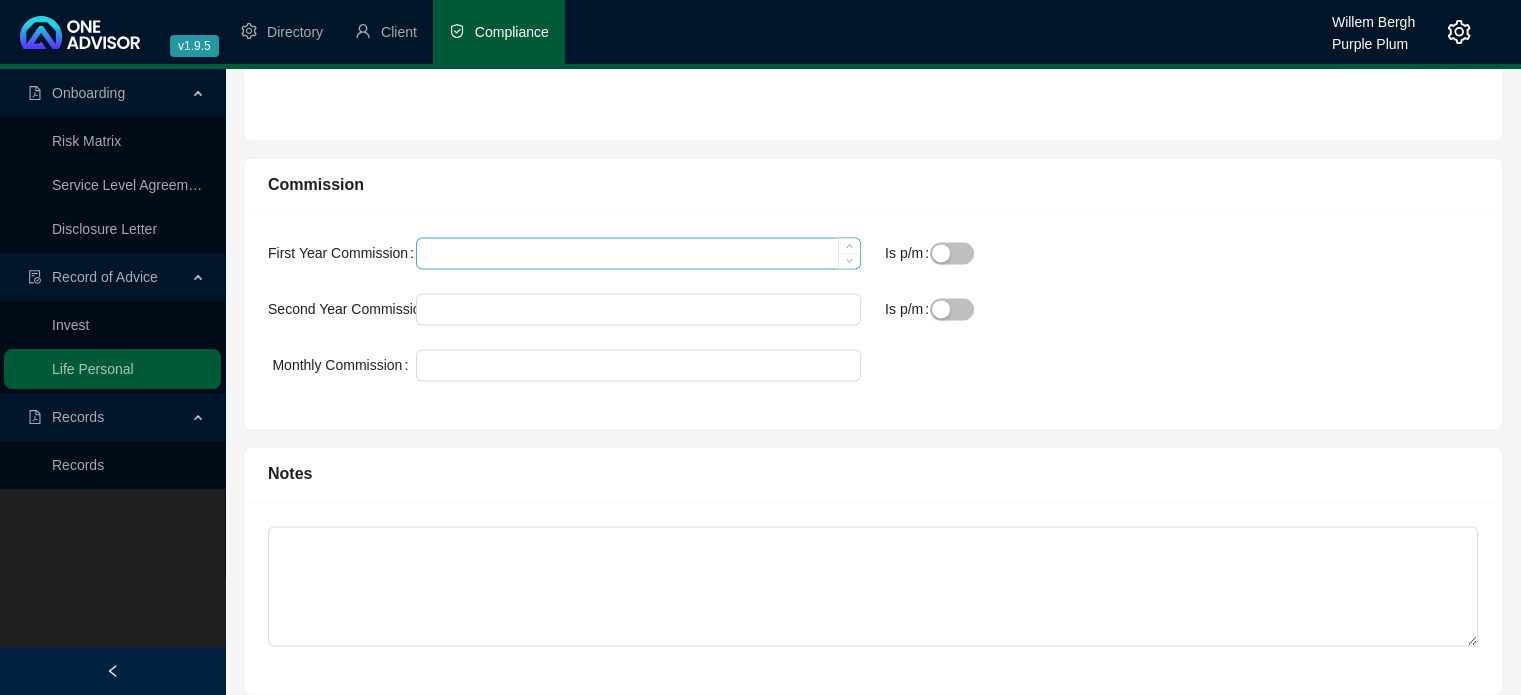 type on "Client does not have Illness cover as this point ." 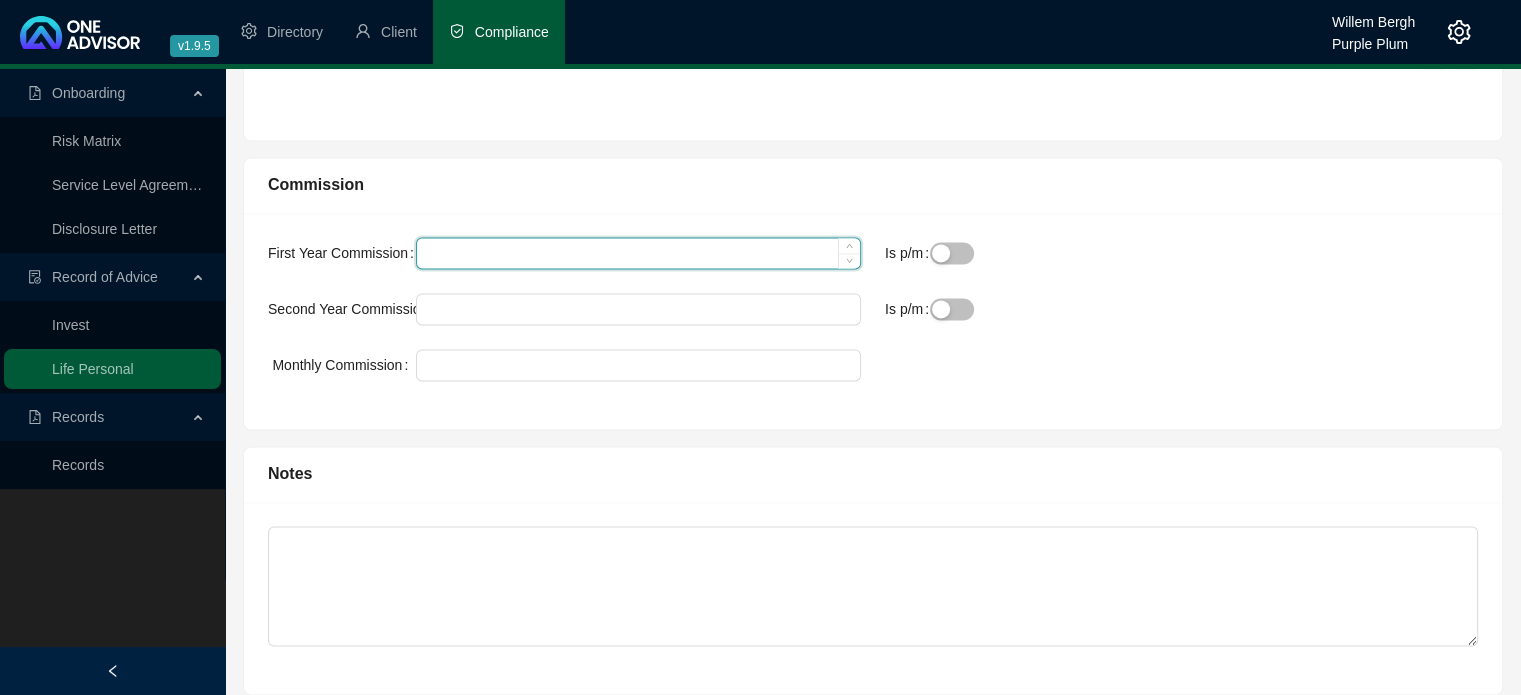 click on "First Year Commission" at bounding box center [638, 253] 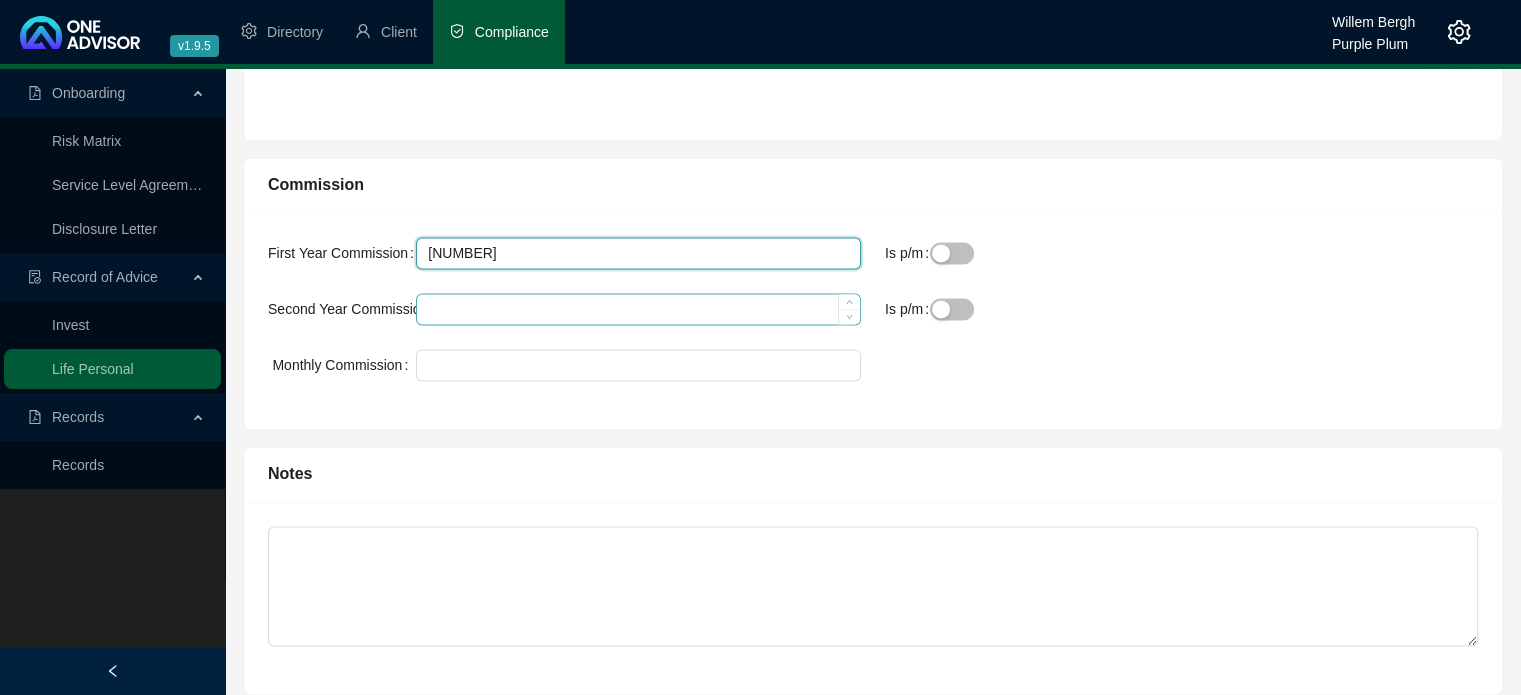 type on "[NUMBER]" 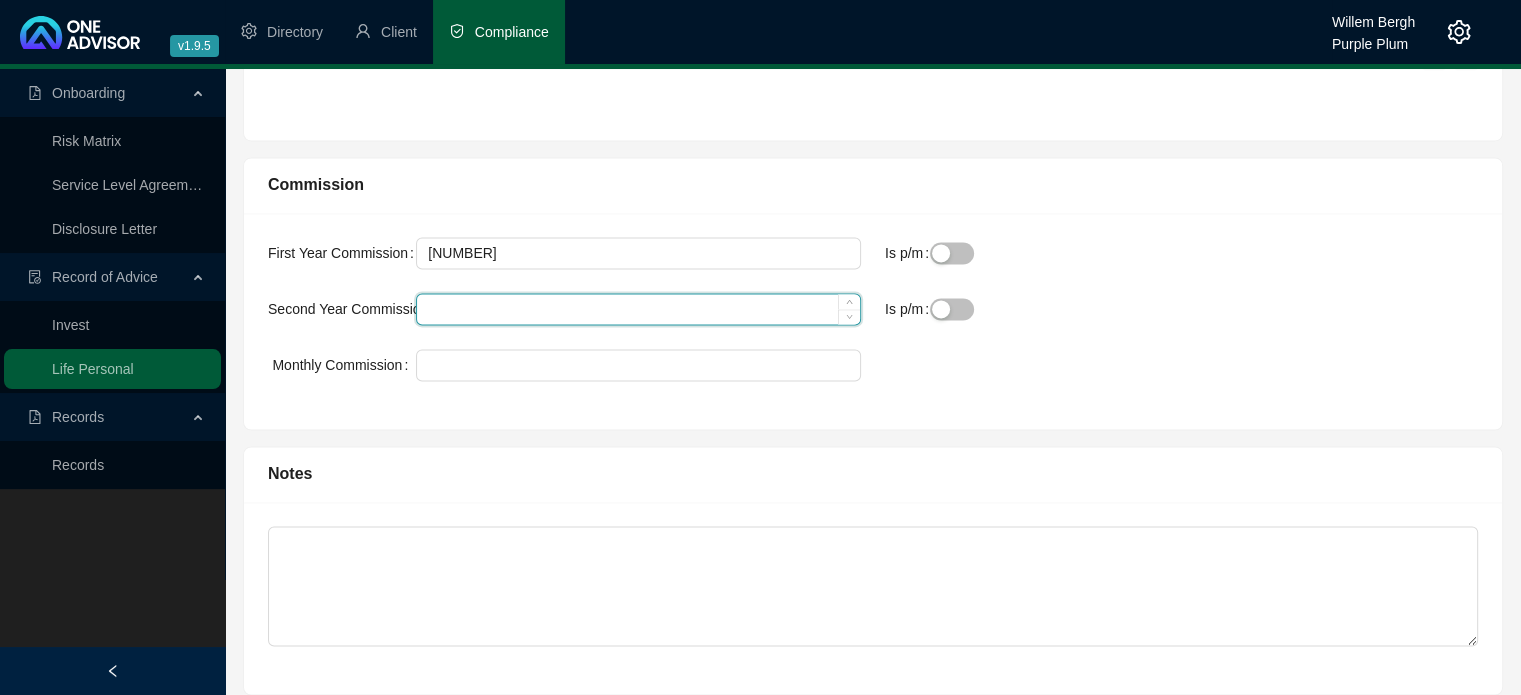 click on "Second Year Commission" at bounding box center (638, 309) 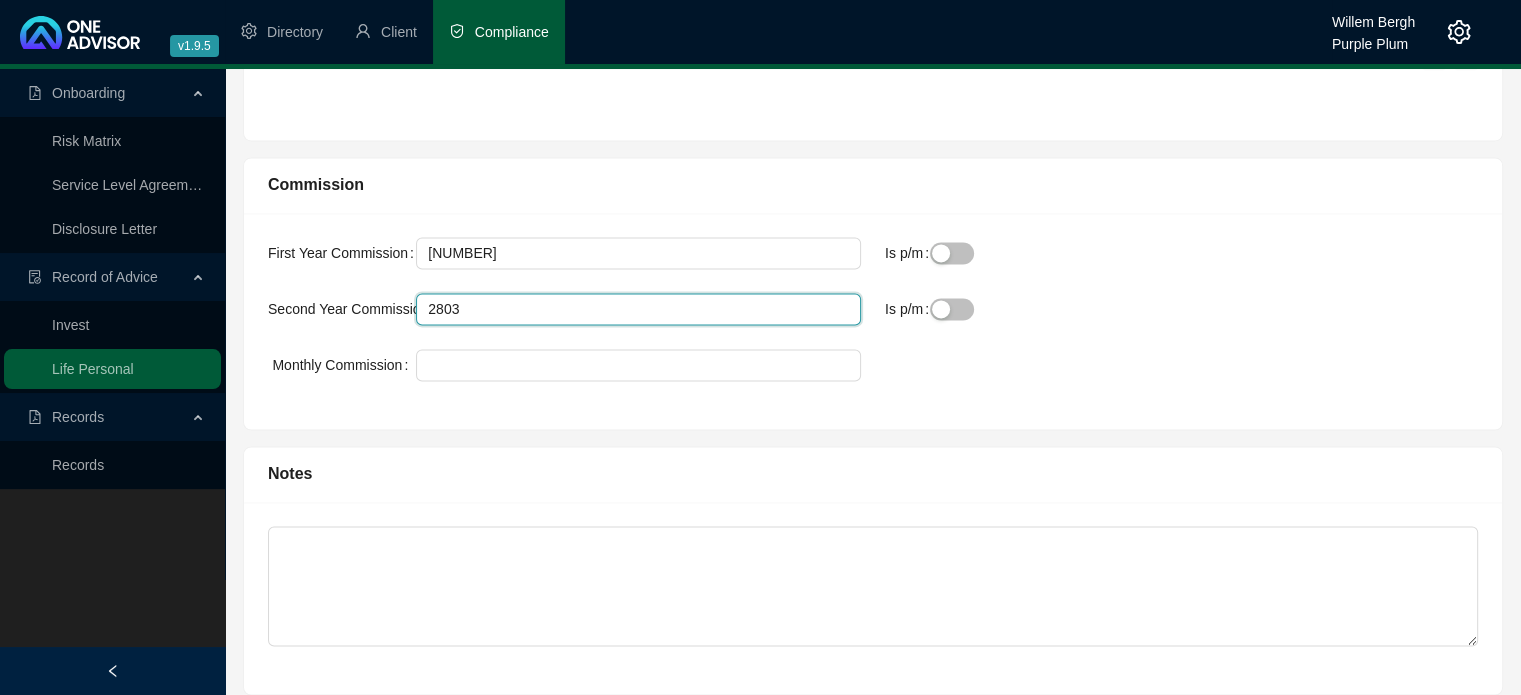 type on "2803" 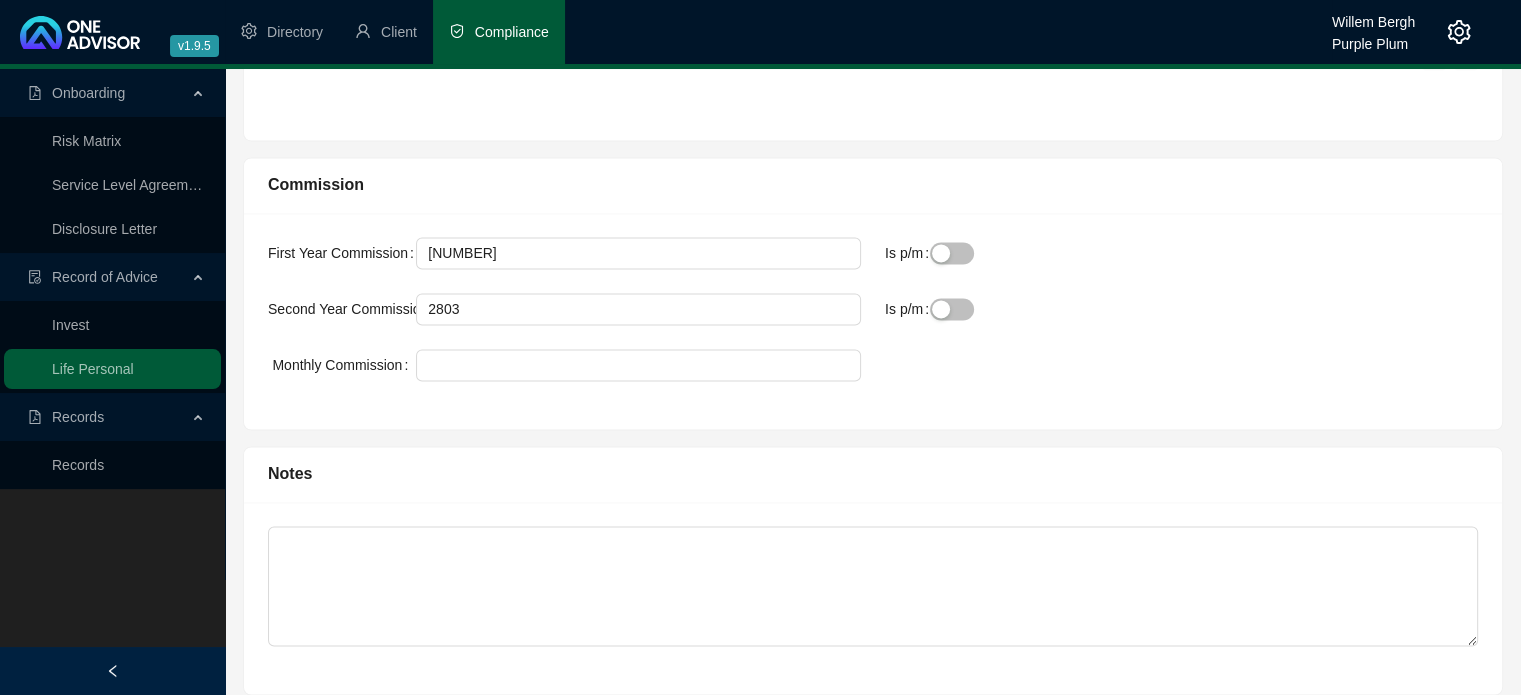 click on "Notes" at bounding box center [873, 475] 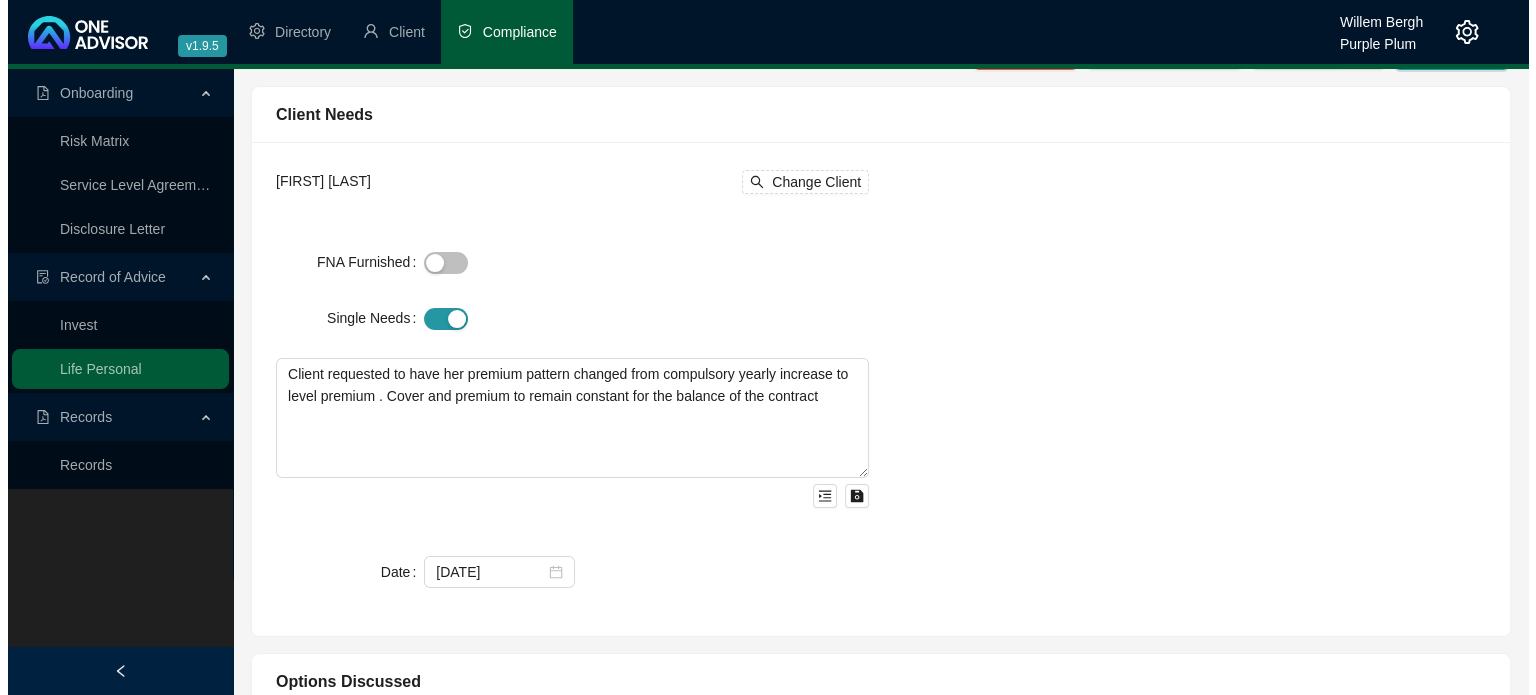 scroll, scrollTop: 0, scrollLeft: 0, axis: both 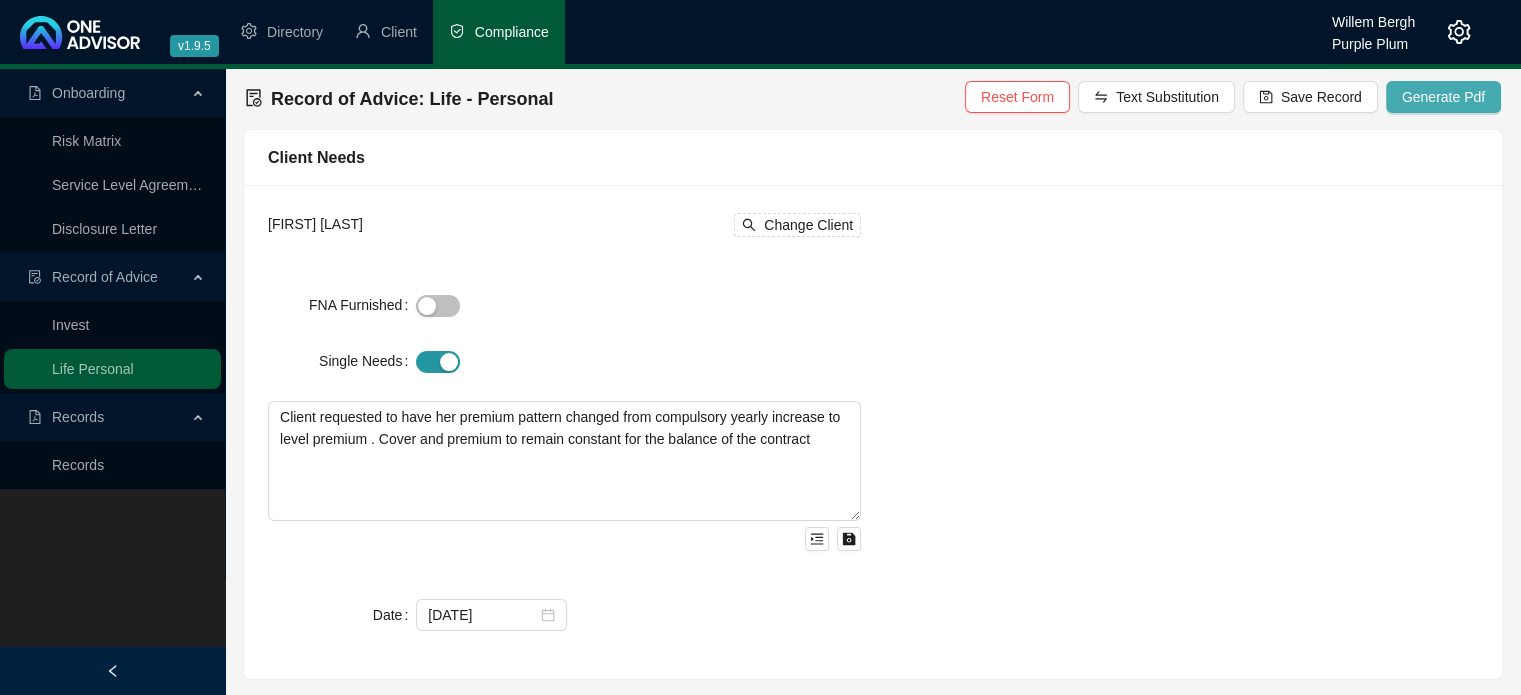 click on "Generate Pdf" at bounding box center (1443, 97) 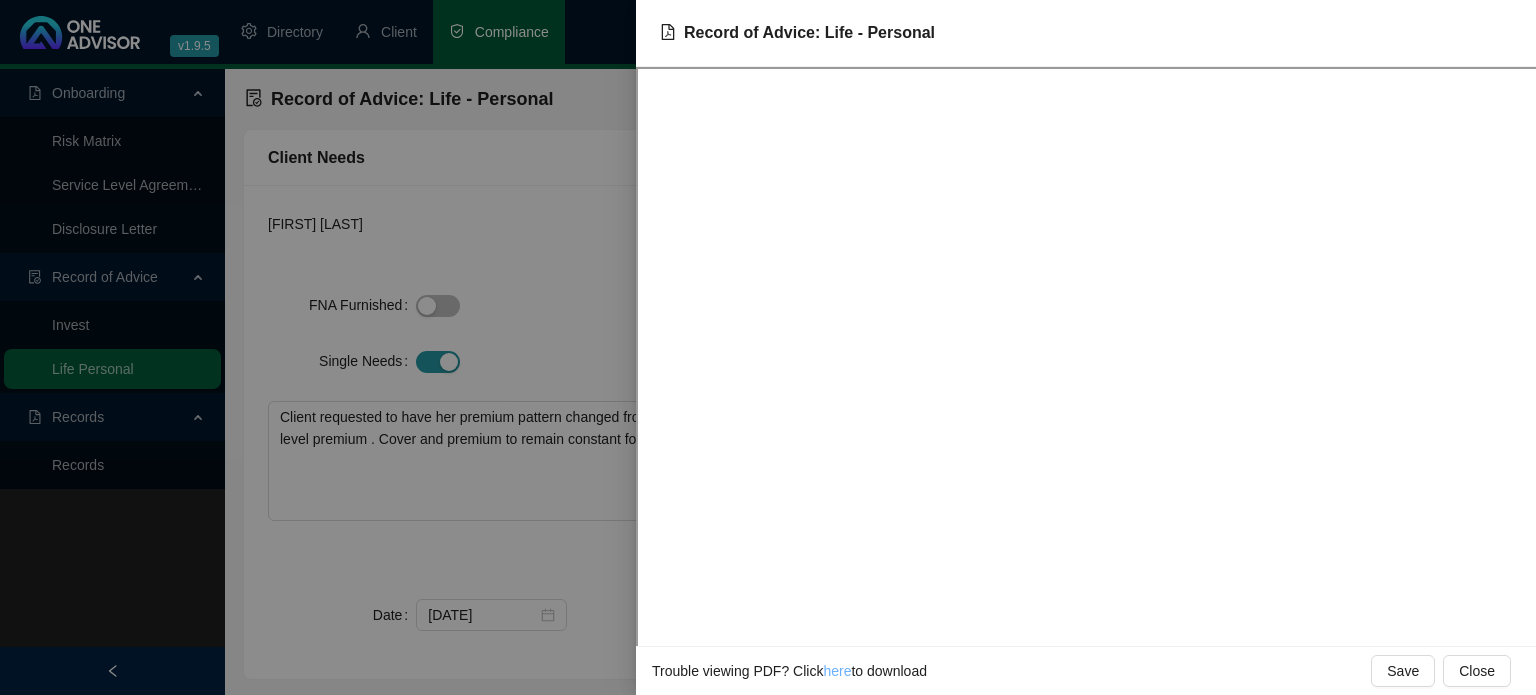 click on "here" at bounding box center (837, 671) 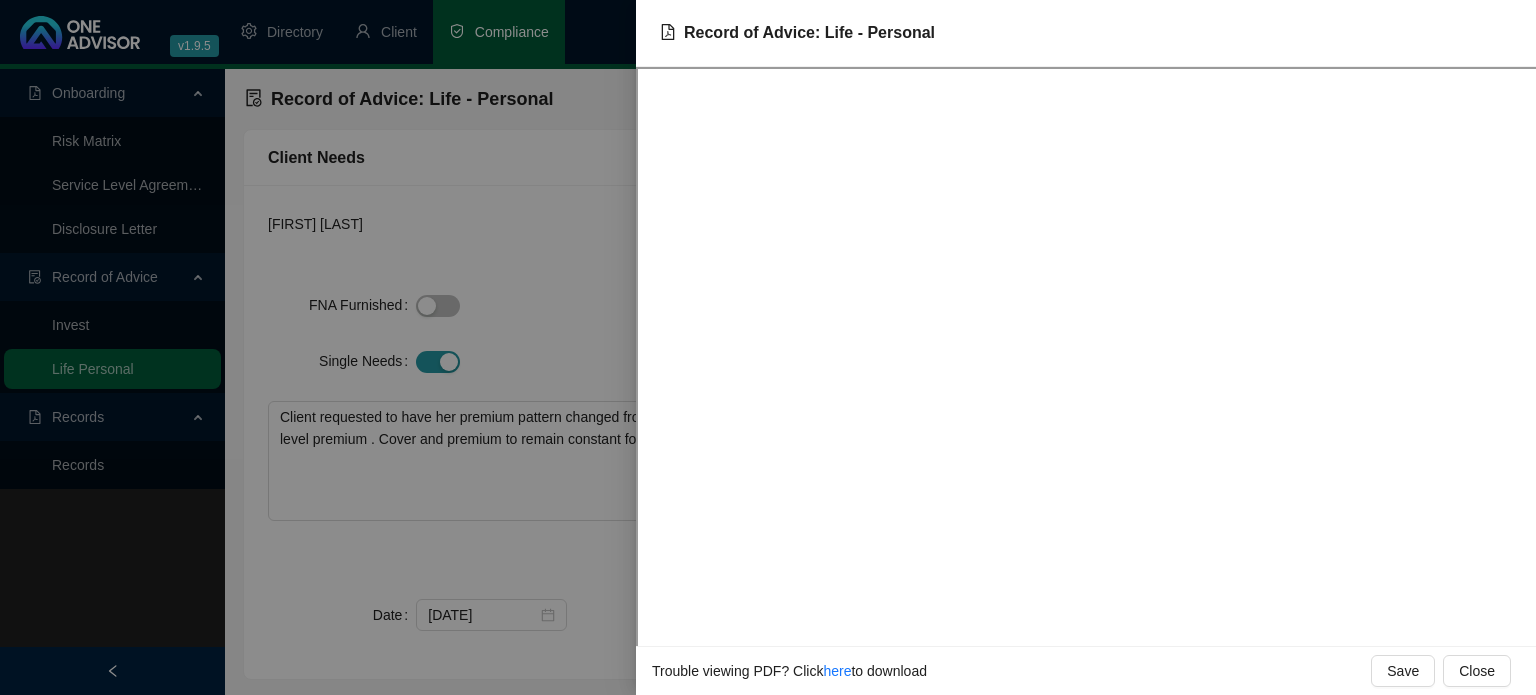 click at bounding box center [768, 347] 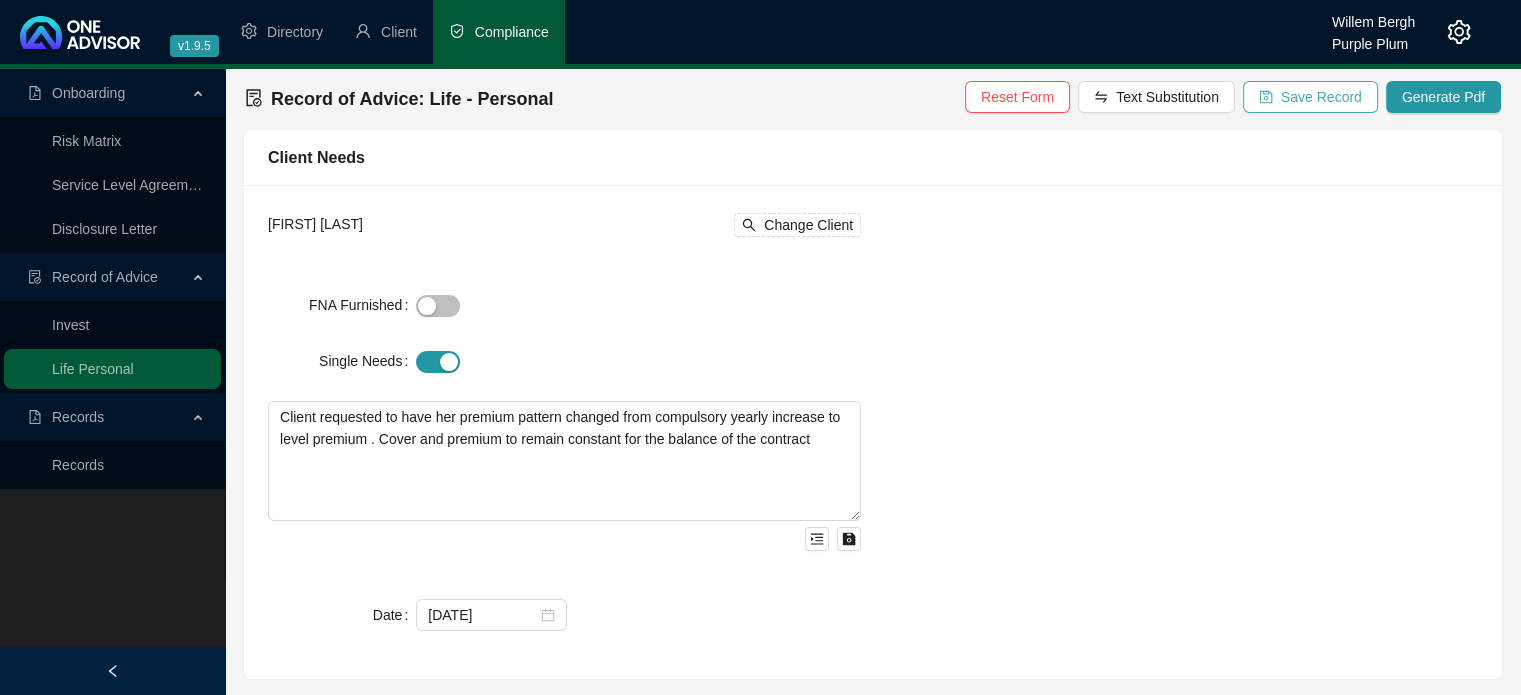 click on "Save Record" at bounding box center (1321, 97) 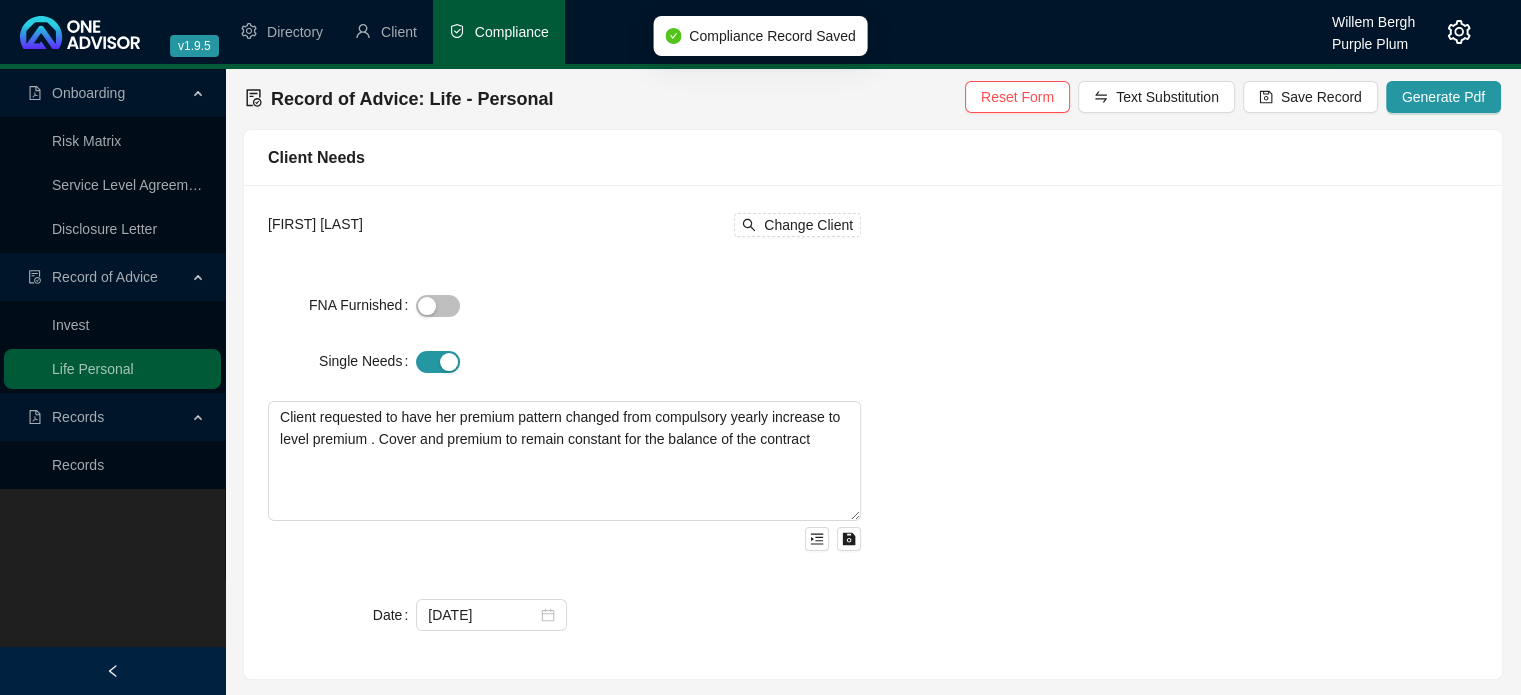 click on "Records" at bounding box center (78, 465) 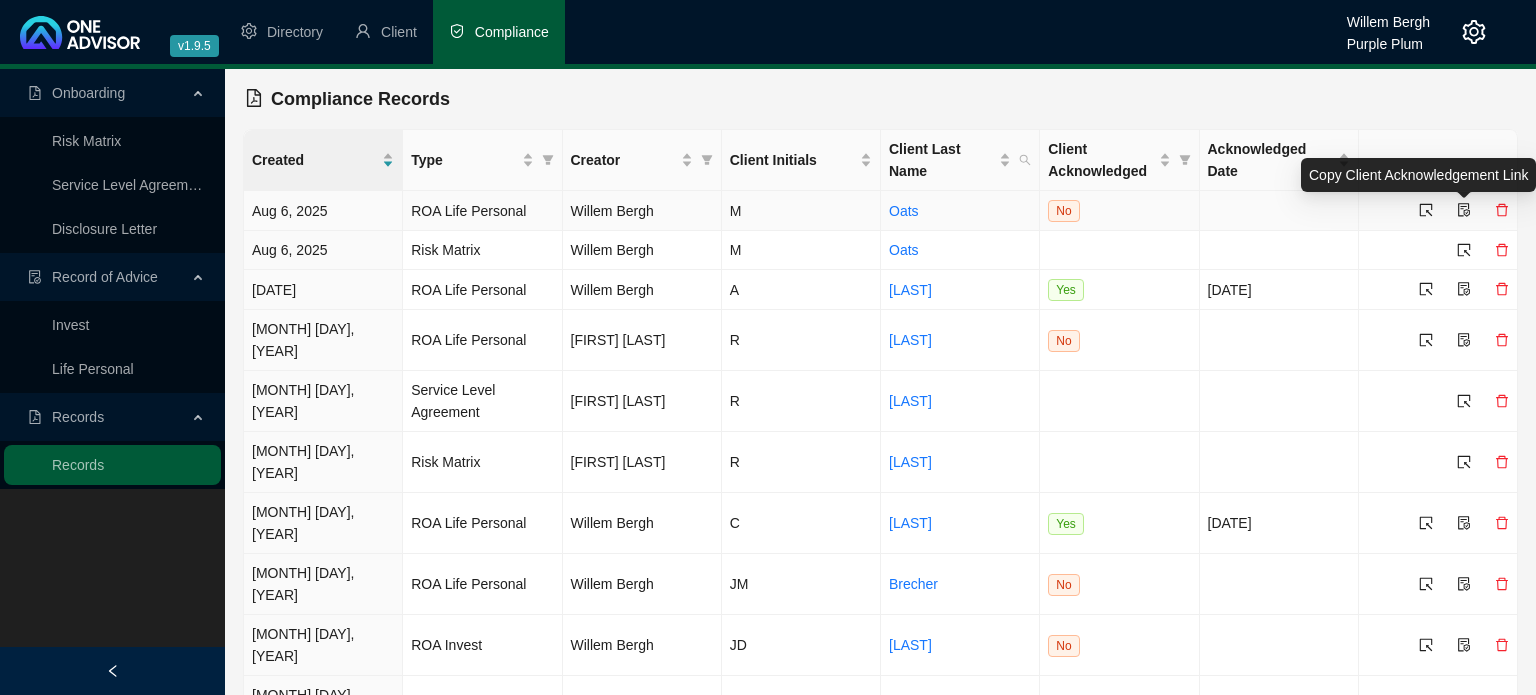 click 